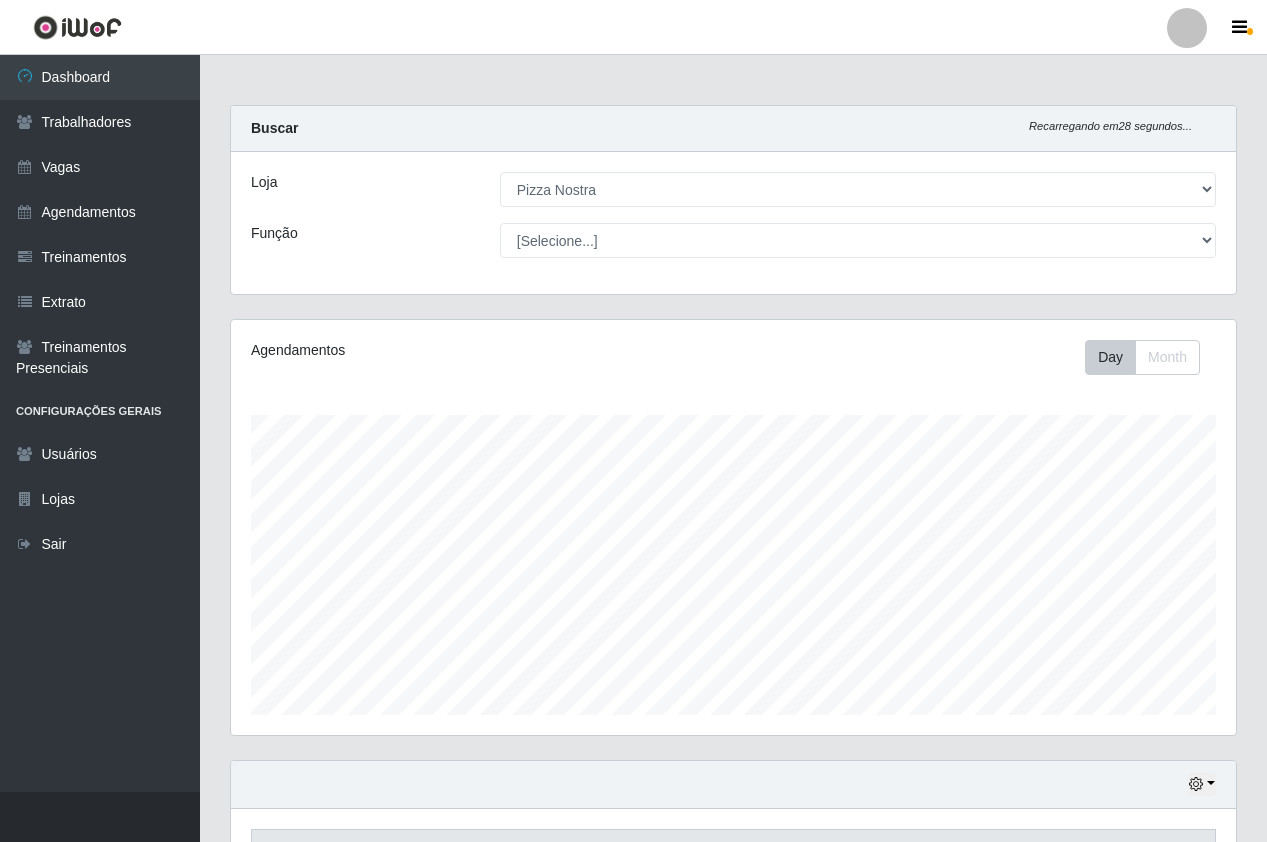 select on "337" 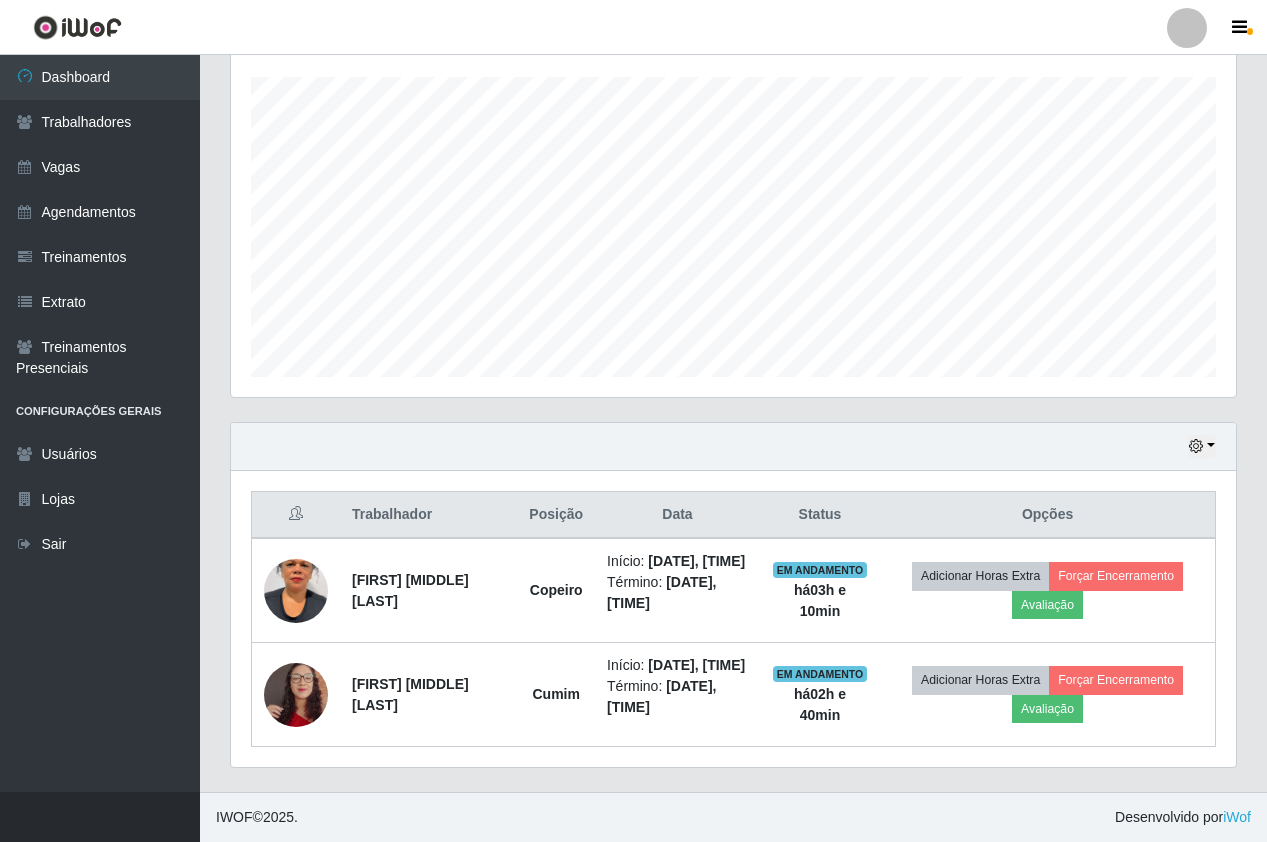 scroll, scrollTop: 999585, scrollLeft: 998995, axis: both 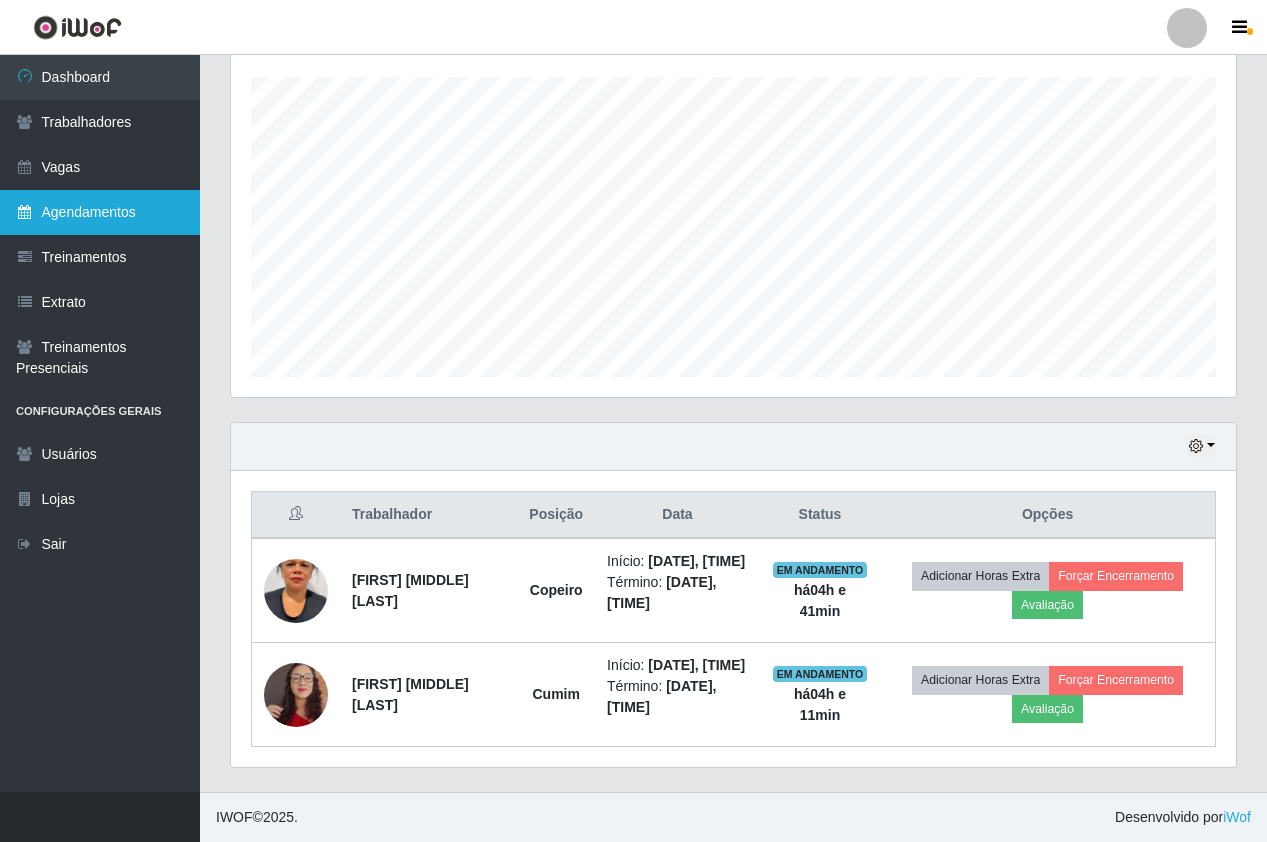 click on "Agendamentos" at bounding box center (100, 212) 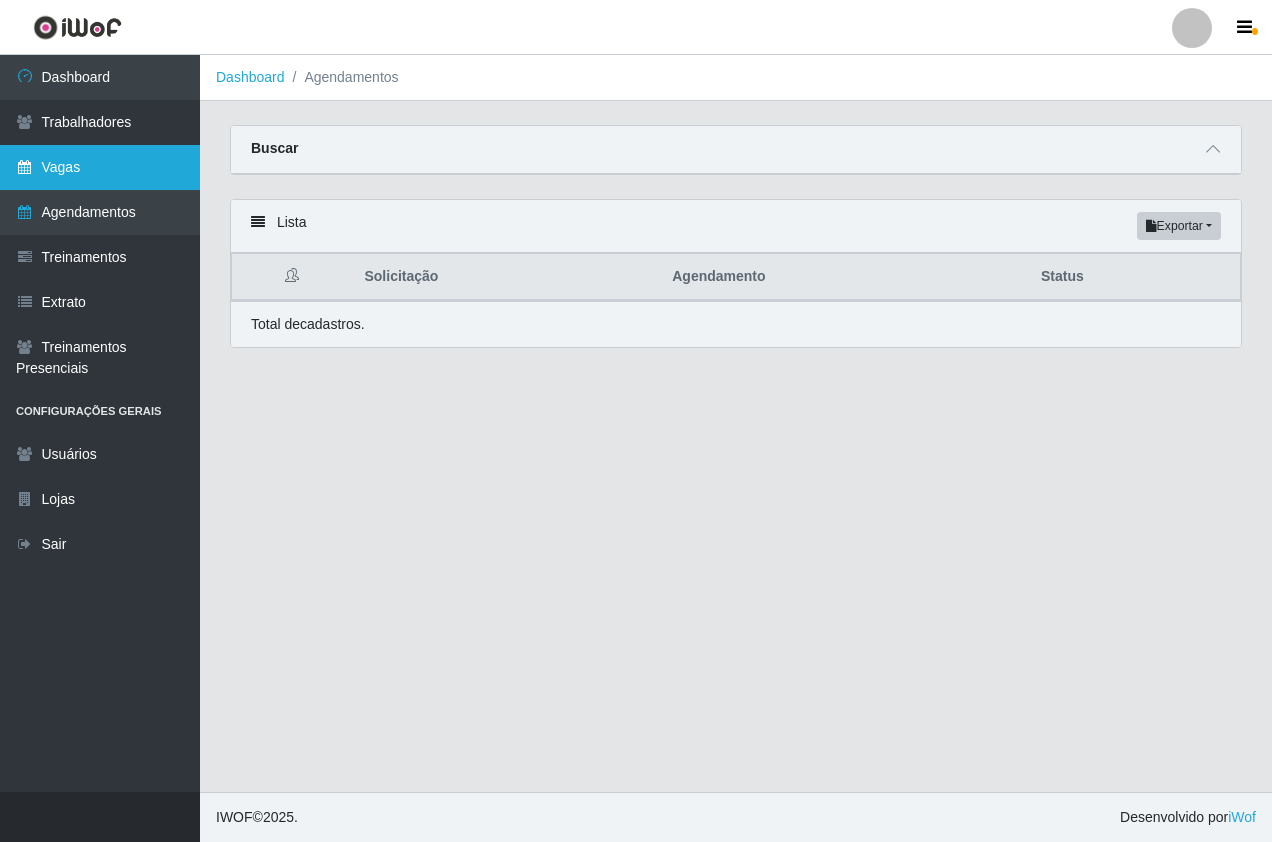click on "Vagas" at bounding box center (100, 167) 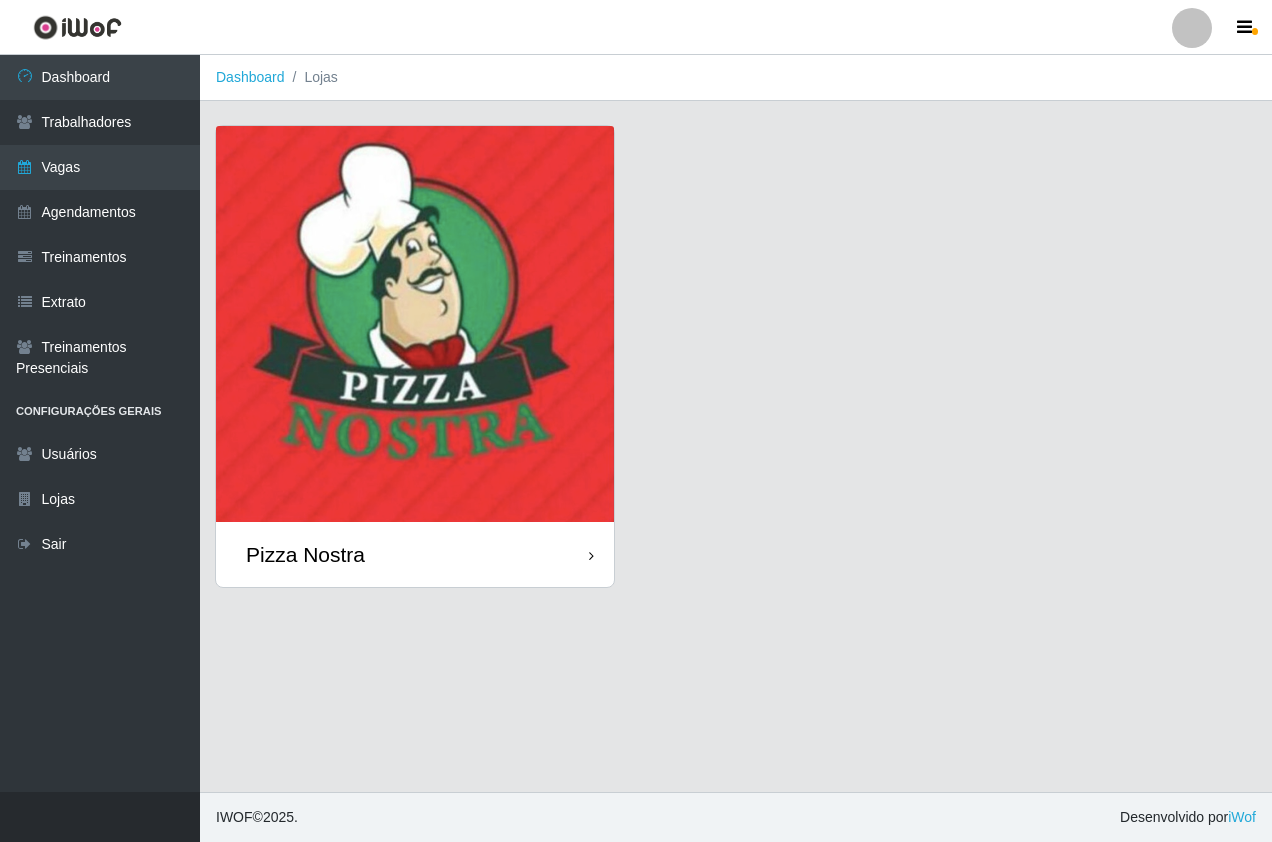 click at bounding box center (415, 324) 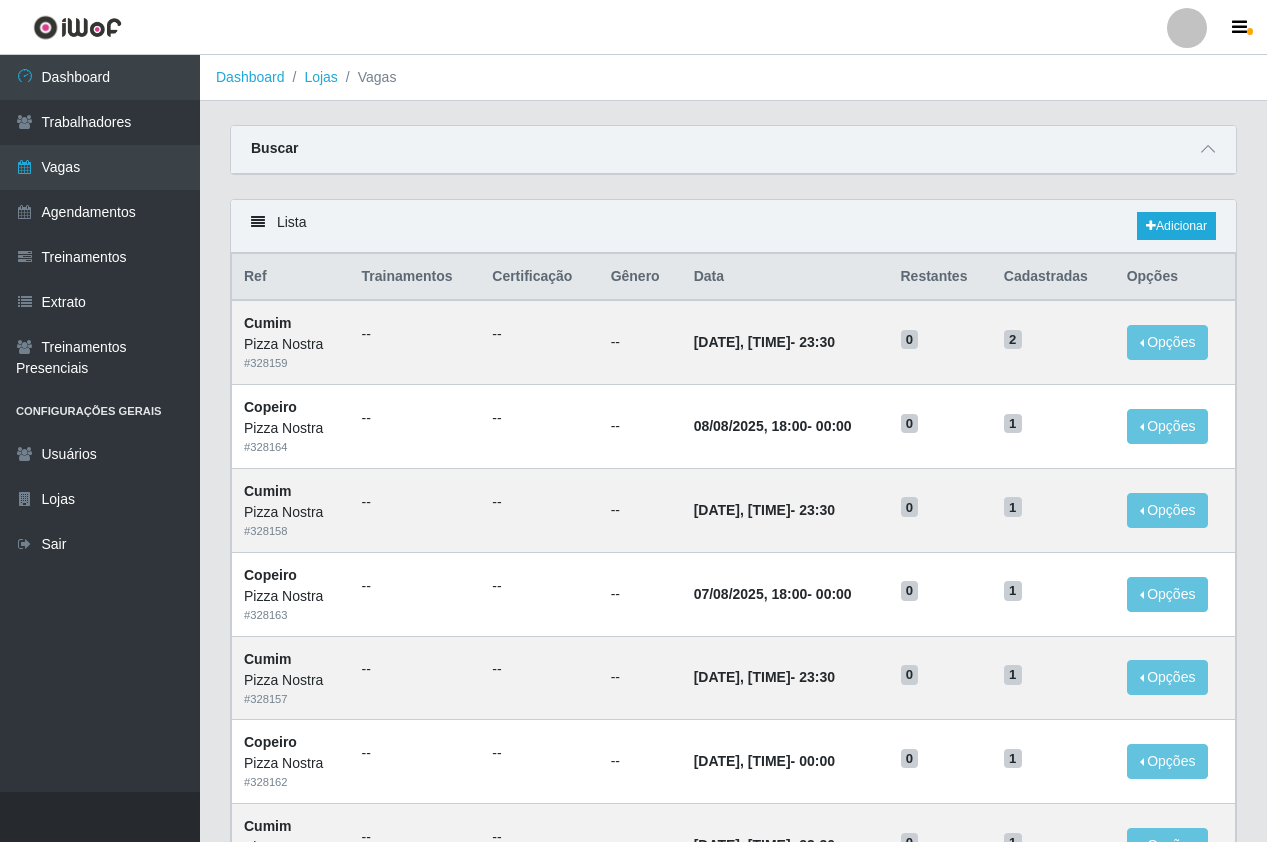 click on "Carregando... Buscar Início em Término em Função [Selecione...] ASG ASG + ASG ++ Auxiliar de Cozinha Auxiliar de Cozinha + Auxiliar de Cozinha ++ Copeiro Copeiro + Copeiro ++ Cumim Cumim + Cumim ++ Garçom Garçom + Garçom ++ Sexo do Trabalhador [Selecione...] Confirmar" at bounding box center (733, 162) 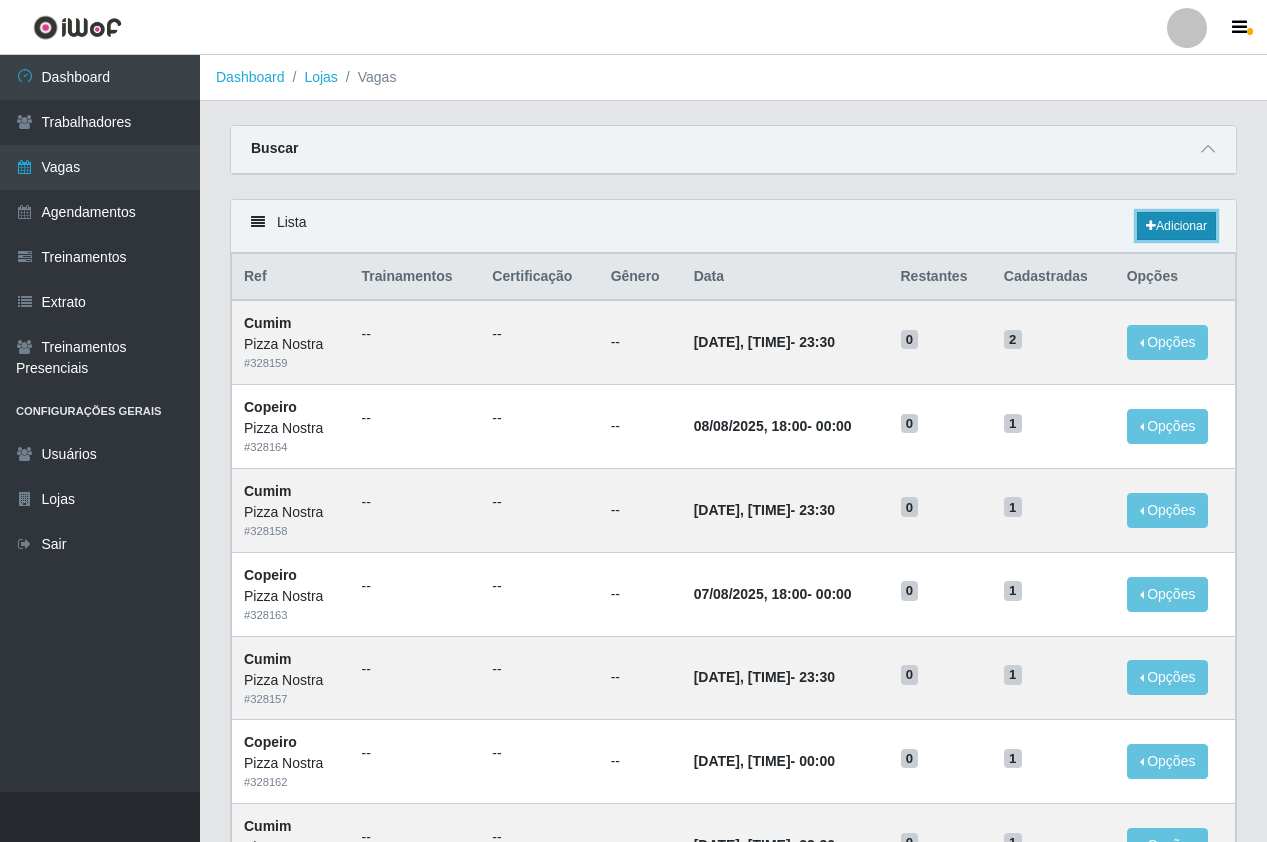 click on "Adicionar" at bounding box center [1176, 226] 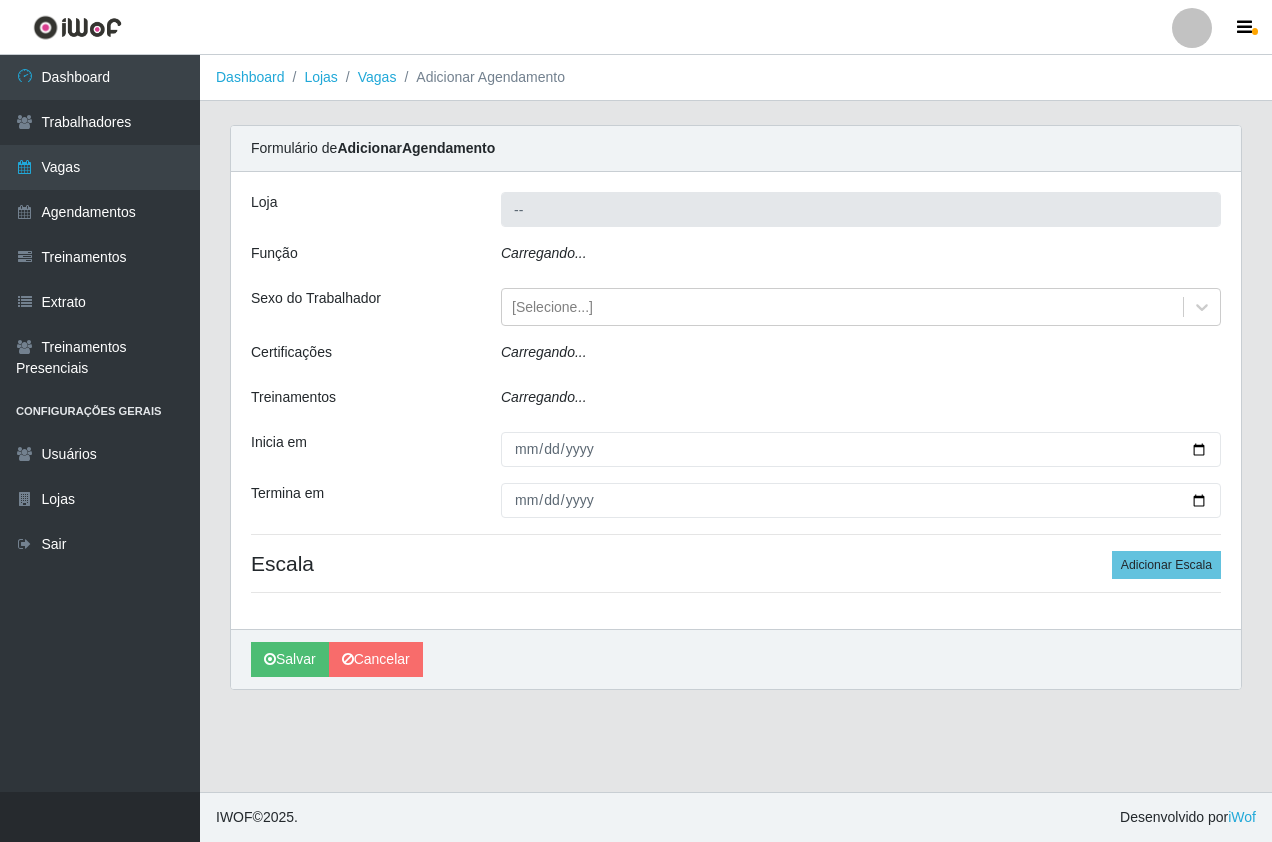 type on "Pizza Nostra" 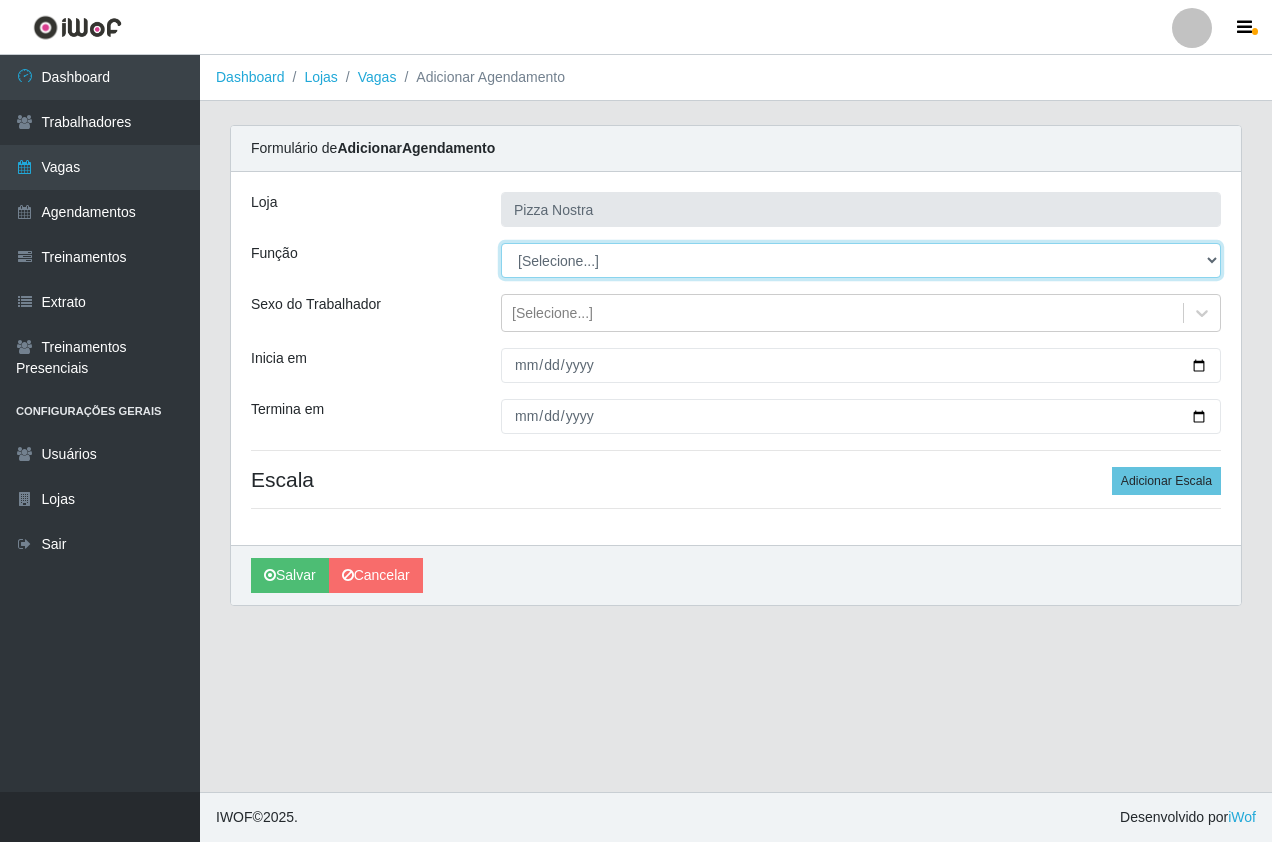 click on "[Selecione...] ASG ASG + ASG ++ Auxiliar de Cozinha Auxiliar de Cozinha + Auxiliar de Cozinha ++ Copeiro Copeiro + Copeiro ++ Cumim Cumim + Cumim ++ Garçom Garçom + Garçom ++" at bounding box center [861, 260] 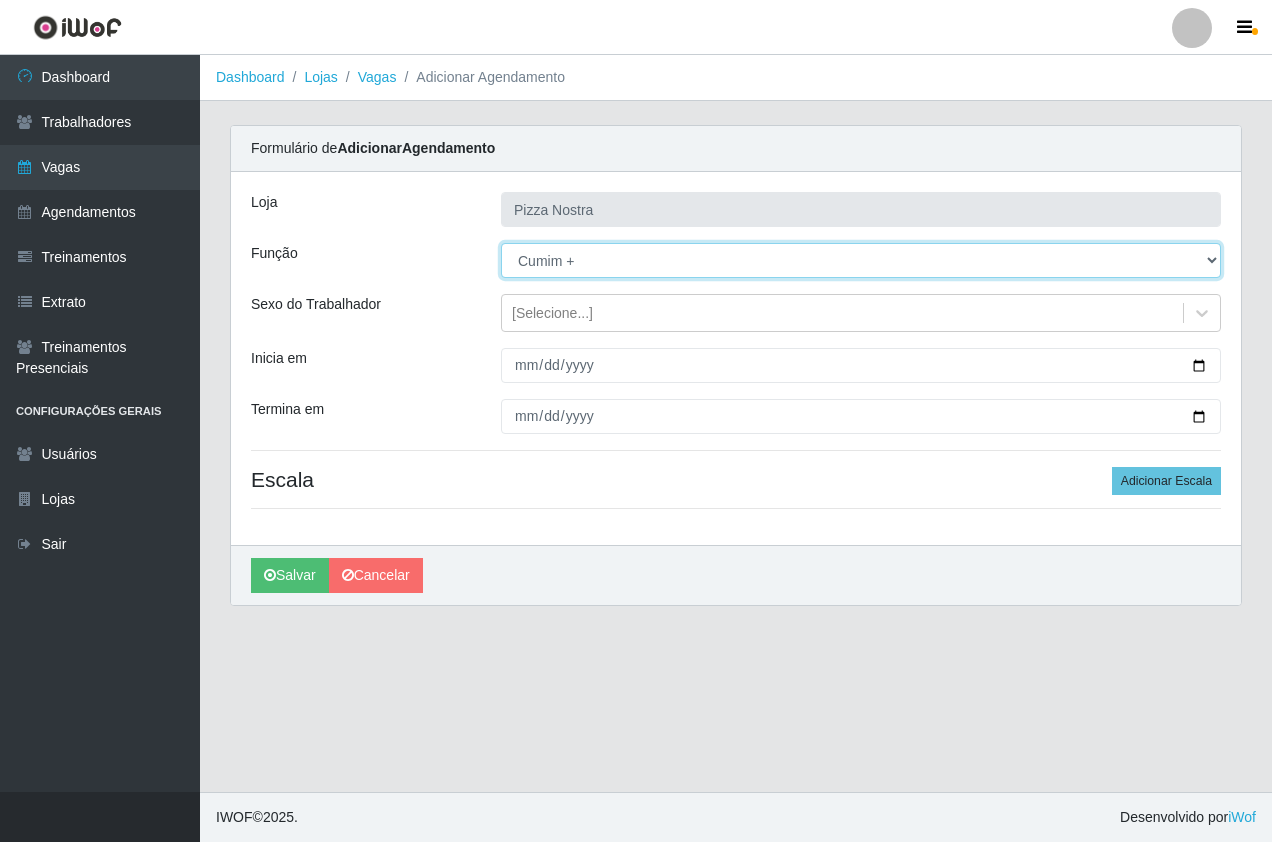 click on "[Selecione...] ASG ASG + ASG ++ Auxiliar de Cozinha Auxiliar de Cozinha + Auxiliar de Cozinha ++ Copeiro Copeiro + Copeiro ++ Cumim Cumim + Cumim ++ Garçom Garçom + Garçom ++" at bounding box center [861, 260] 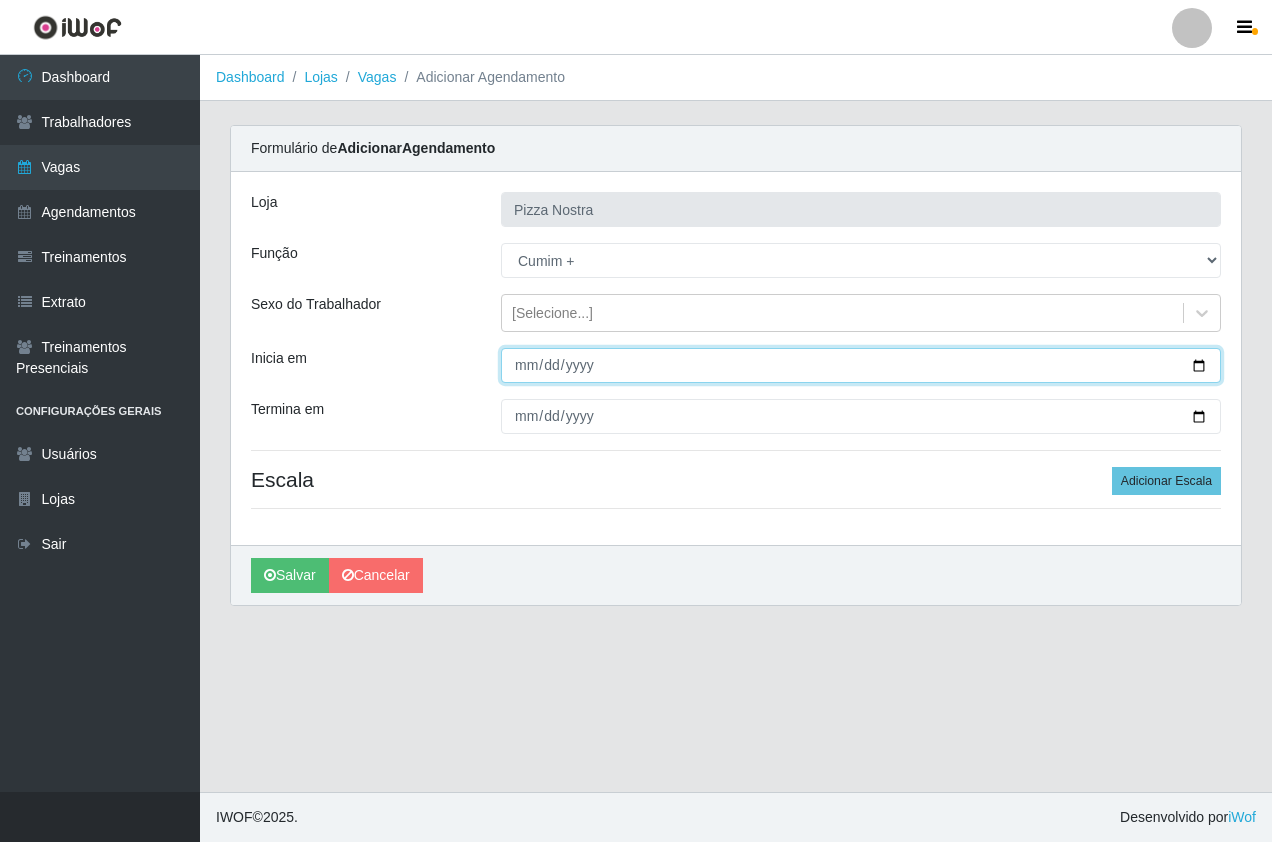 click on "Inicia em" at bounding box center [861, 365] 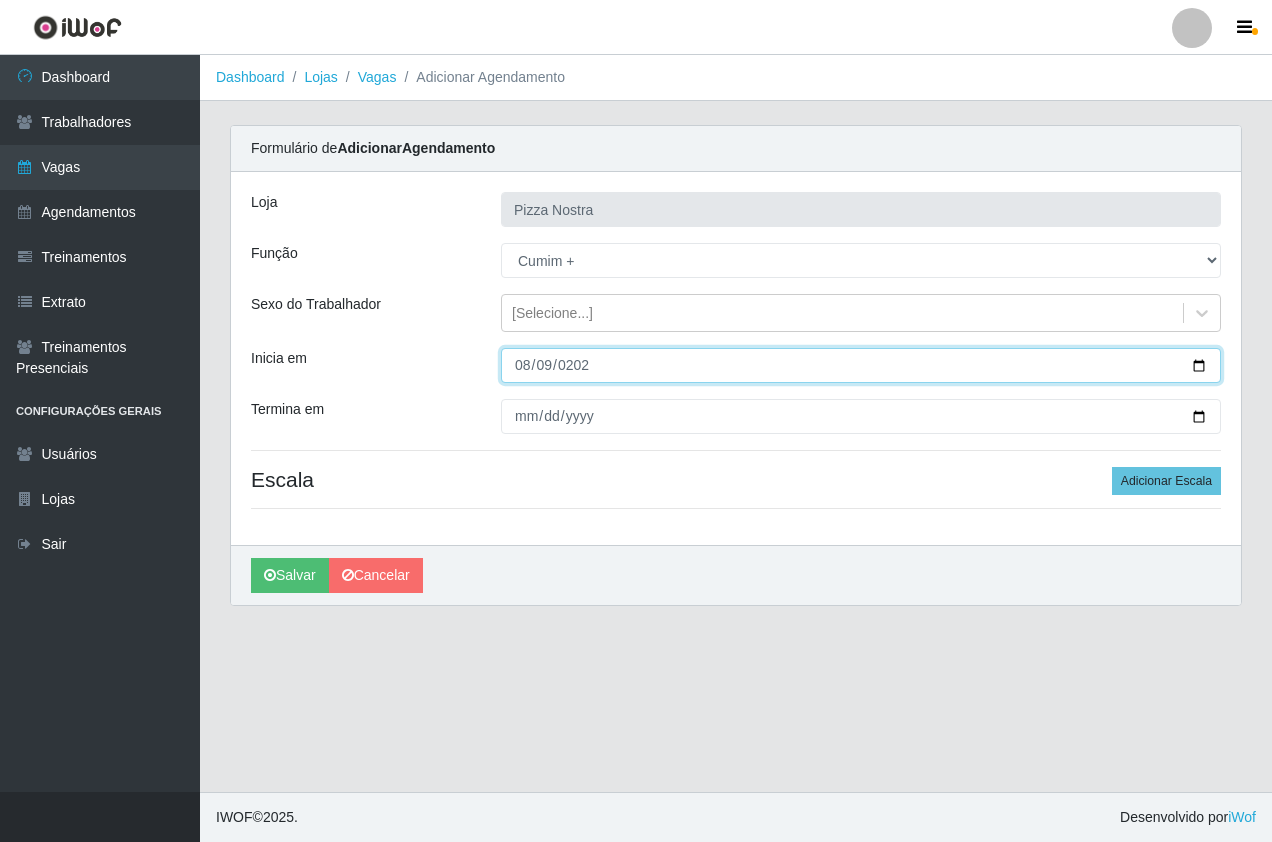 type on "2025-08-09" 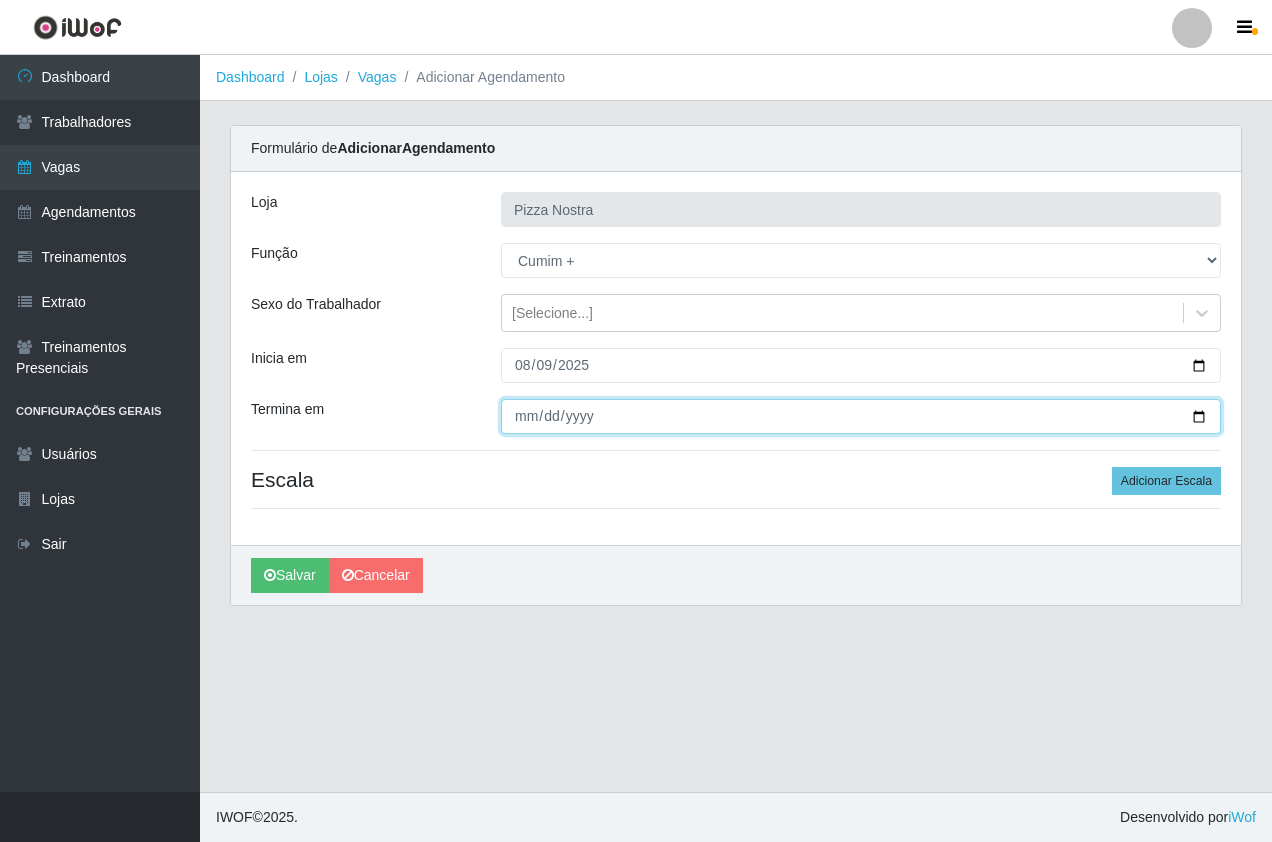 click on "Termina em" at bounding box center (861, 416) 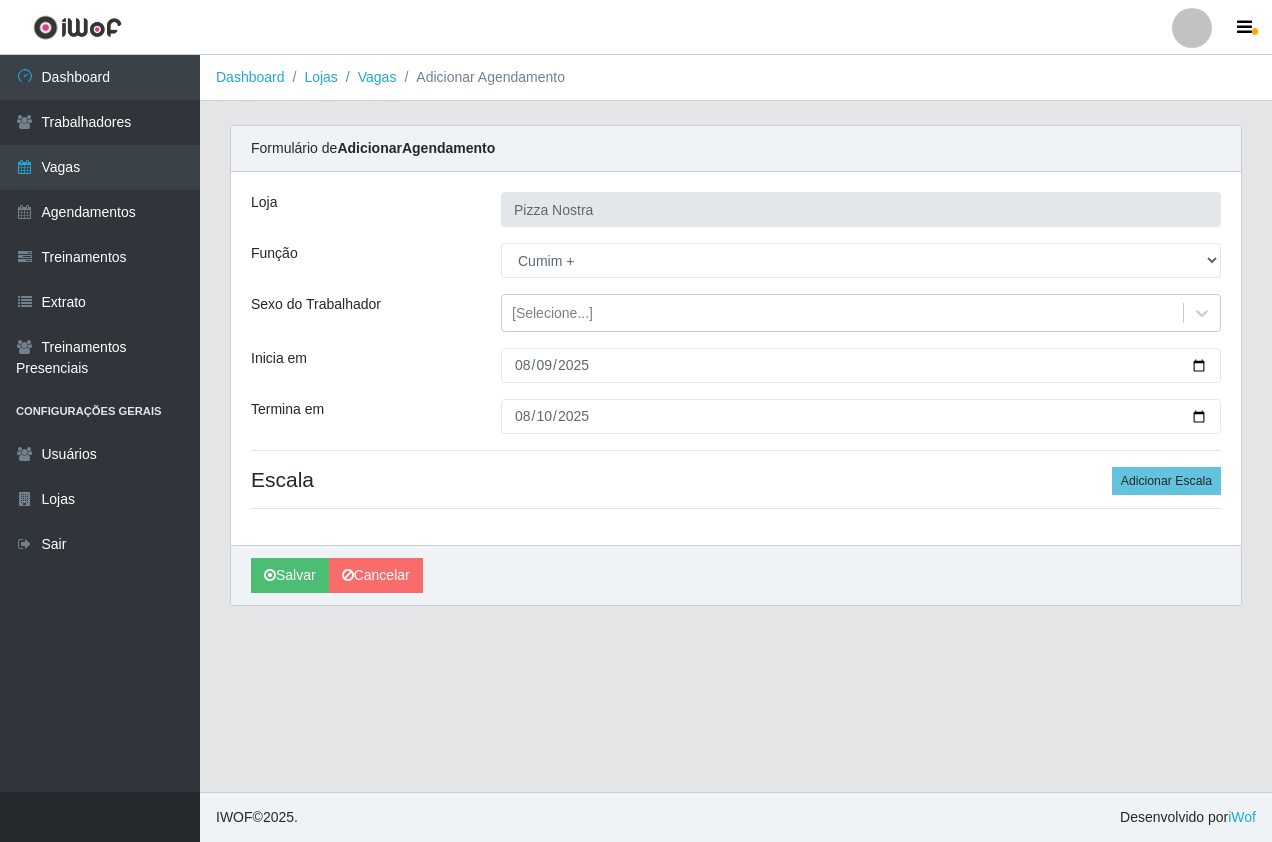 click on "Loja Pizza Nostra Função [Selecione...] ASG ASG + ASG ++ Auxiliar de Cozinha Auxiliar de Cozinha + Auxiliar de Cozinha ++ Copeiro Copeiro + Copeiro ++ Cumim Cumim + Cumim ++ Garçom Garçom + Garçom ++ Sexo do Trabalhador [Selecione...] Inicia em [DATE] Termina em [DATE] Escala Adicionar Escala" at bounding box center (736, 358) 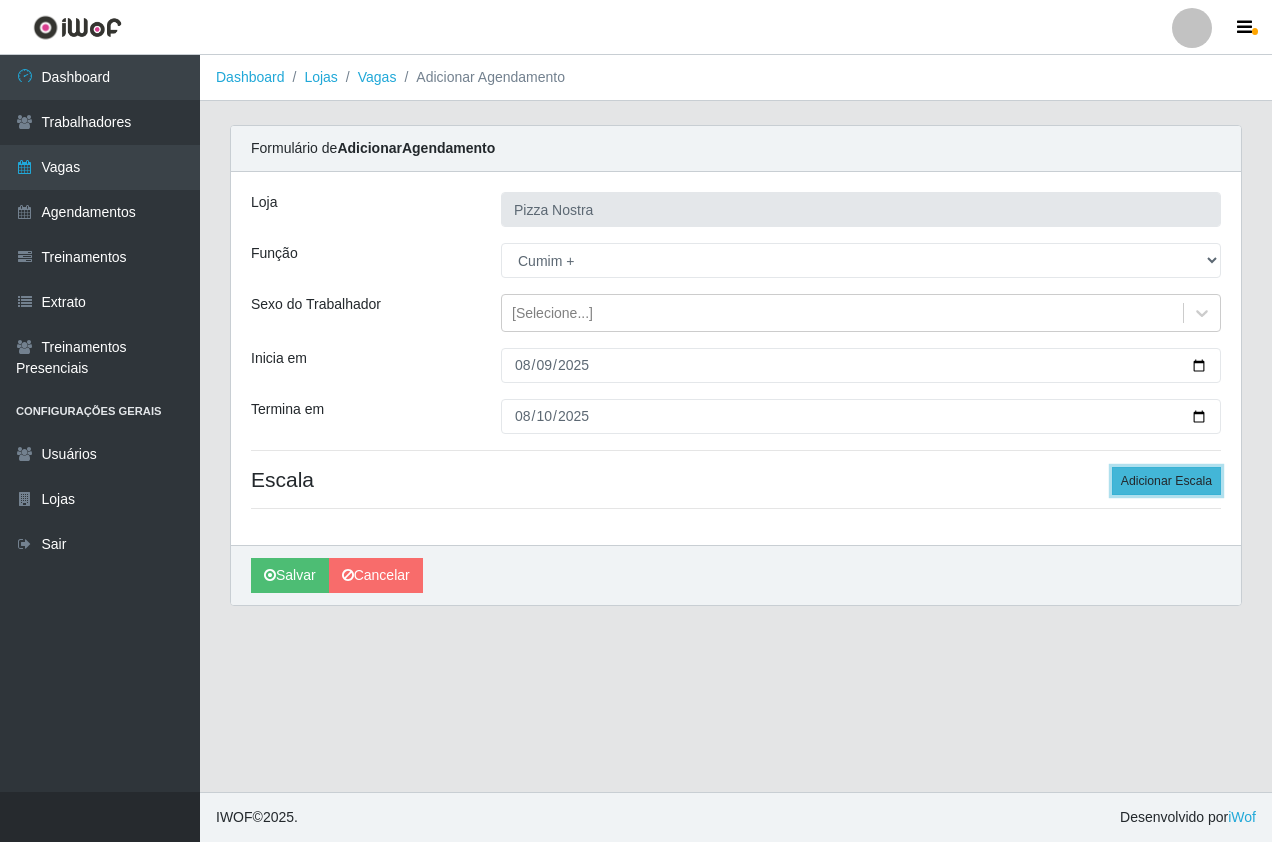 click on "Adicionar Escala" at bounding box center [1166, 481] 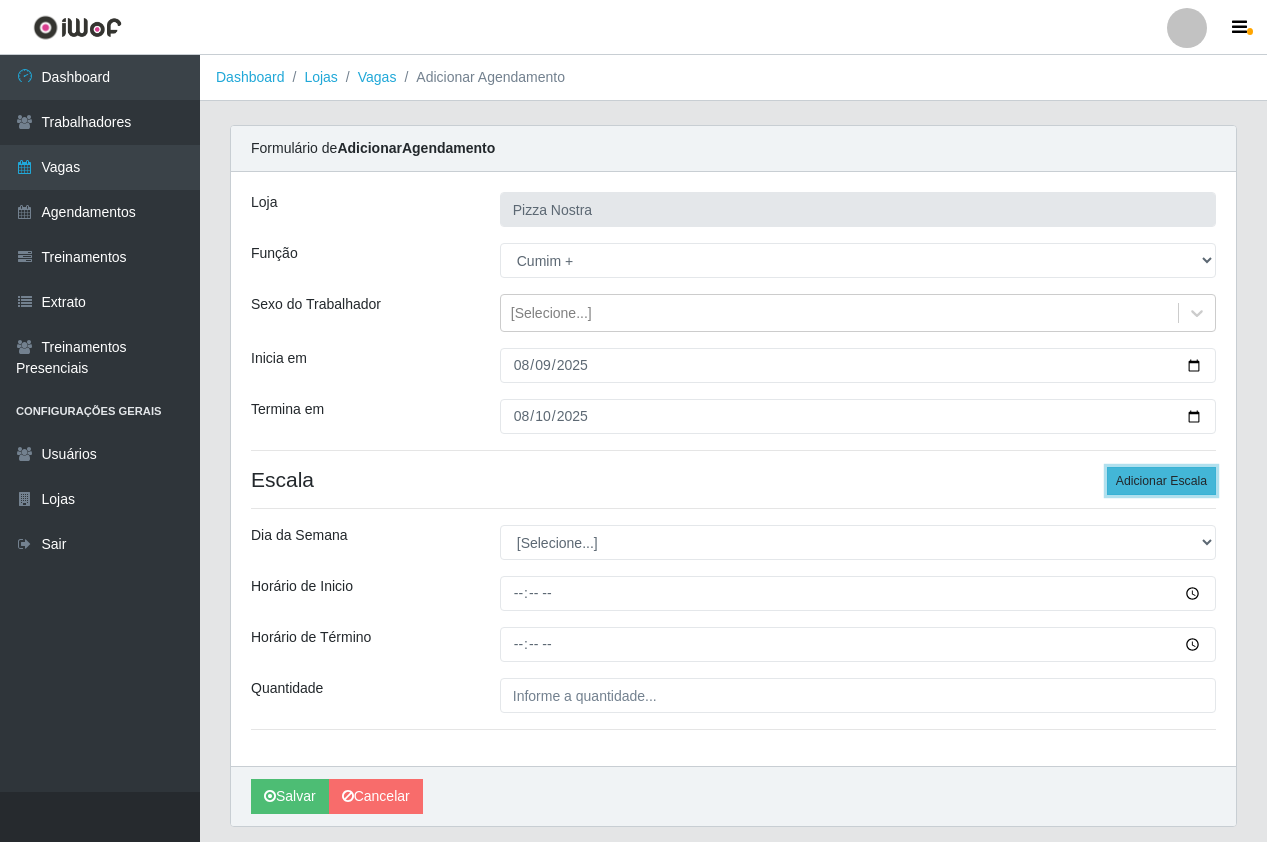 click on "Adicionar Escala" at bounding box center (1161, 481) 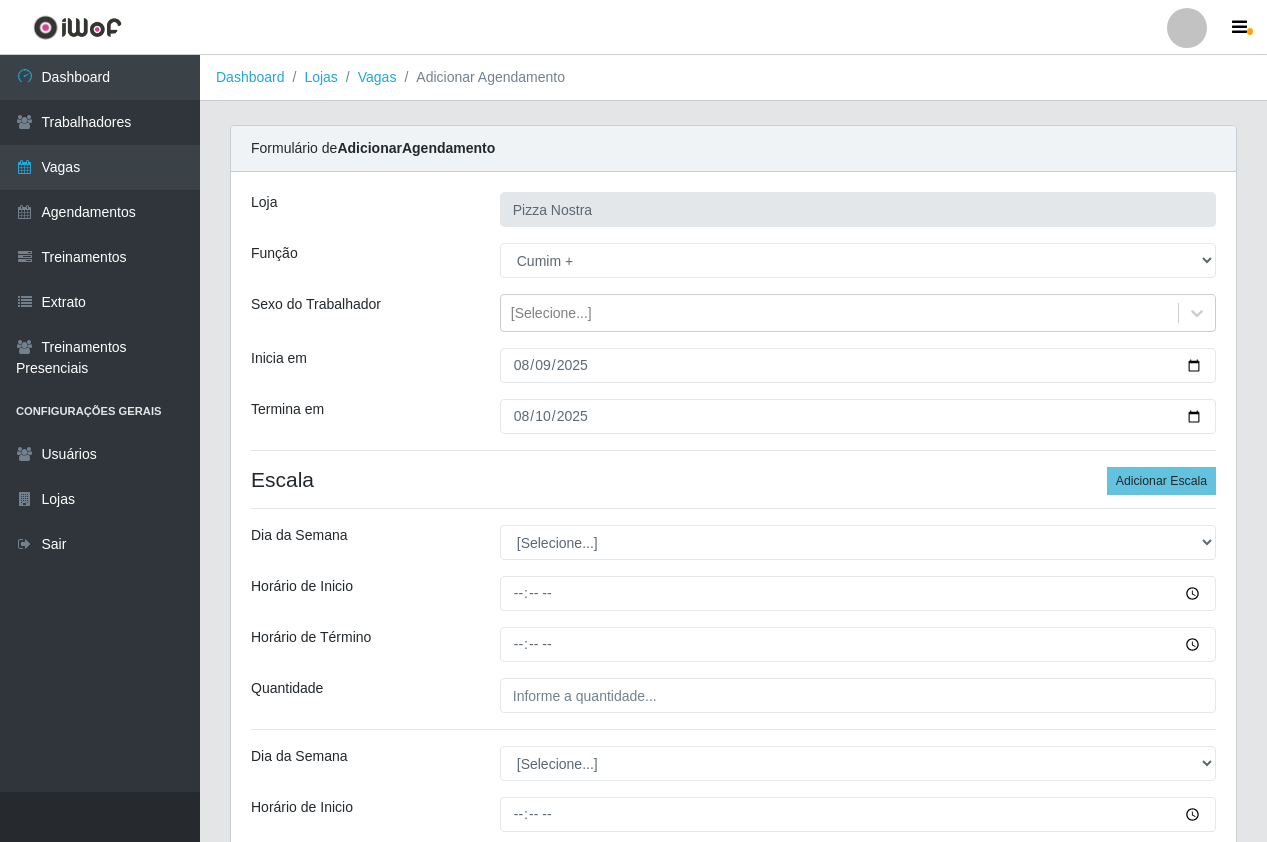 click on "Dashboard Lojas Vagas Adicionar Agendamento Carregando... Formulário de Adicionar Agendamento Loja Pizza Nostra Função [Selecione...] ASG ASG + ASG ++ Auxiliar de Cozinha Auxiliar de Cozinha + Auxiliar de Cozinha ++ Copeiro Copeiro + Copeiro ++ Cumim Cumim + Cumim ++ Garçom Garçom + Garçom ++ Sexo do Trabalhador [Selecione...] Inicia em [DATE] Termina em [DATE] Escala Adicionar Escala Dia da Semana [Selecione...] Segunda Terça Quarta Quinta Sexta Sábado Domingo Horário de Inicio Horário de Término Quantidade Dia da Semana [Selecione...] Segunda Terça Quarta Quinta Sexta Sábado Domingo Horário de Inicio Horário de Término Quantidade Salvar Cancelar" at bounding box center (733, 563) 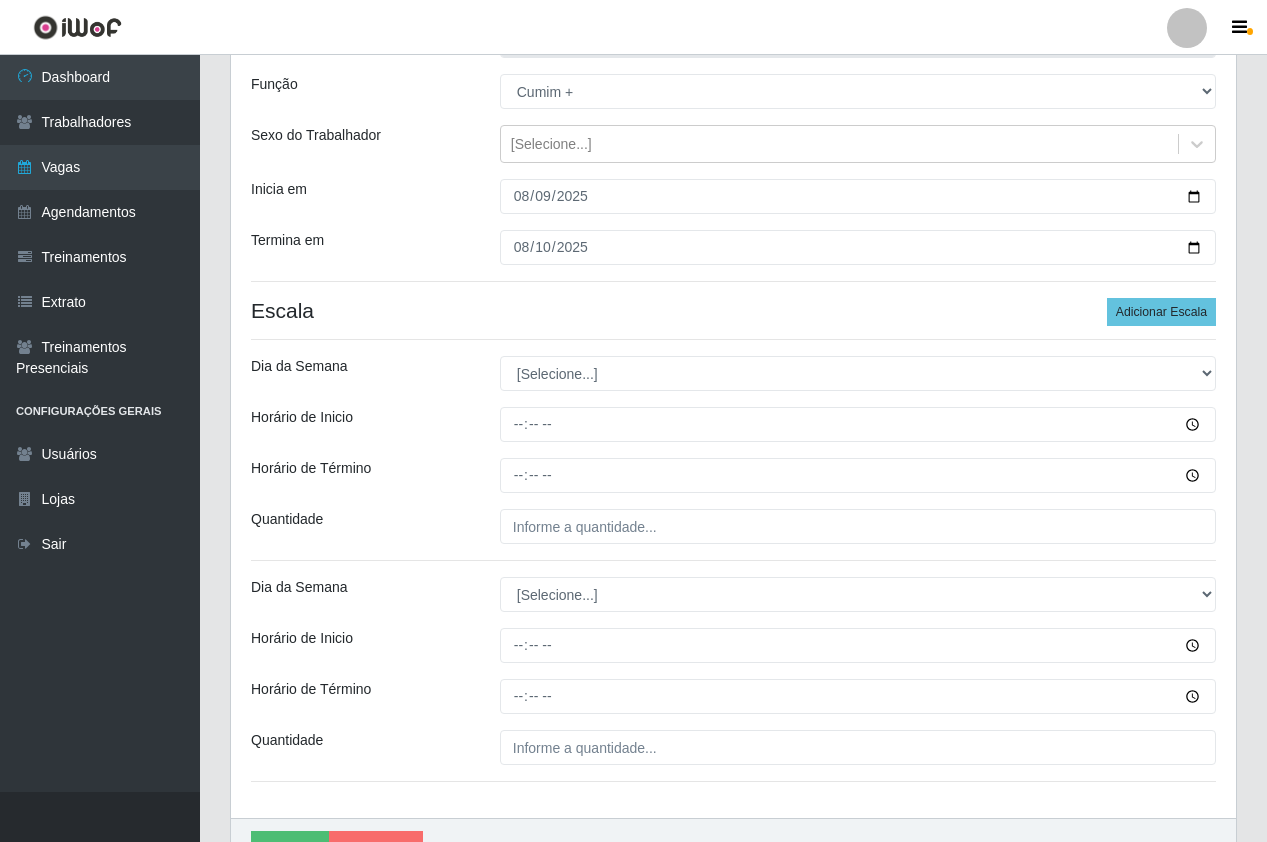 scroll, scrollTop: 200, scrollLeft: 0, axis: vertical 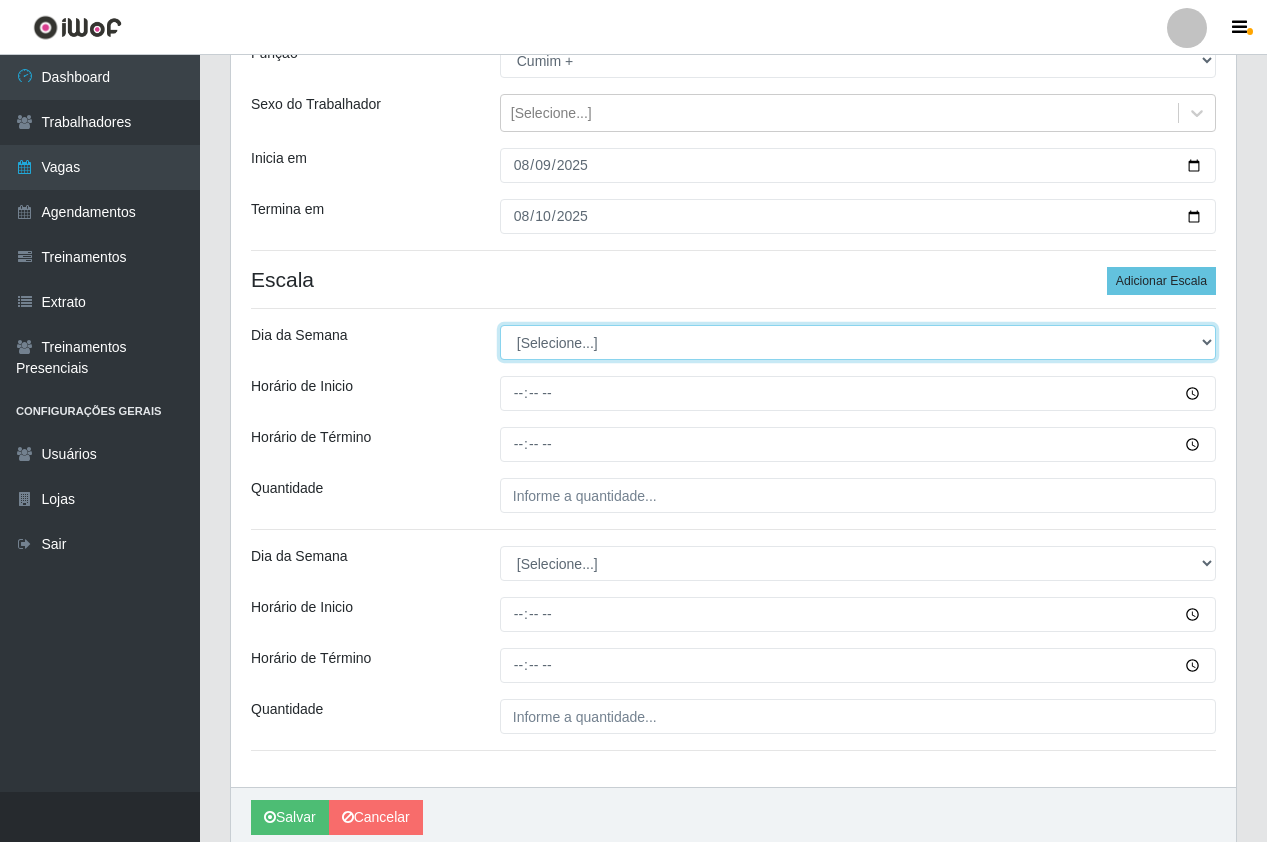 click on "[Selecione...] Segunda Terça Quarta Quinta Sexta Sábado Domingo" at bounding box center [858, 342] 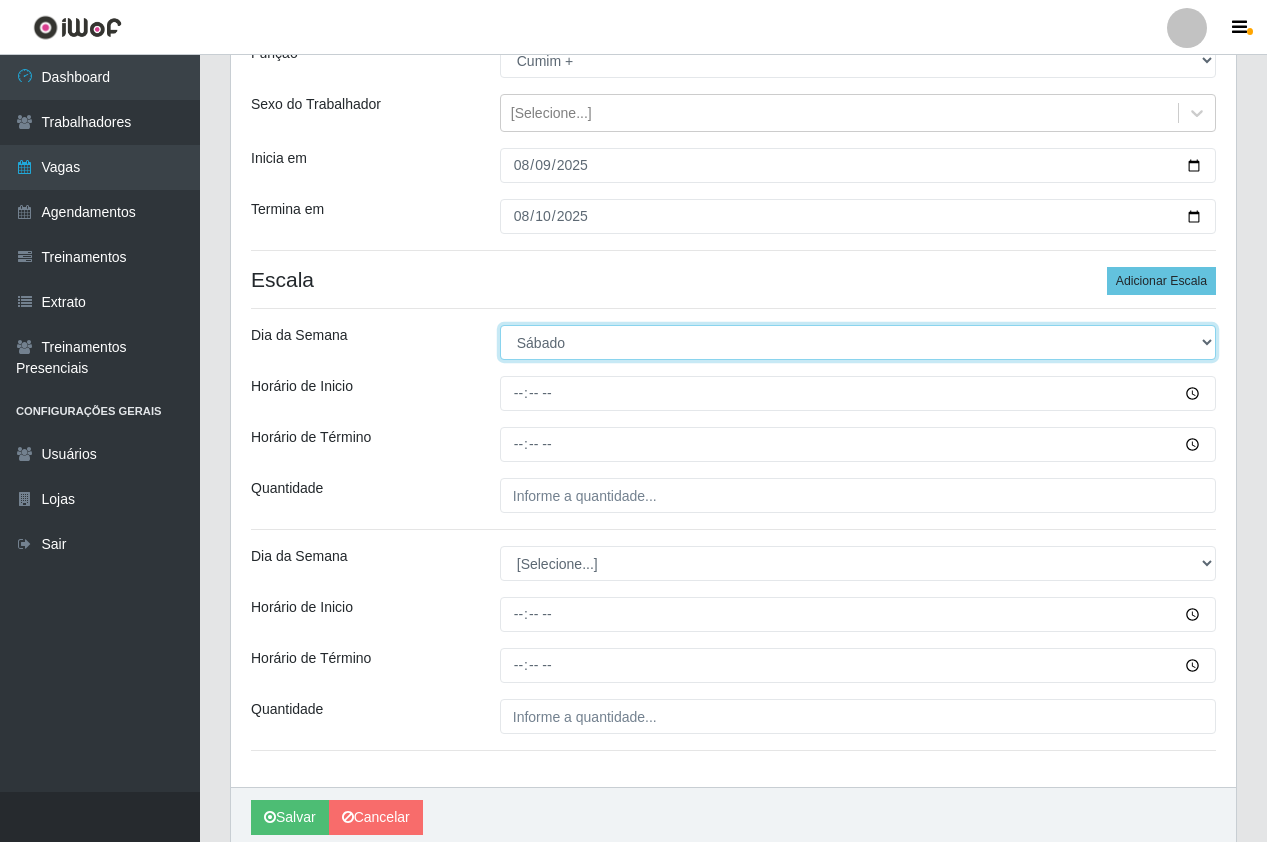 click on "[Selecione...] Segunda Terça Quarta Quinta Sexta Sábado Domingo" at bounding box center (858, 342) 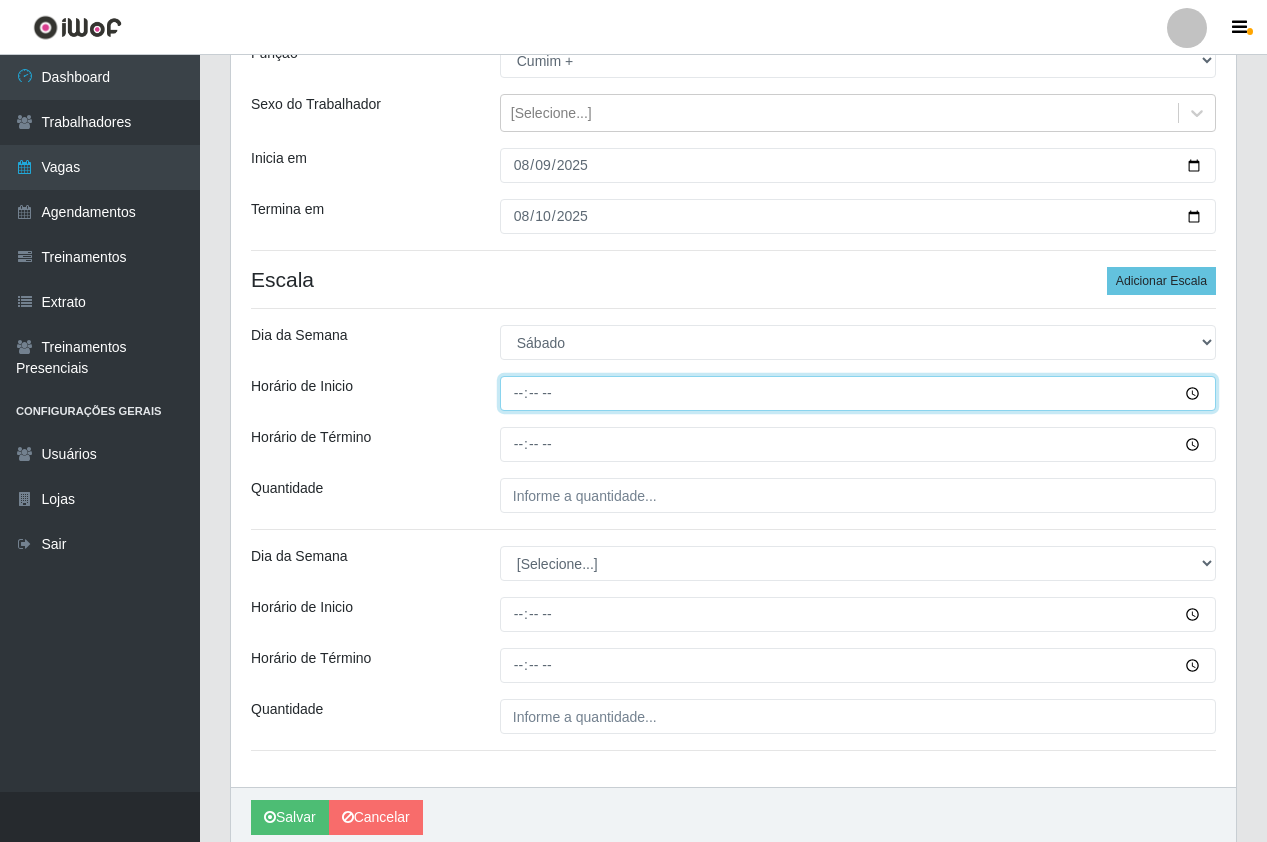 click on "Horário de Inicio" at bounding box center (858, 393) 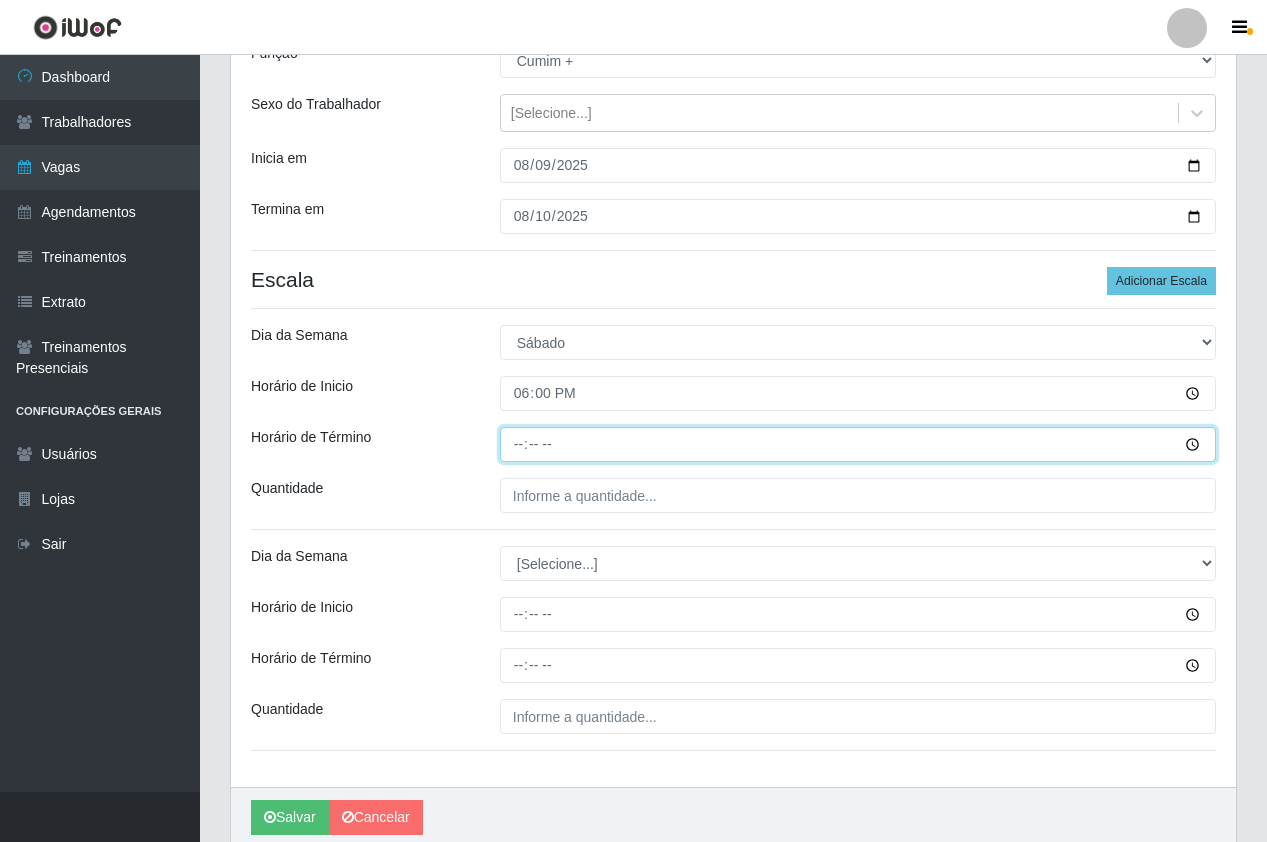 click on "Horário de Término" at bounding box center [858, 444] 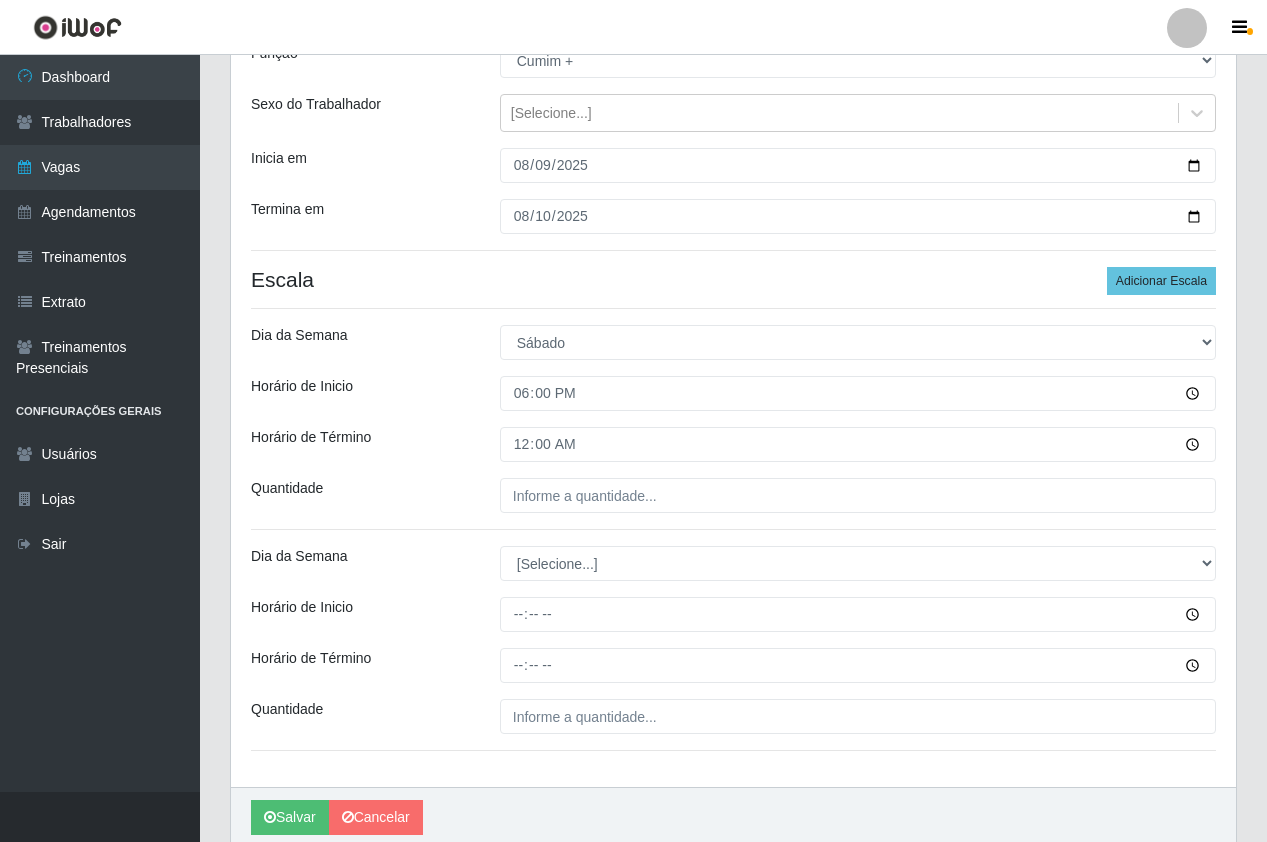 click on "Loja Pizza Nostra Função [Selecione...] ASG ASG + ASG ++ Auxiliar de Cozinha Auxiliar de Cozinha + Auxiliar de Cozinha ++ Copeiro Copeiro + Copeiro ++ Cumim Cumim + Cumim ++ Garçom Garçom + Garçom ++ Sexo do Trabalhador [Selecione...] Inicia em [DATE] Termina em [DATE] Escala Adicionar Escala Dia da Semana [Selecione...] Segunda Terça Quarta Quinta Sexta Sábado Domingo Horário de Inicio [TIME] Horário de Término [TIME] Quantidade Dia da Semana [Selecione...] Segunda Terça Quarta Quinta Sexta Sábado Domingo Horário de Inicio Horário de Término Quantidade" at bounding box center (733, 379) 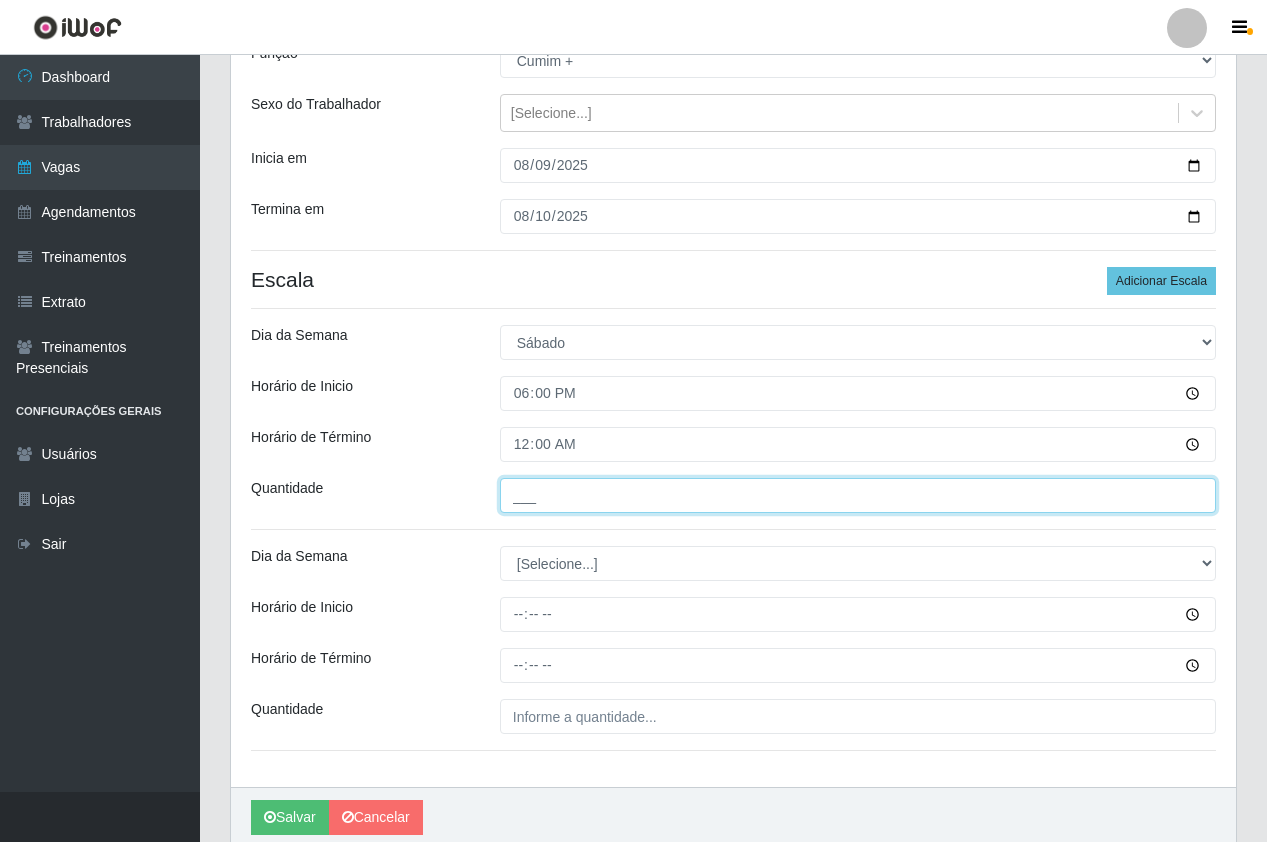 click on "___" at bounding box center [858, 495] 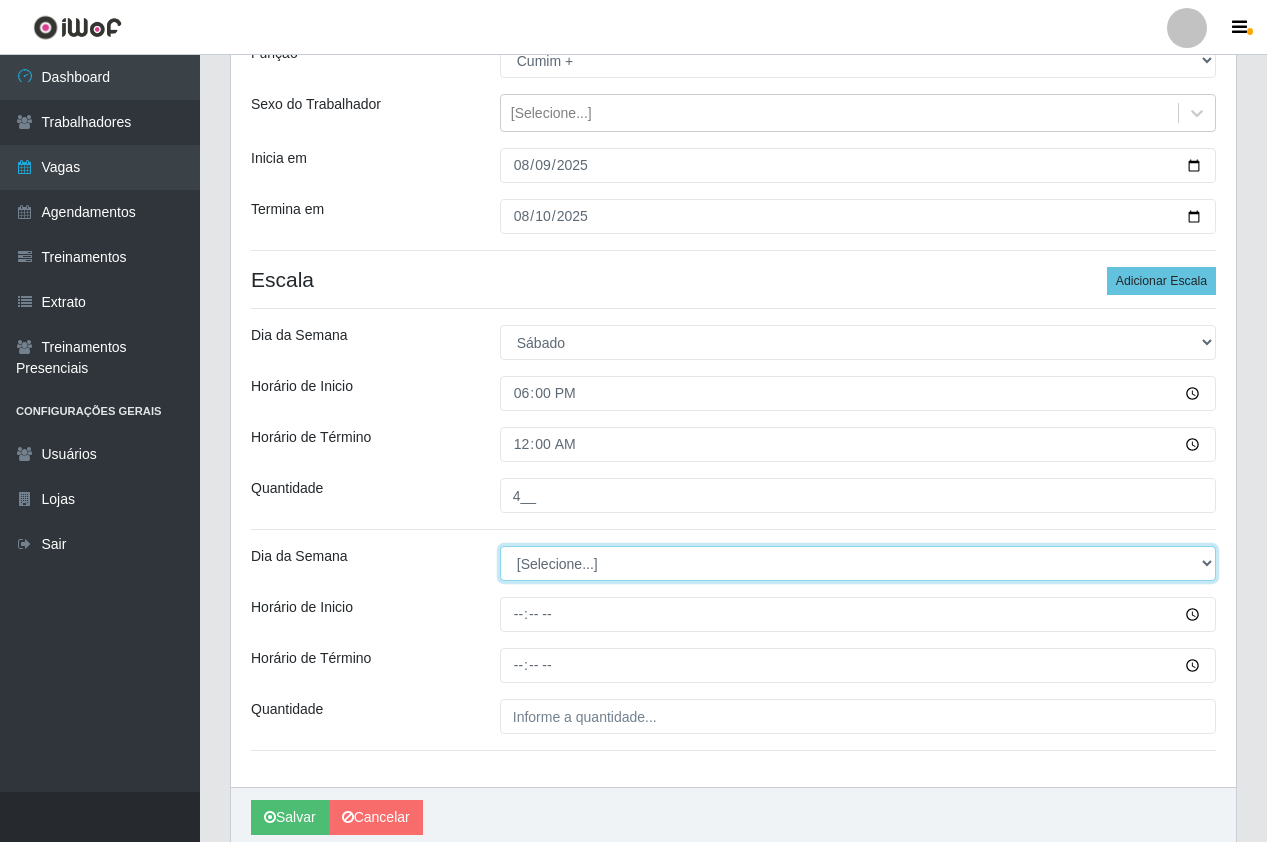 drag, startPoint x: 531, startPoint y: 566, endPoint x: 534, endPoint y: 578, distance: 12.369317 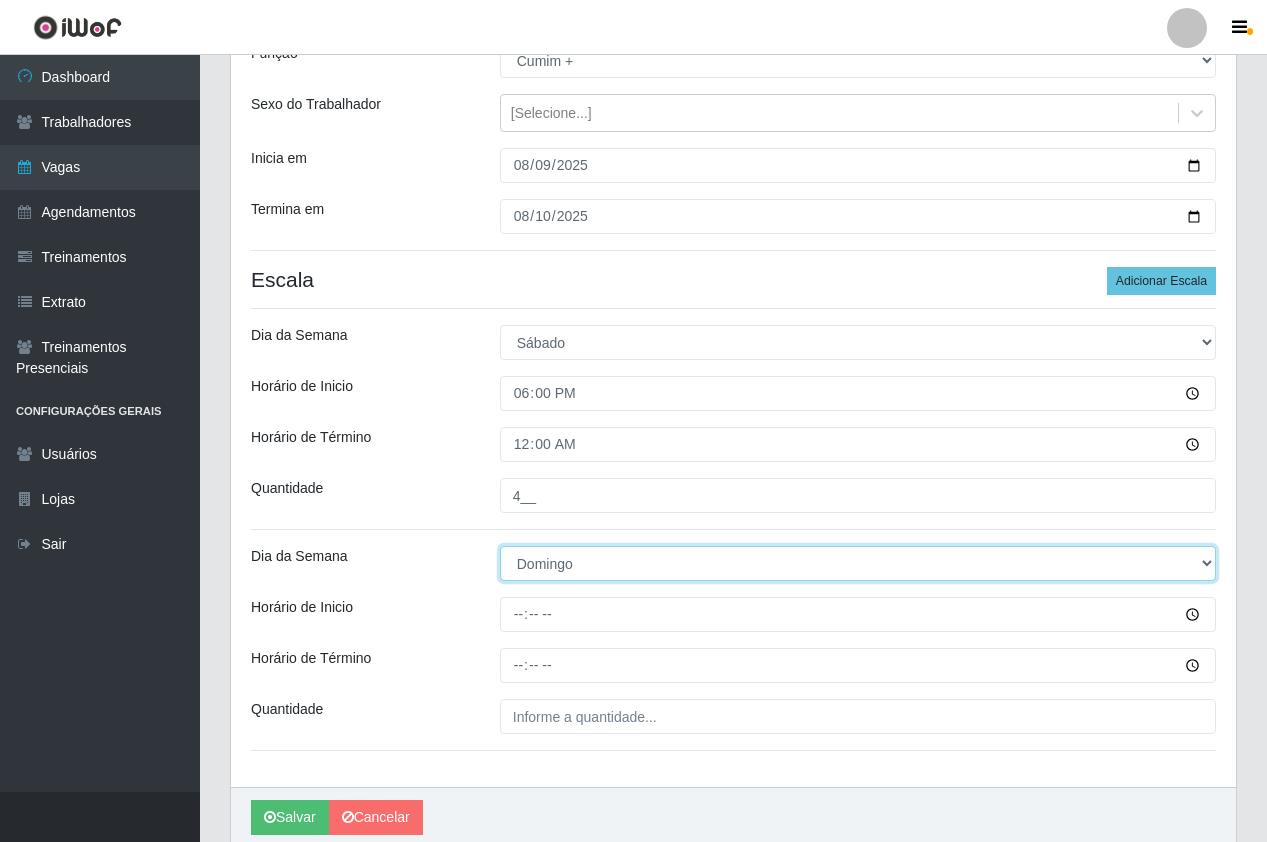 click on "[Selecione...] Segunda Terça Quarta Quinta Sexta Sábado Domingo" at bounding box center (858, 563) 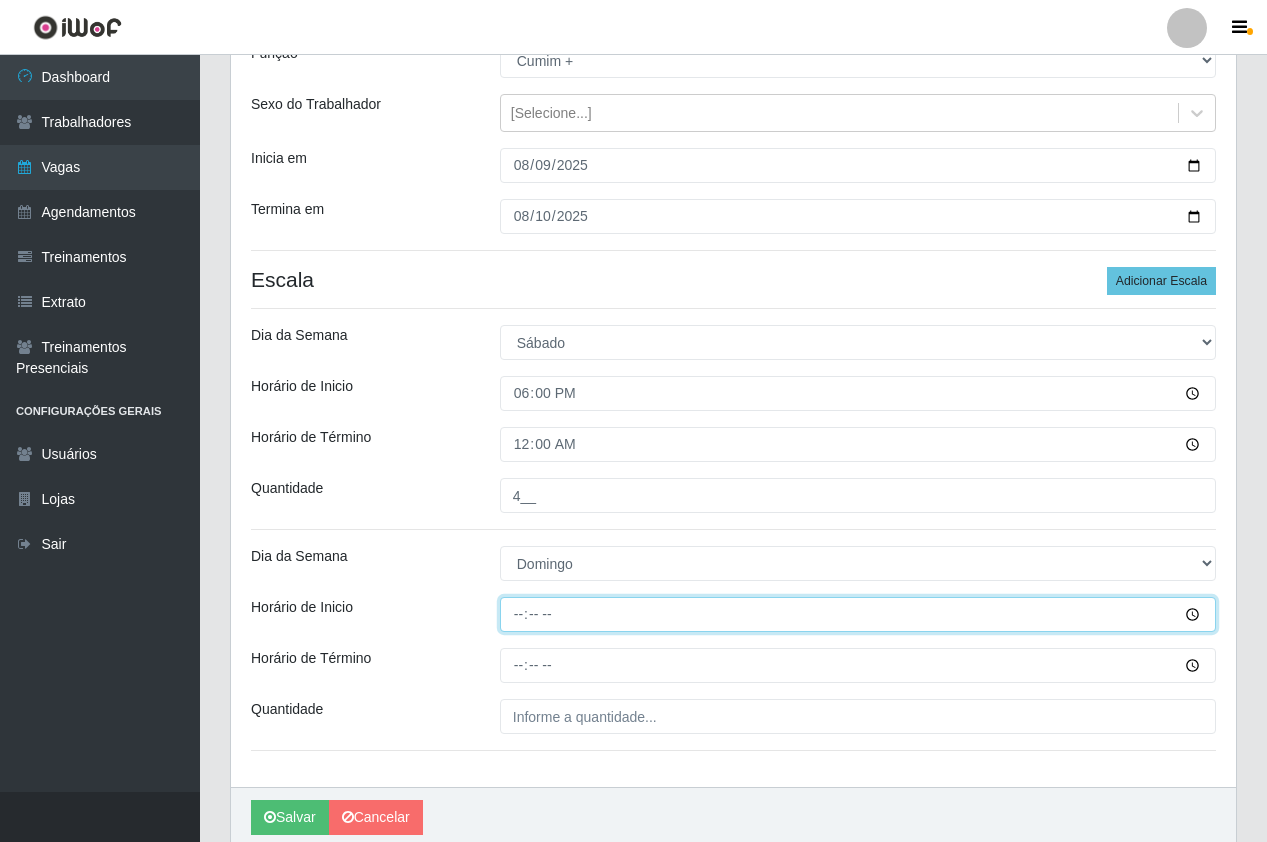 click on "Horário de Inicio" at bounding box center (858, 614) 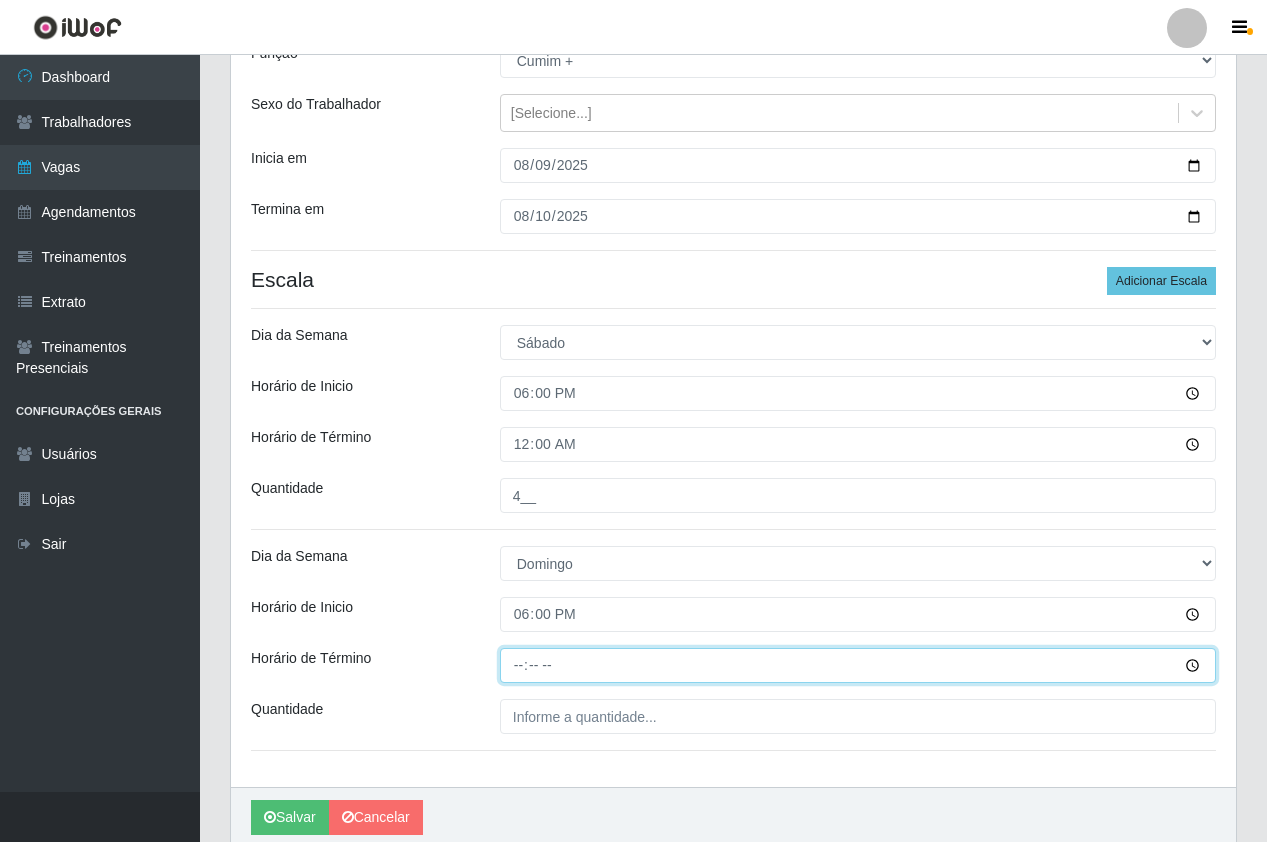 click on "Horário de Término" at bounding box center (858, 665) 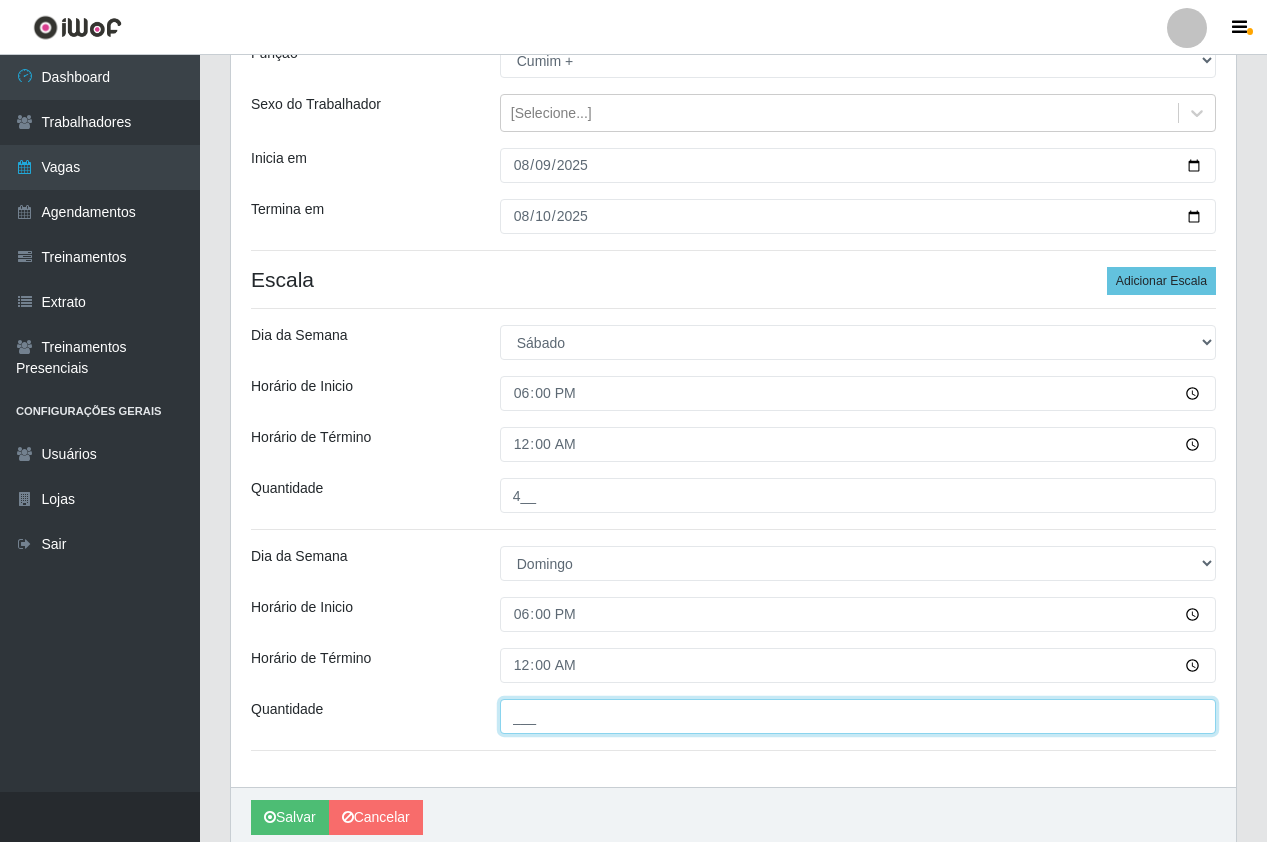 click on "___" at bounding box center (858, 716) 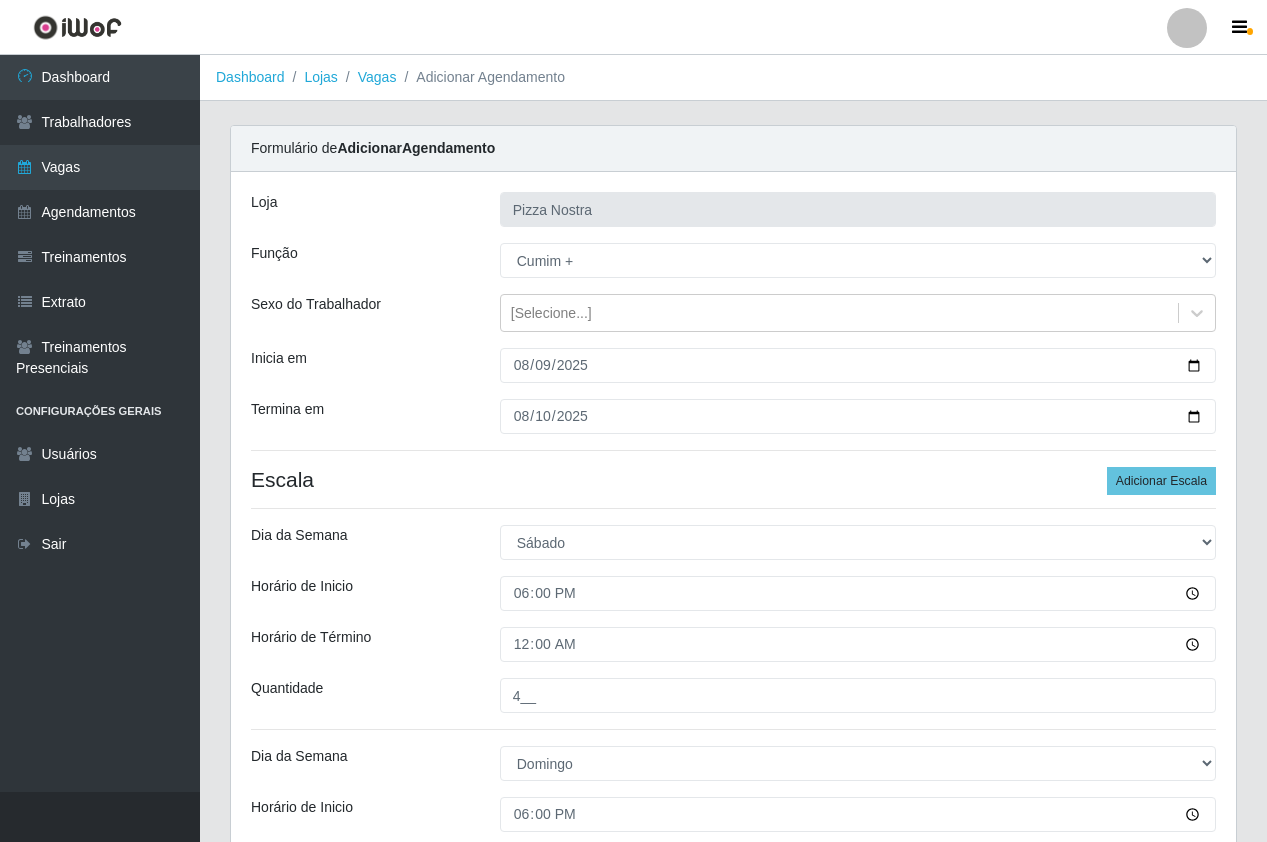 scroll, scrollTop: 280, scrollLeft: 0, axis: vertical 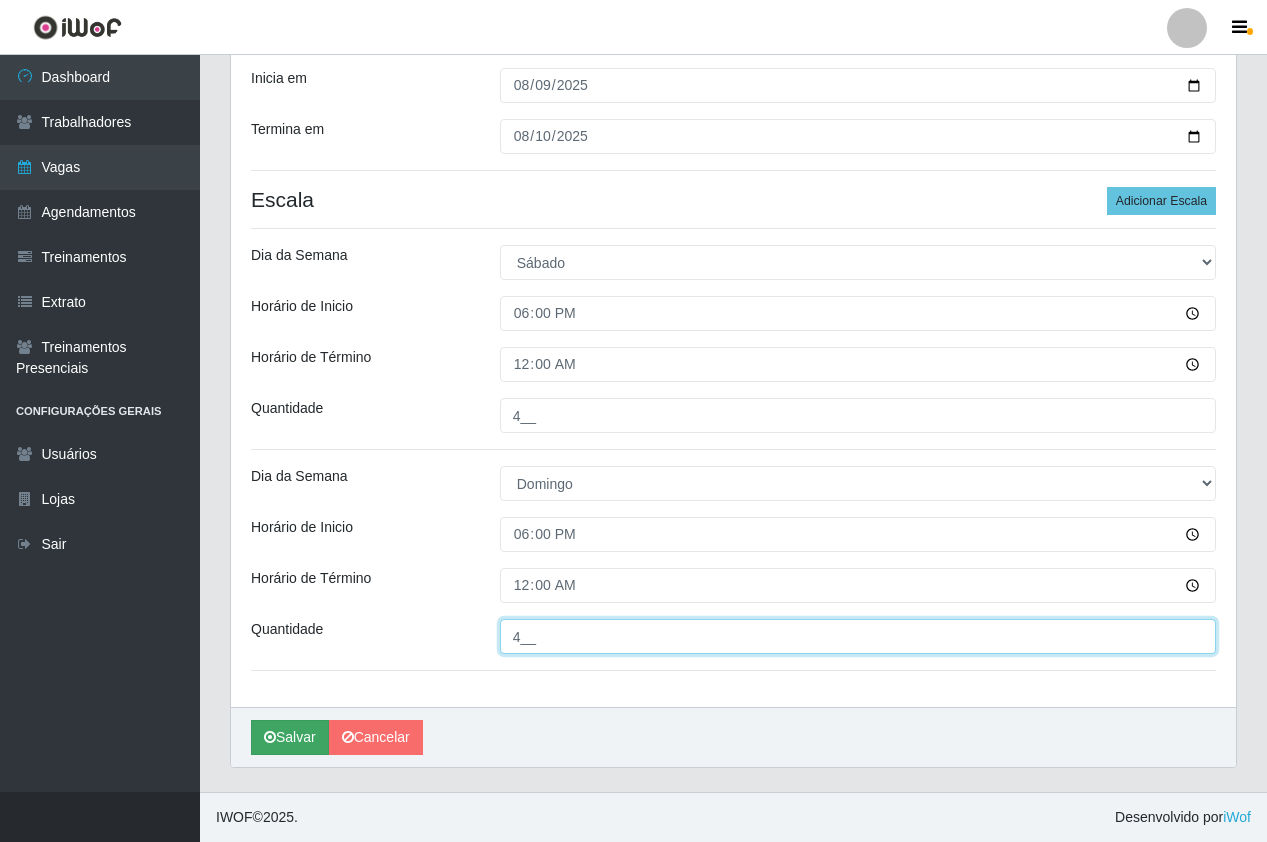 click on "Salvar" at bounding box center [290, 737] 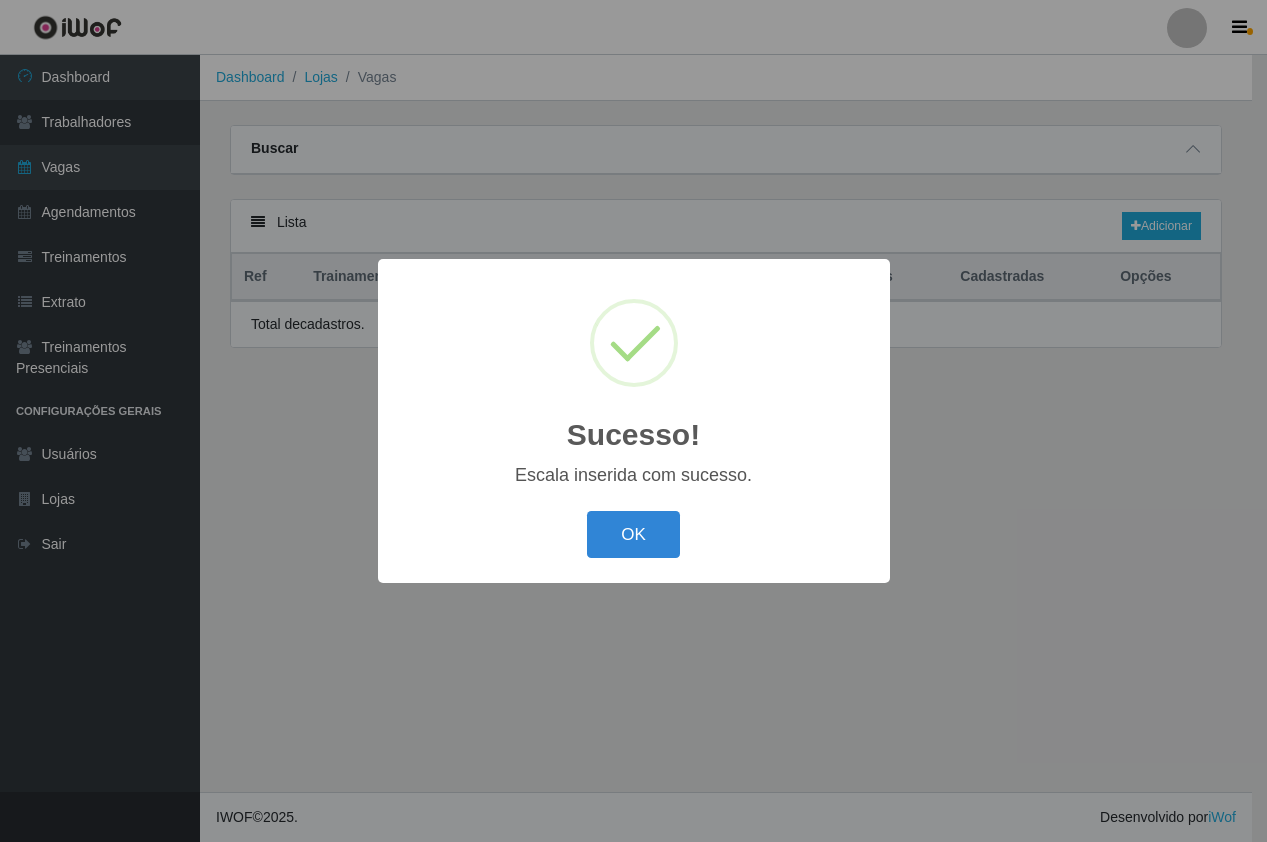 scroll, scrollTop: 0, scrollLeft: 0, axis: both 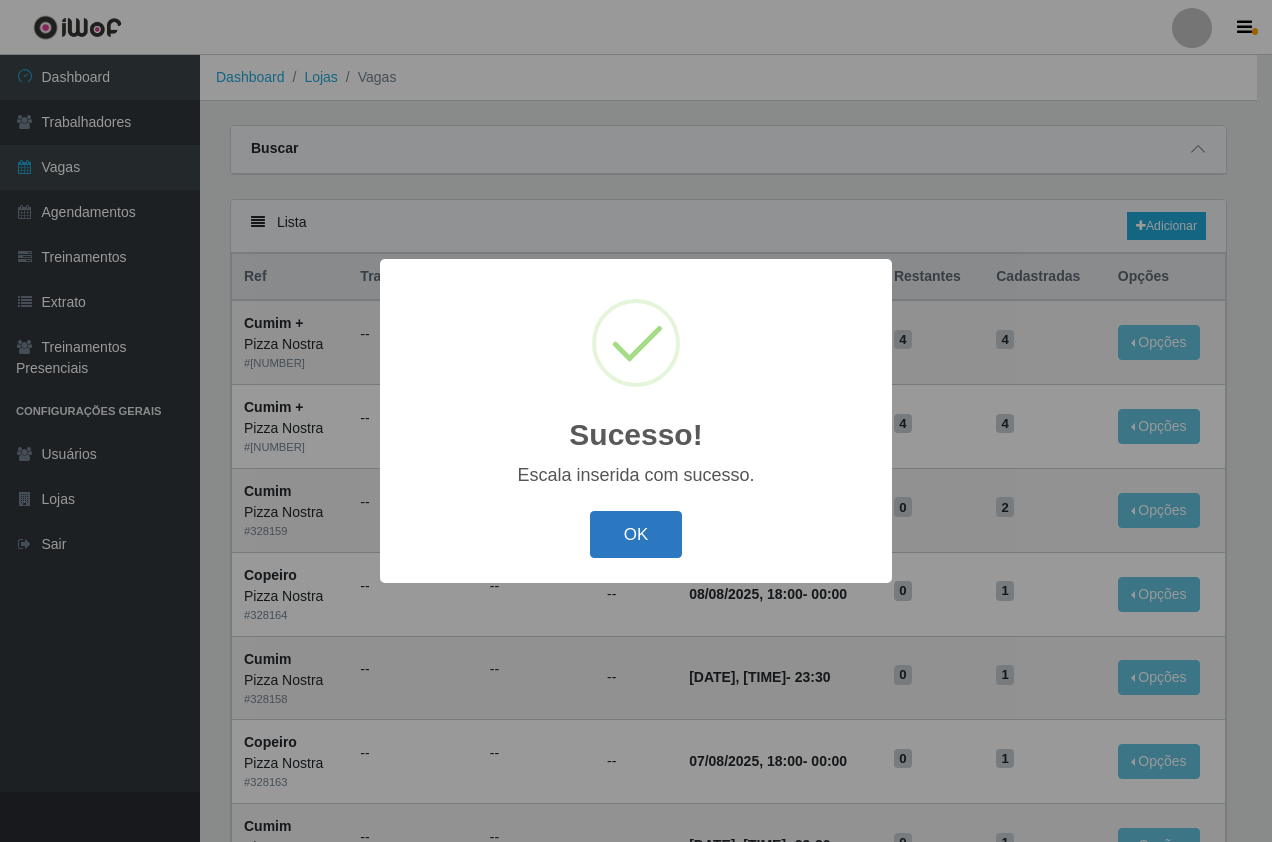click on "OK" at bounding box center (636, 534) 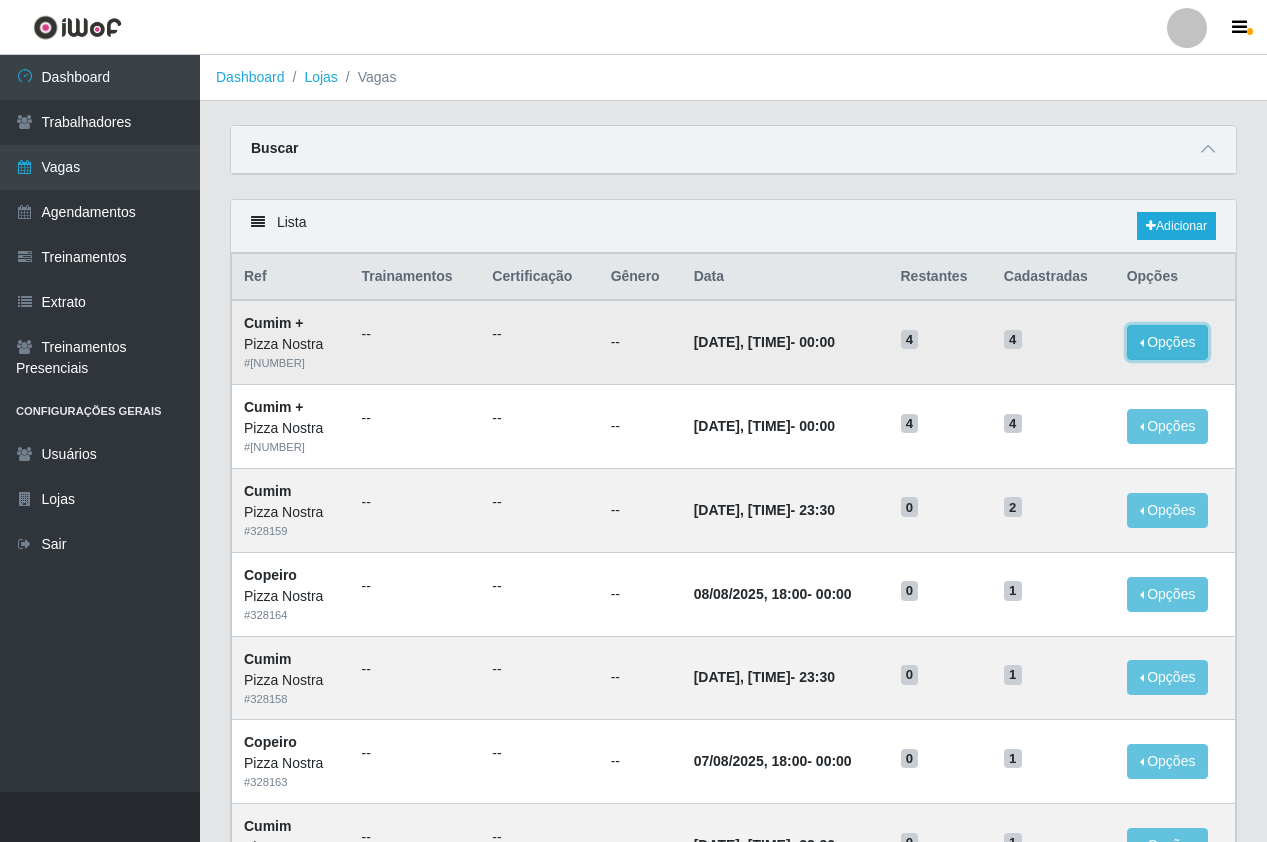 click on "Opções" at bounding box center (1168, 342) 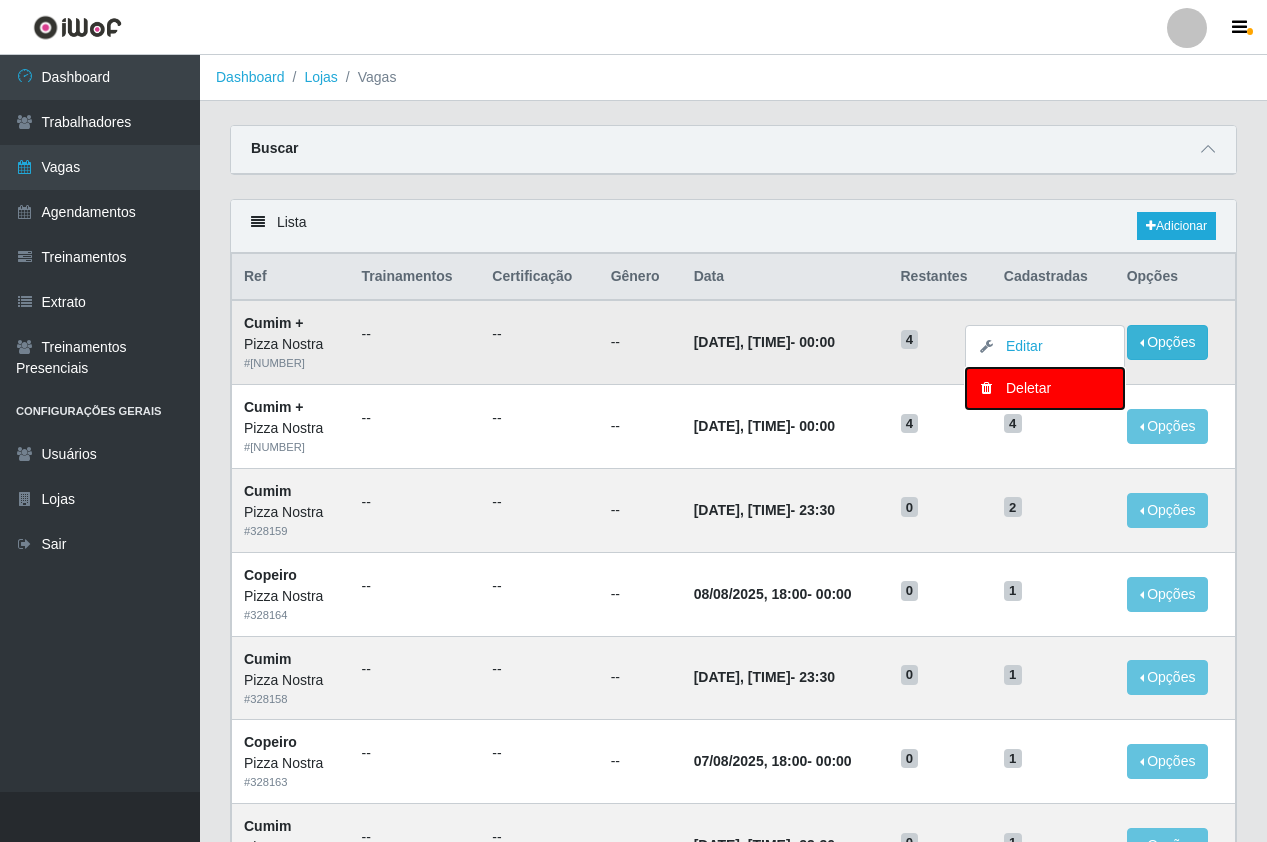 click on "Deletar" at bounding box center (1045, 388) 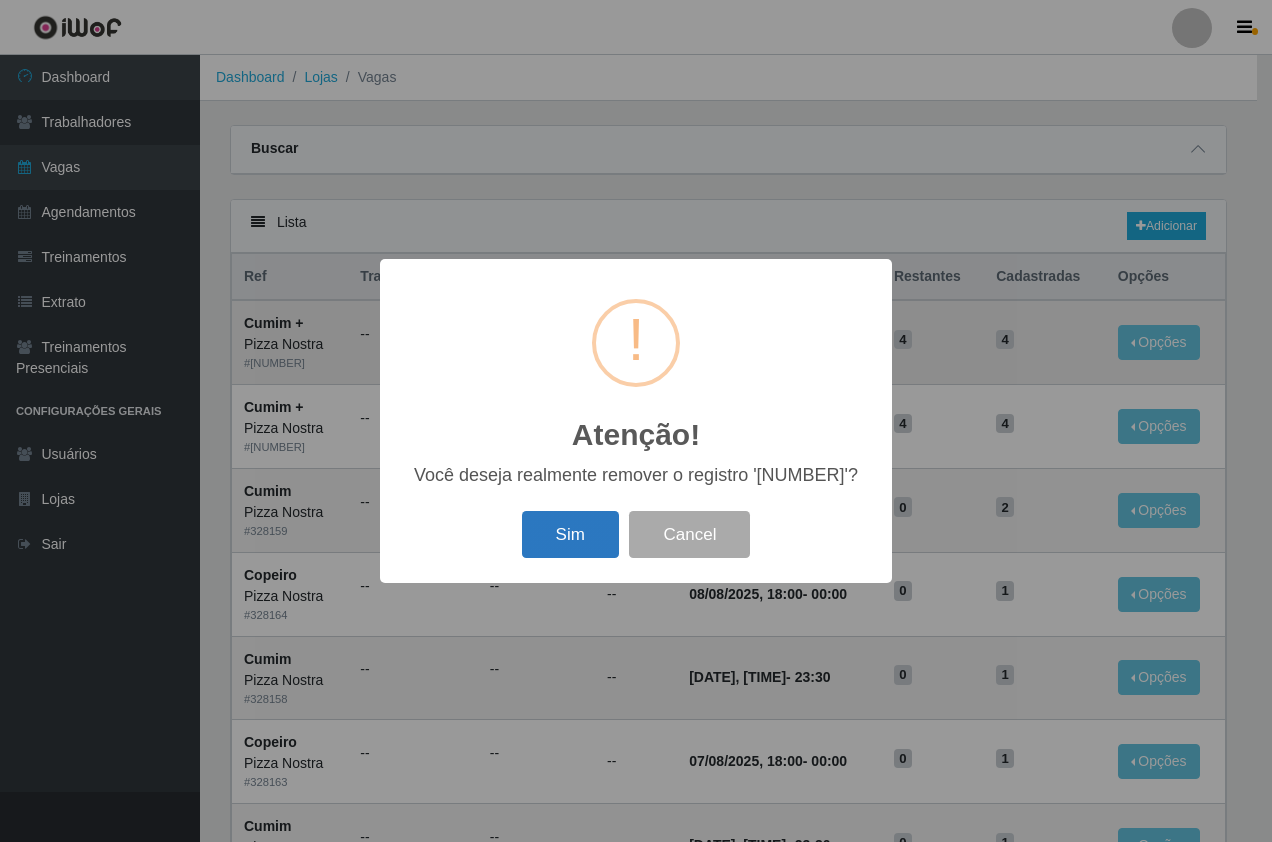 click on "Sim" at bounding box center [570, 534] 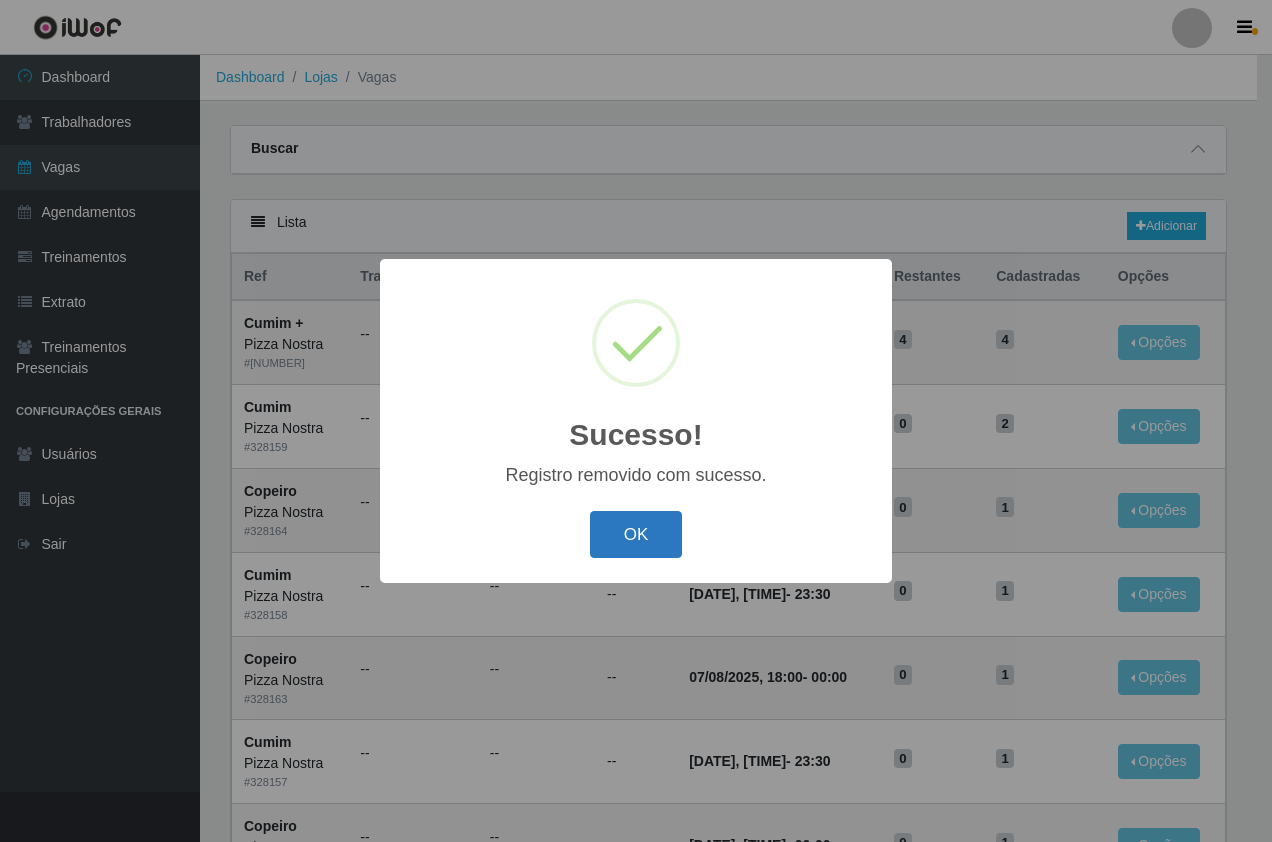 click on "OK" at bounding box center [636, 534] 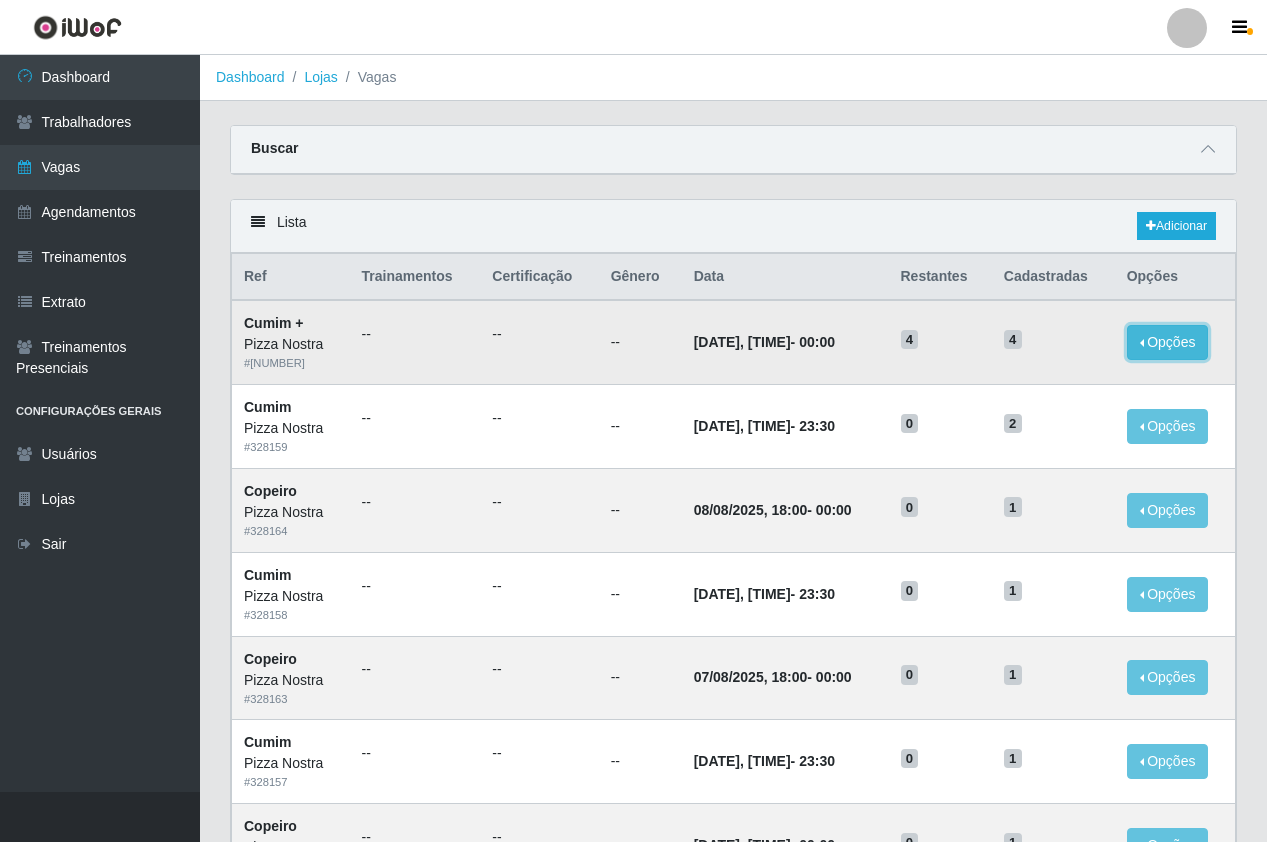 click on "Opções" at bounding box center (1168, 342) 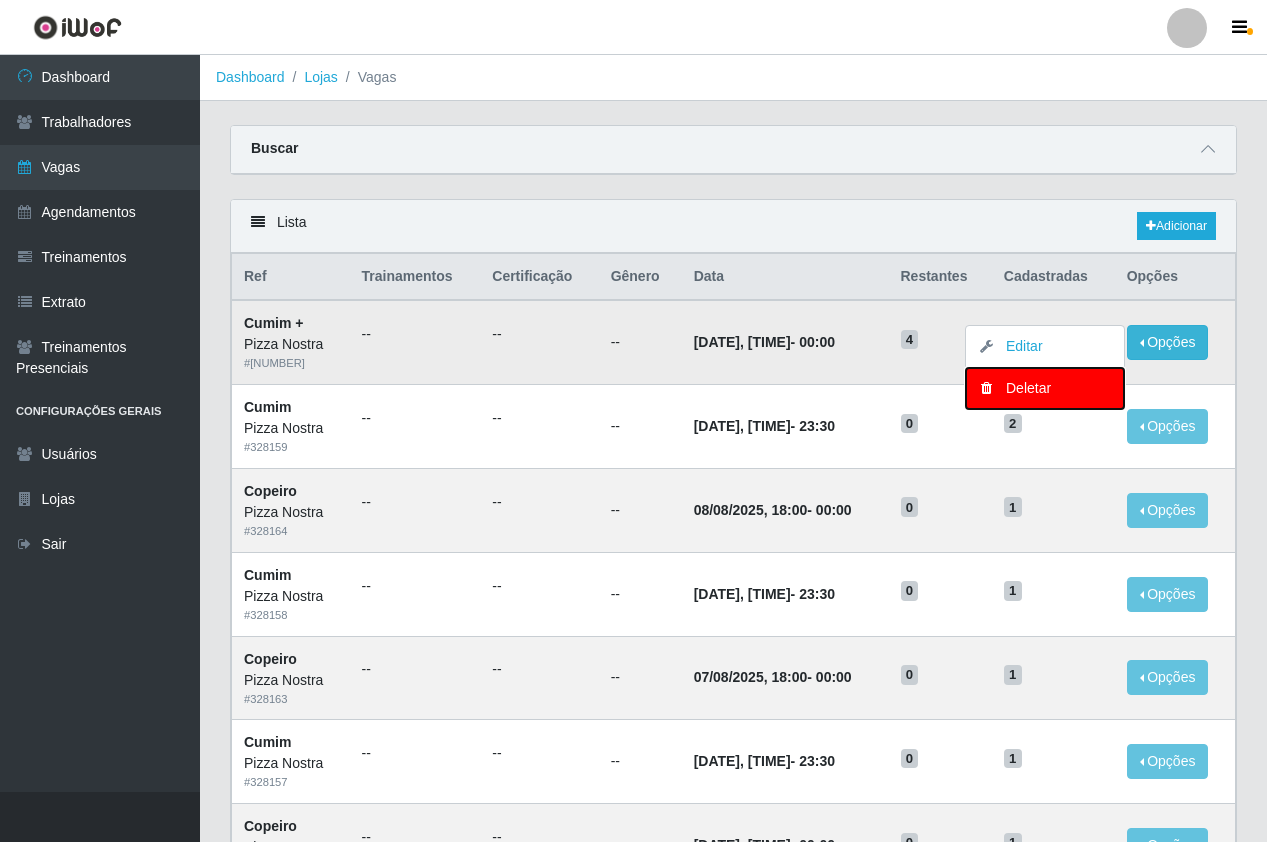 click on "Deletar" at bounding box center (1045, 388) 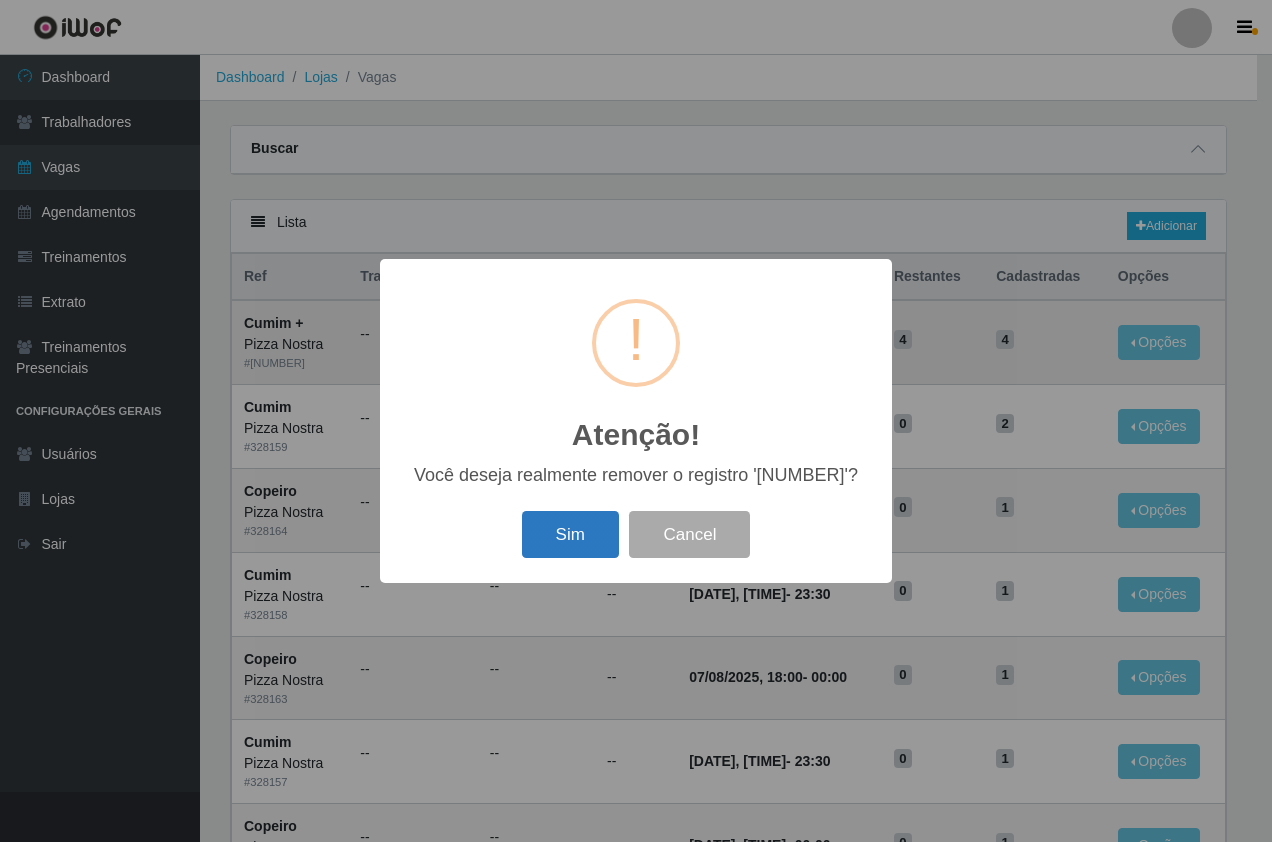 click on "Sim" at bounding box center [570, 534] 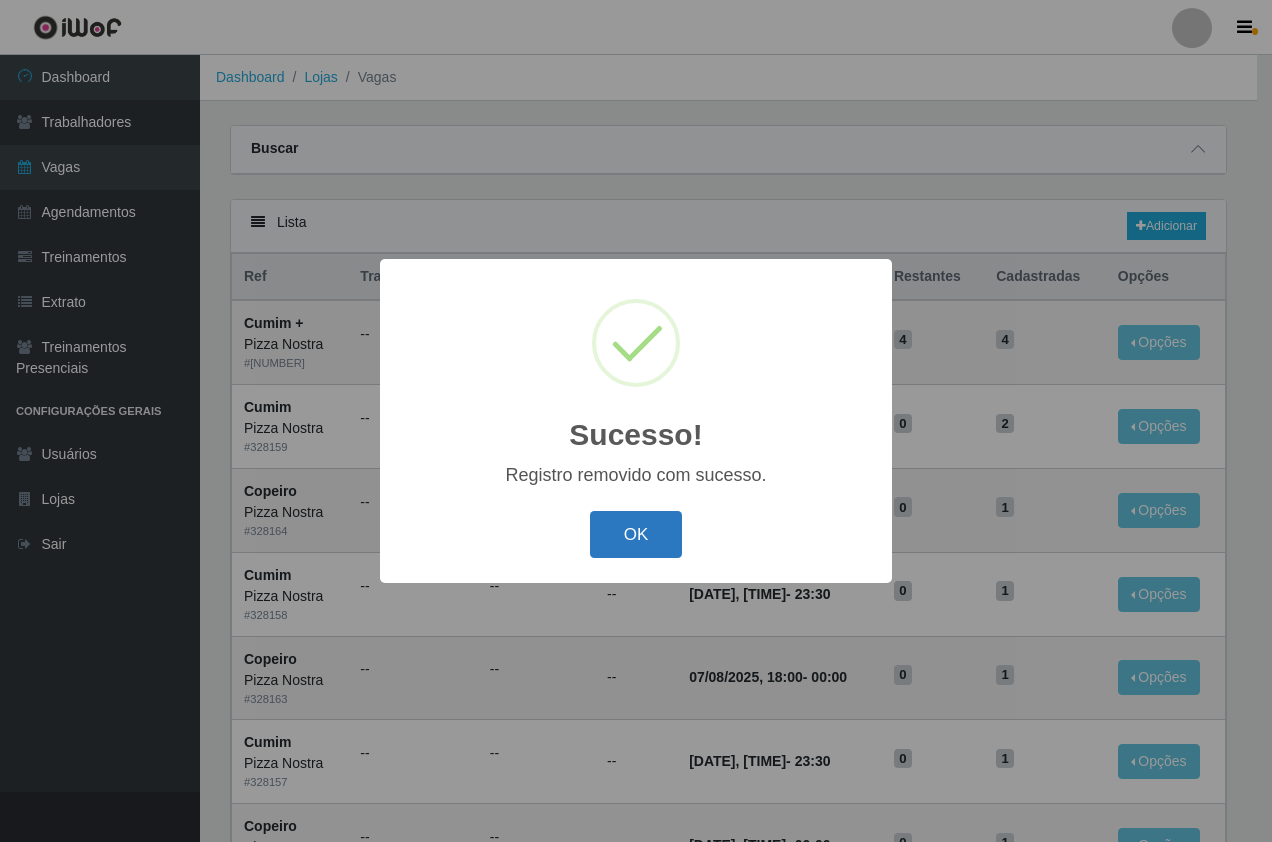 click on "OK" at bounding box center [636, 534] 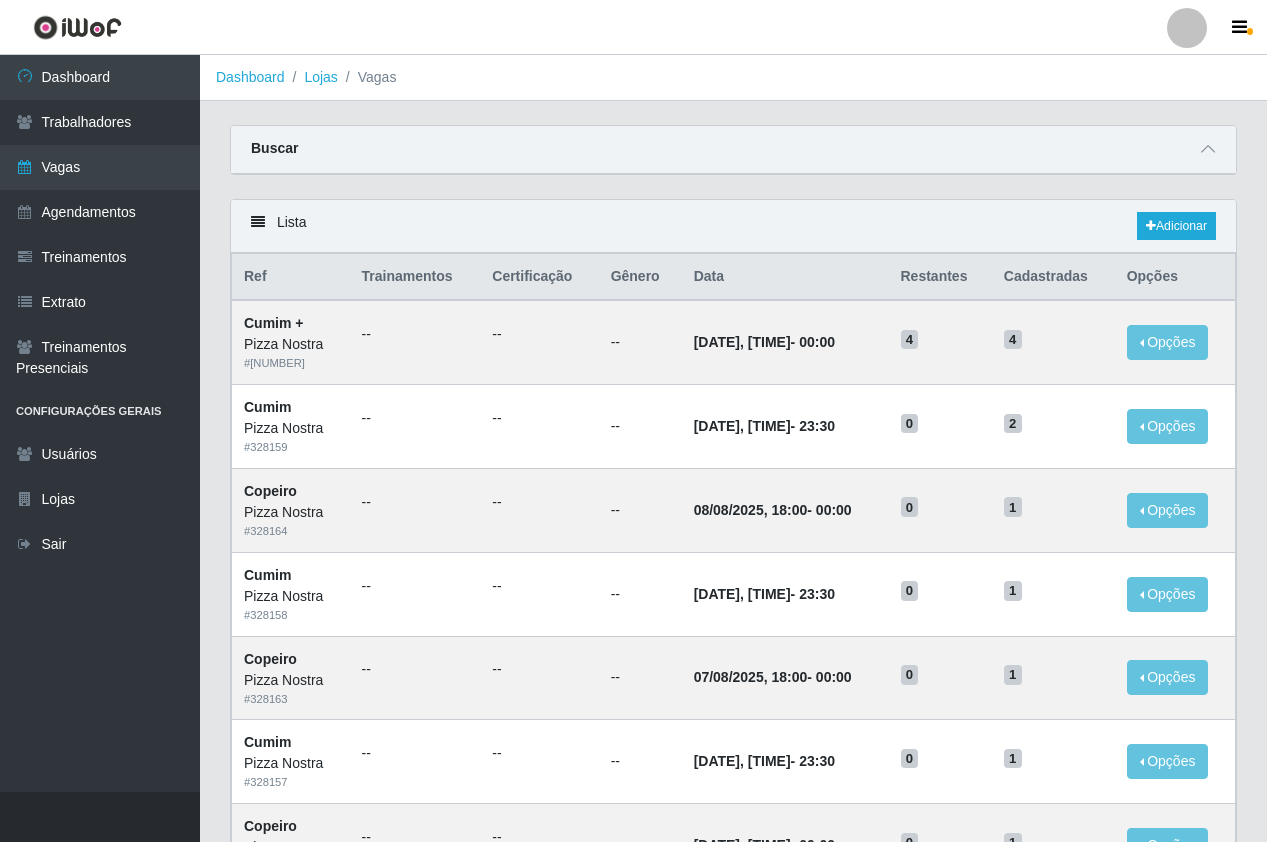 click at bounding box center (77, 27) 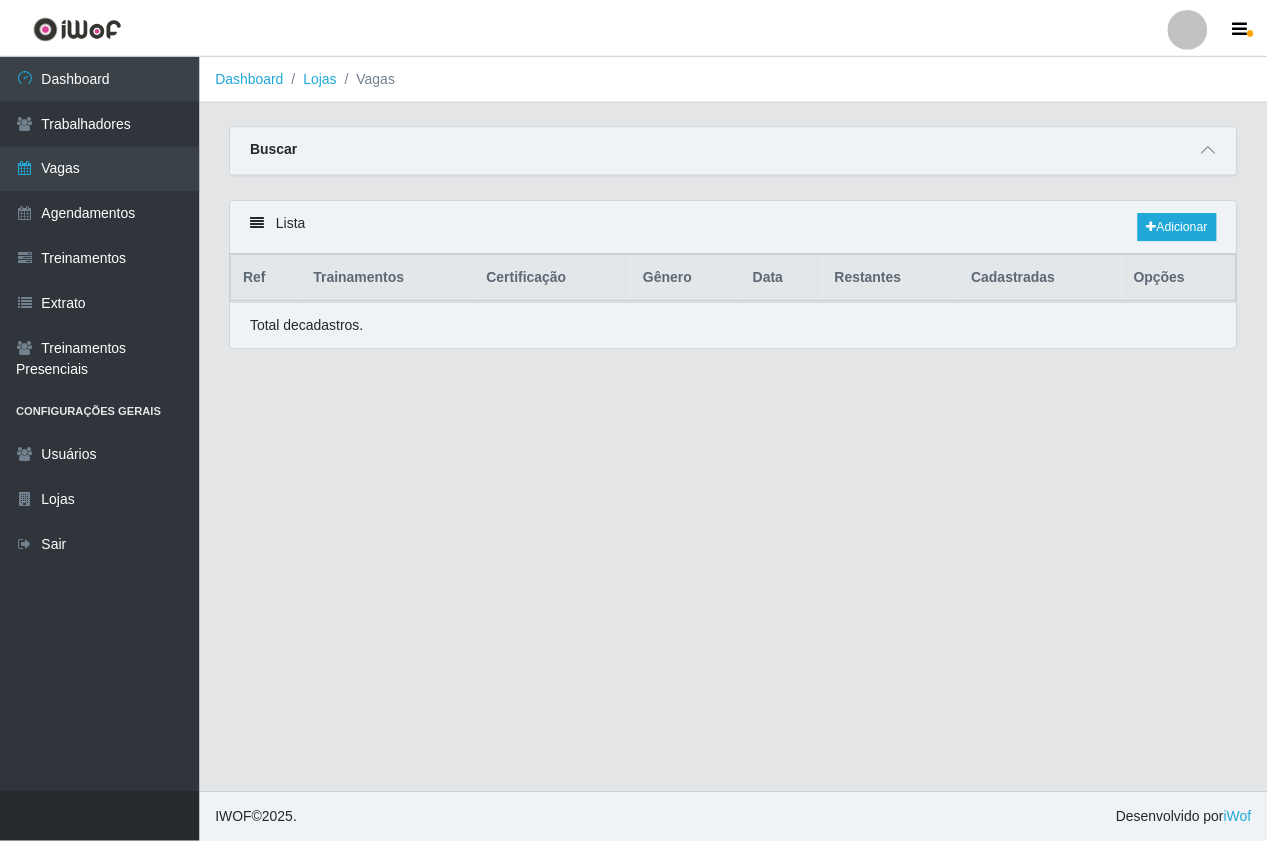 scroll, scrollTop: 0, scrollLeft: 0, axis: both 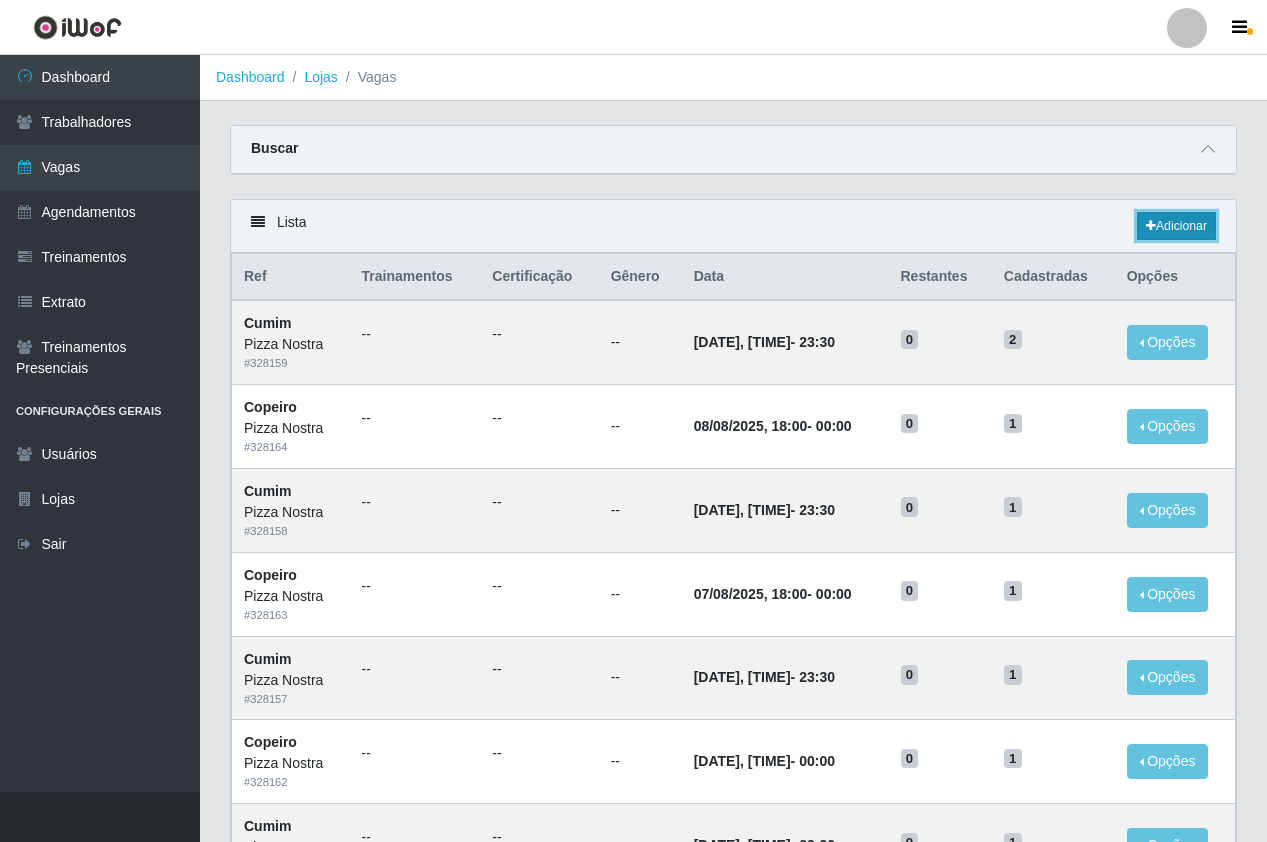 click on "Adicionar" at bounding box center [1176, 226] 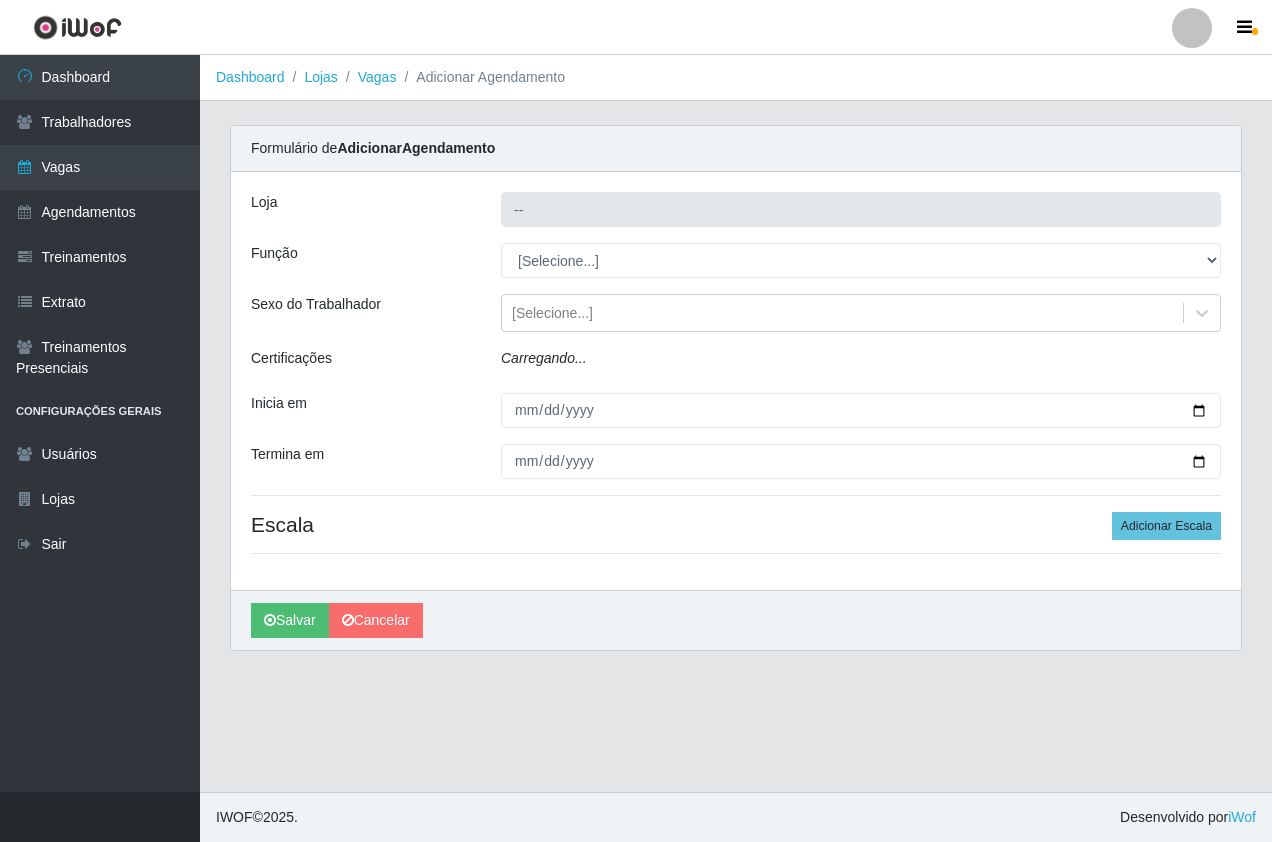 type on "Pizza Nostra" 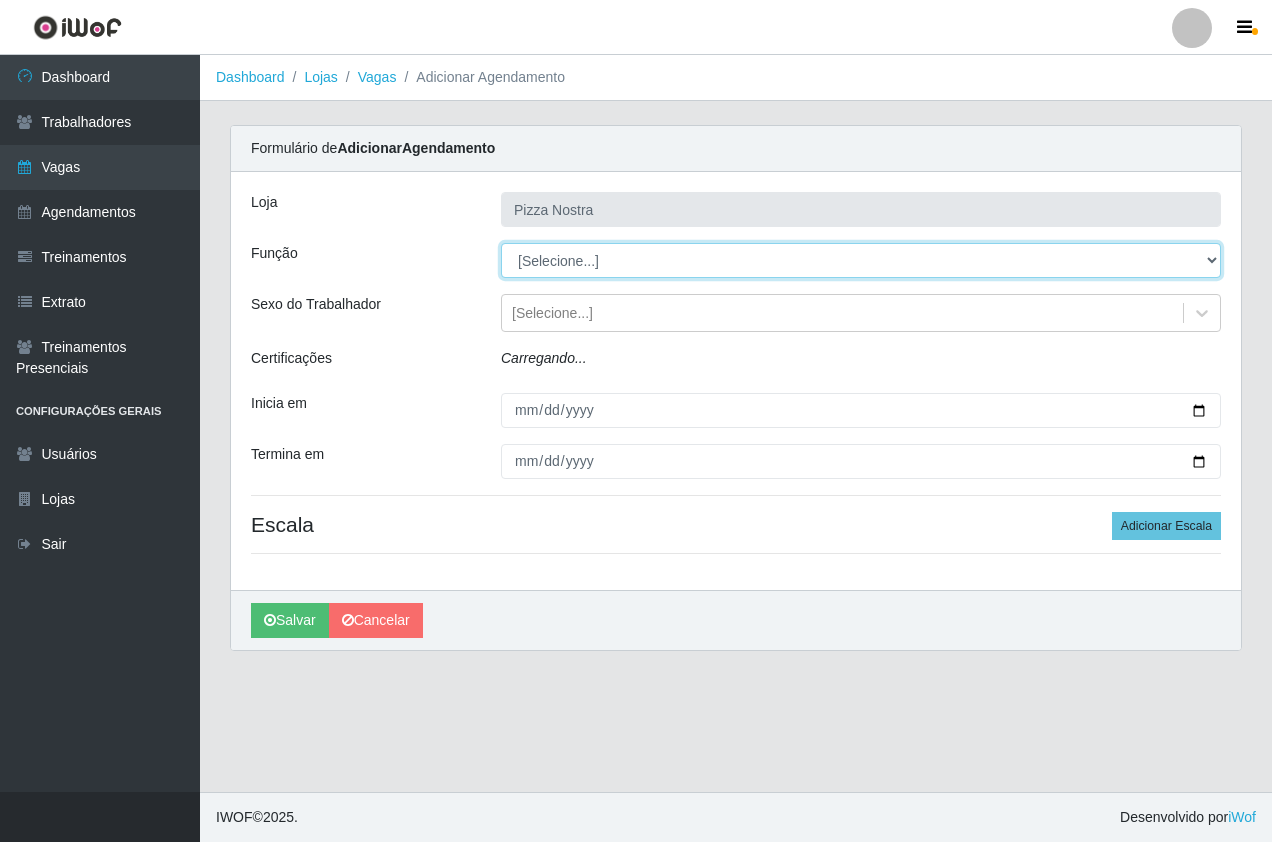 click on "[Selecione...] ASG ASG + ASG ++ Auxiliar de Cozinha Auxiliar de Cozinha + Auxiliar de Cozinha ++ Copeiro Copeiro + Copeiro ++ Cumim Cumim + Cumim ++ Garçom Garçom + Garçom ++" at bounding box center (861, 260) 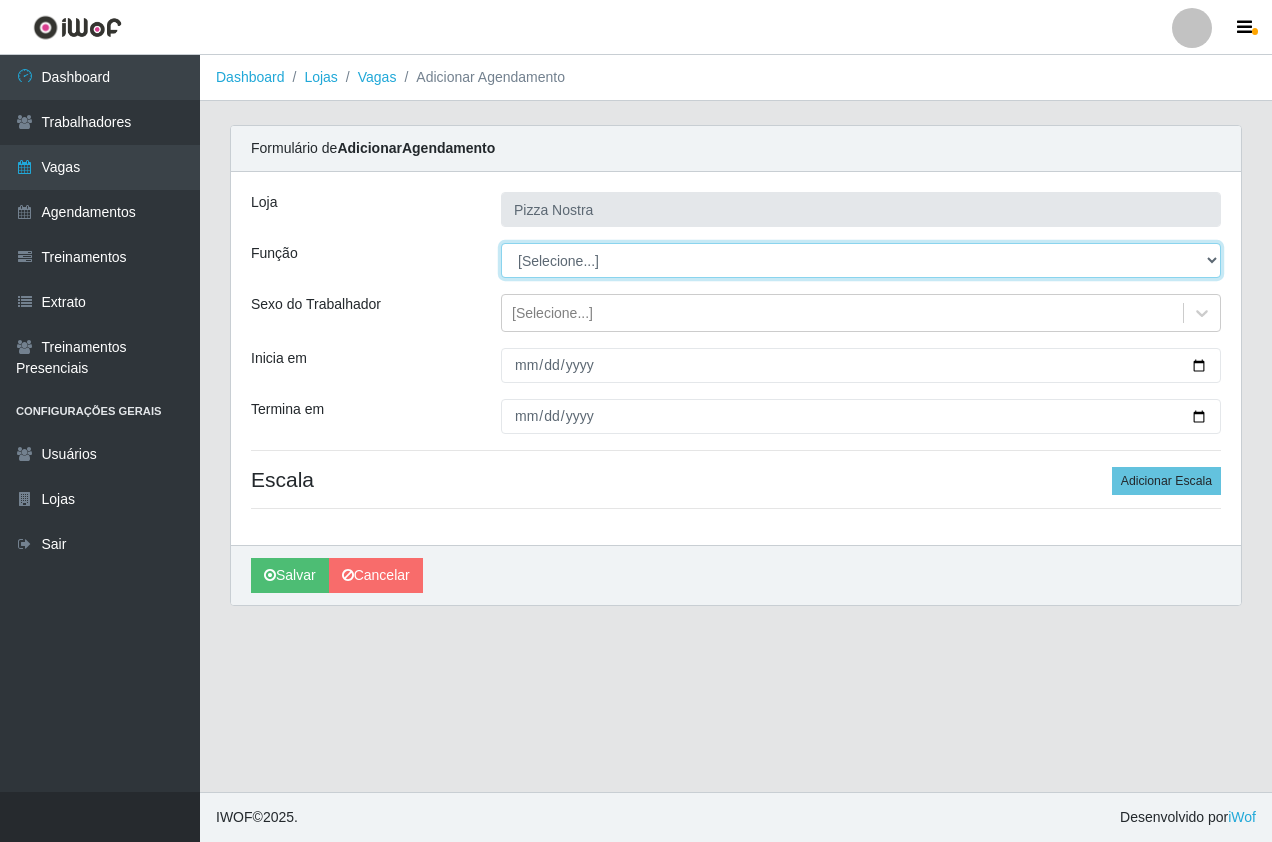 select on "91" 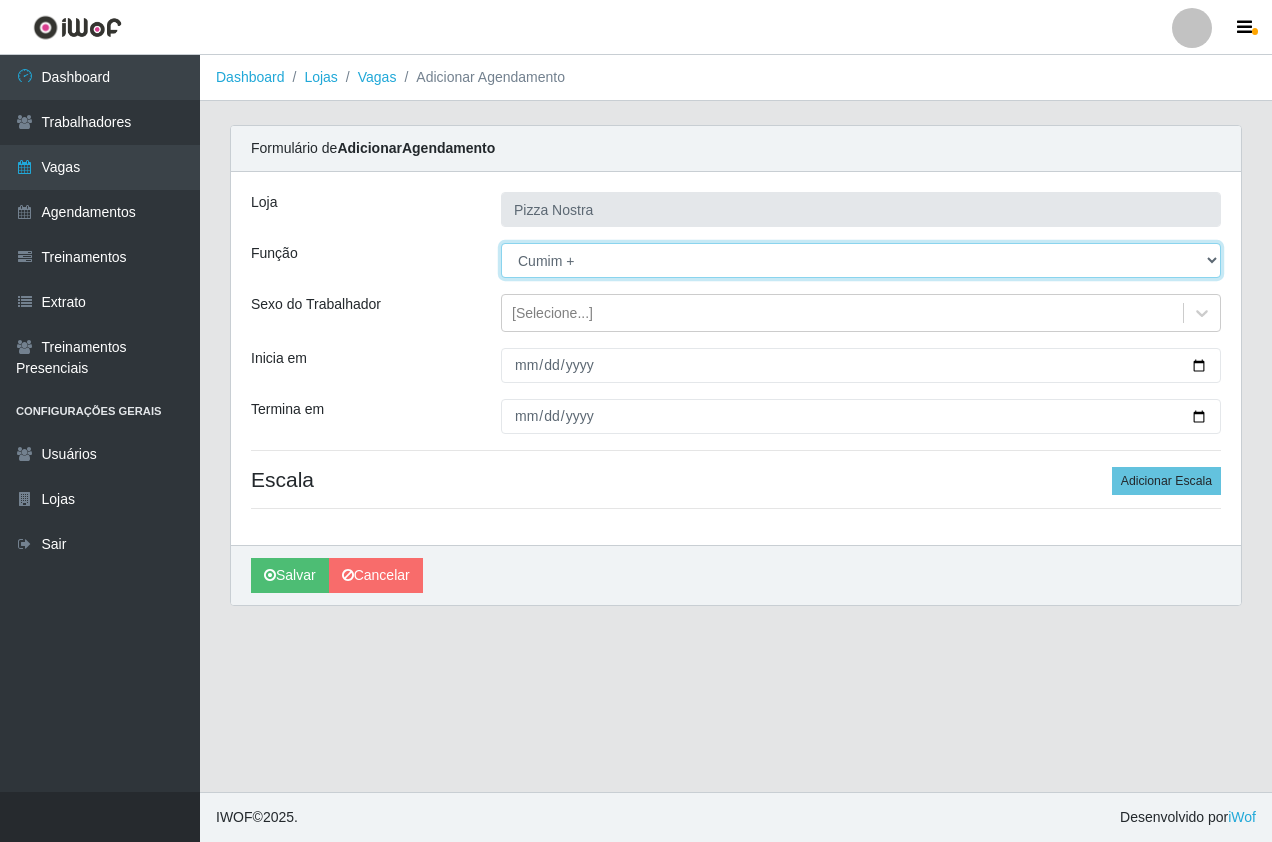 click on "[Selecione...] ASG ASG + ASG ++ Auxiliar de Cozinha Auxiliar de Cozinha + Auxiliar de Cozinha ++ Copeiro Copeiro + Copeiro ++ Cumim Cumim + Cumim ++ Garçom Garçom + Garçom ++" at bounding box center [861, 260] 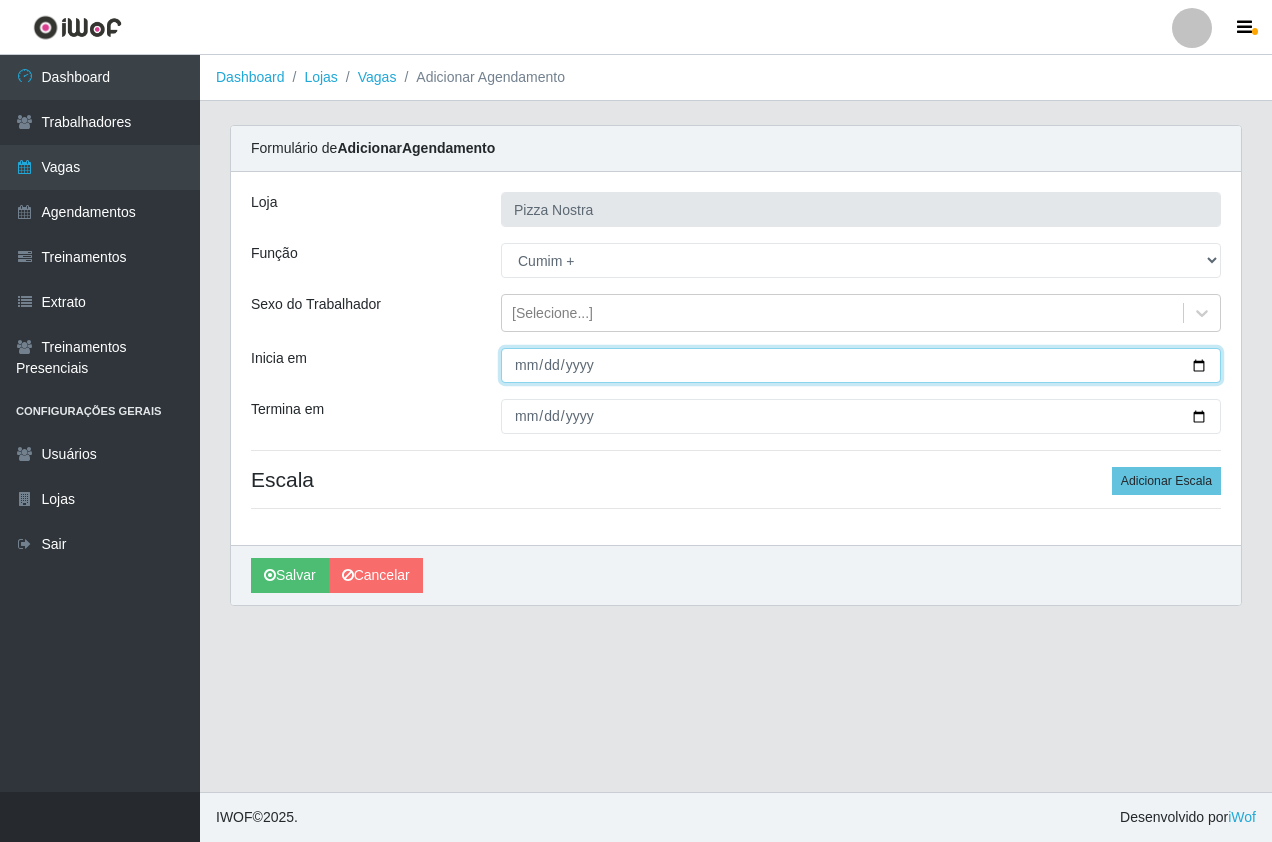 click on "Inicia em" at bounding box center (861, 365) 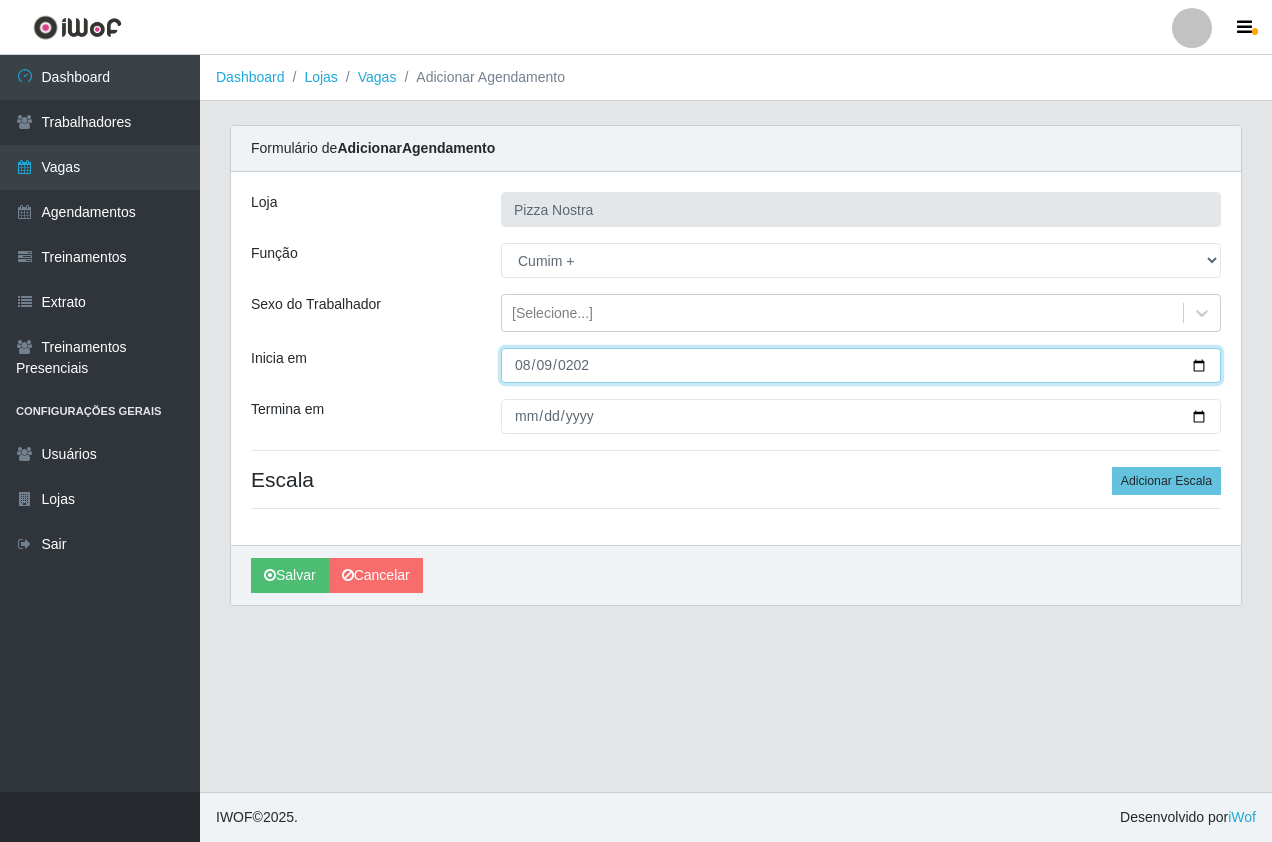 type on "2025-08-09" 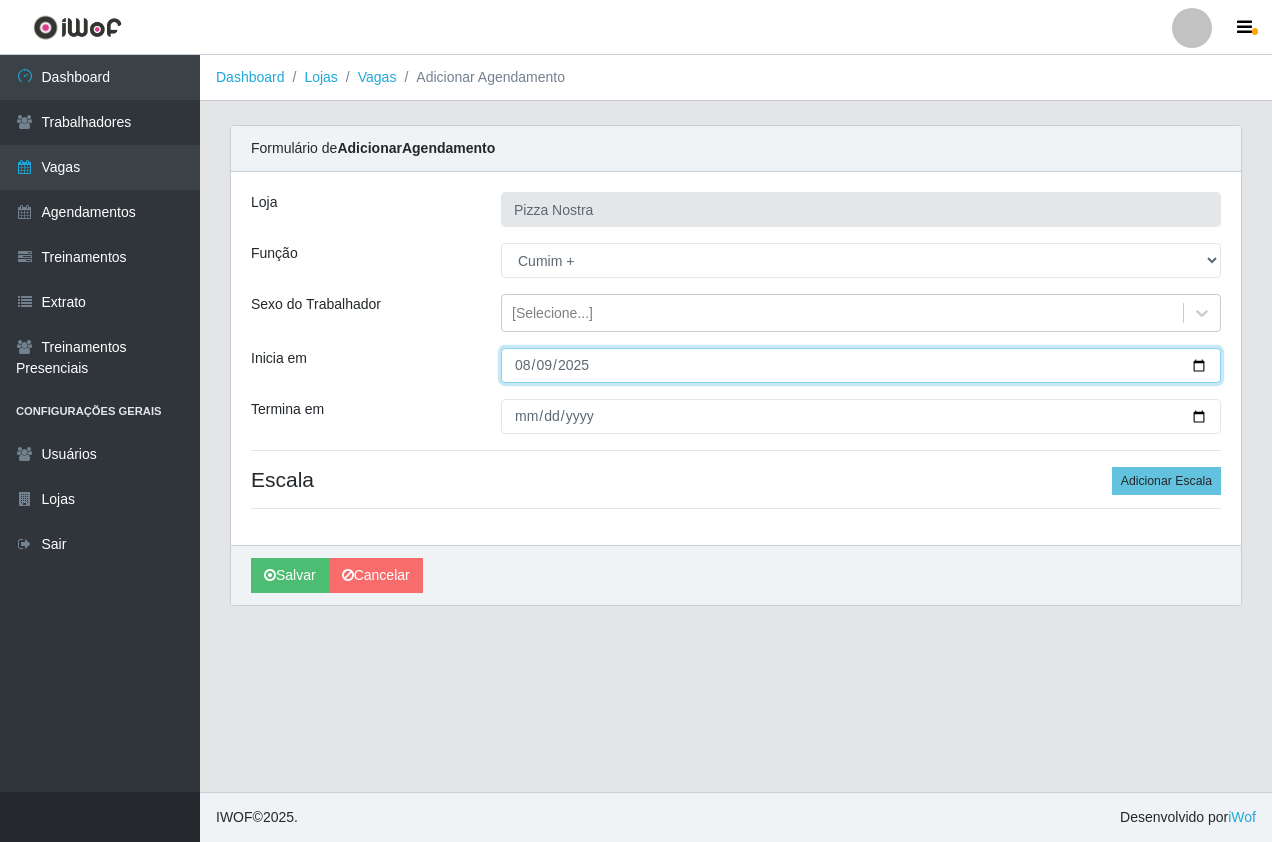 click on "2025-08-09" at bounding box center (861, 365) 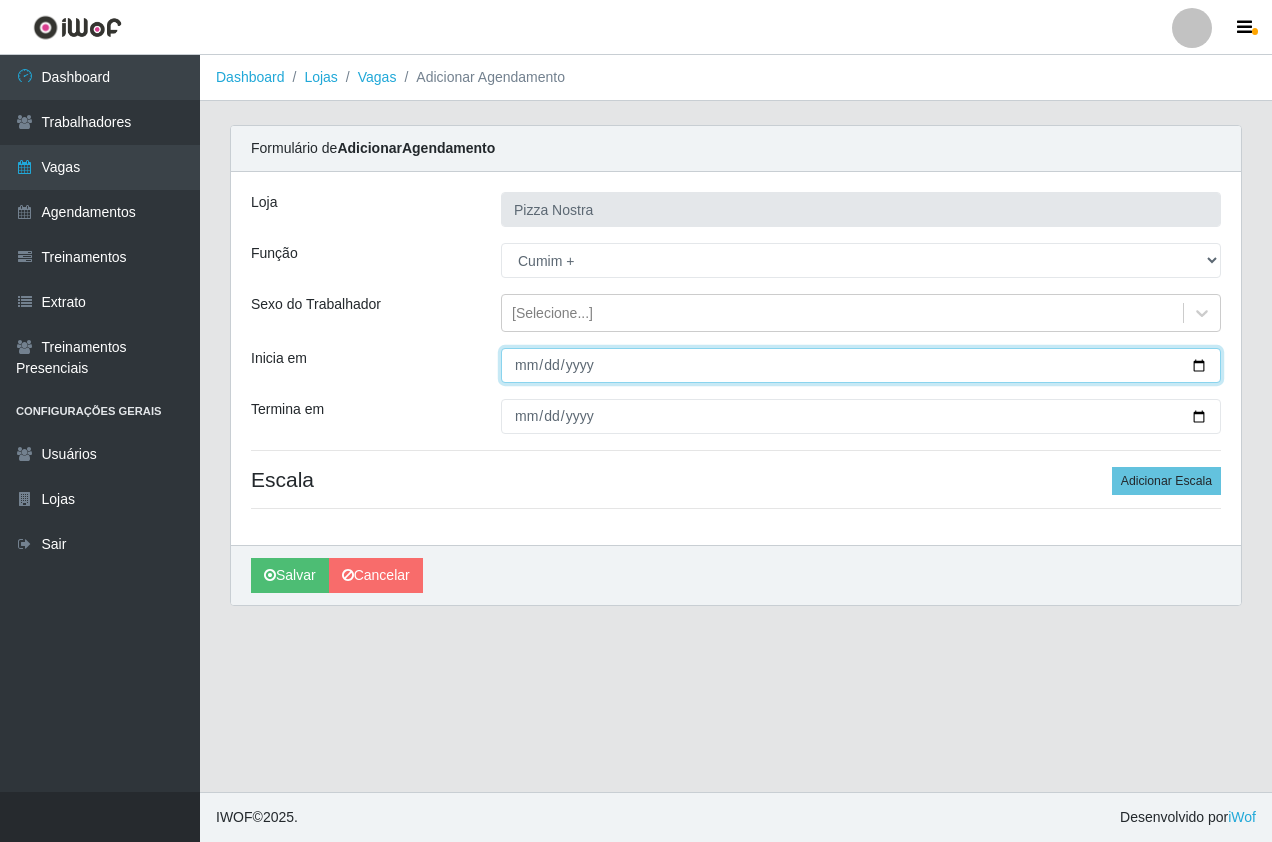 type on "2025-08-08" 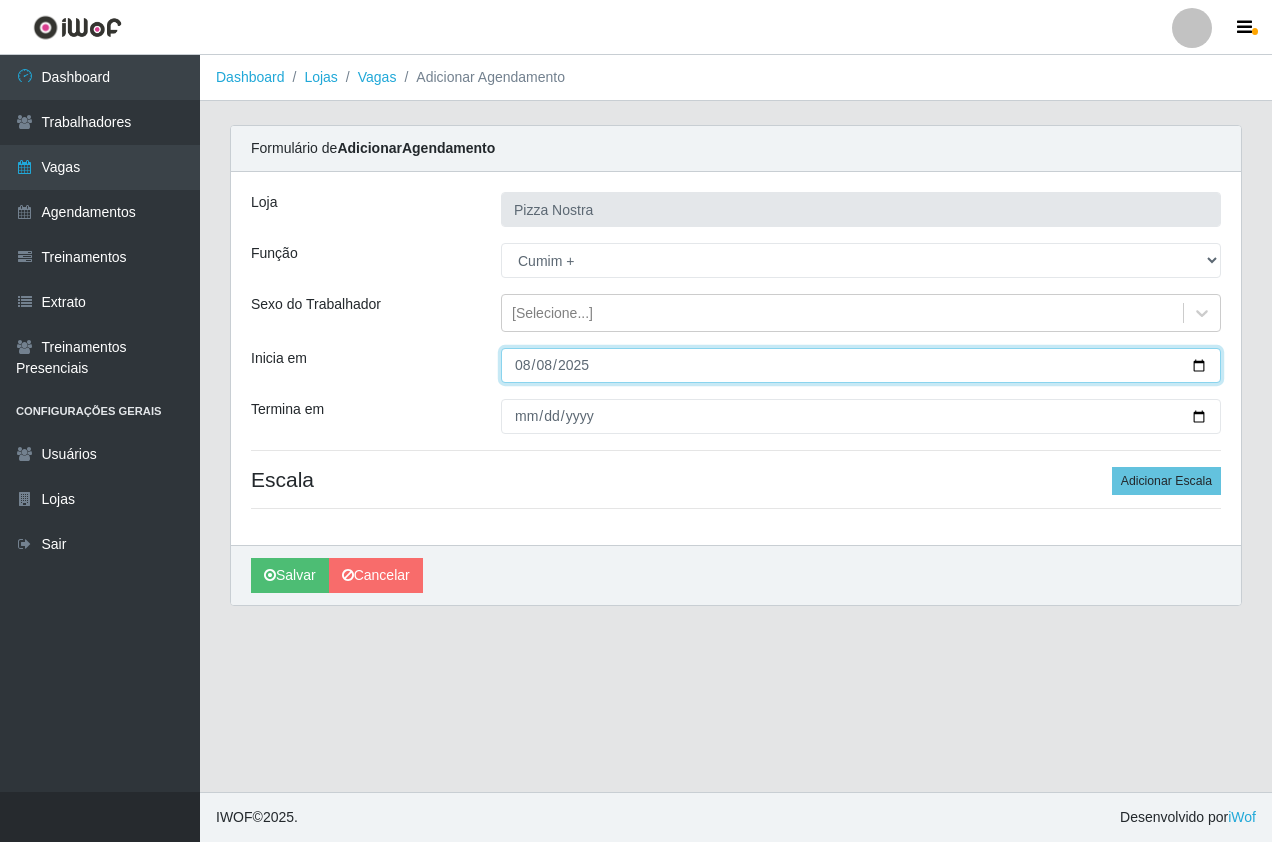 click on "2025-08-08" at bounding box center [861, 365] 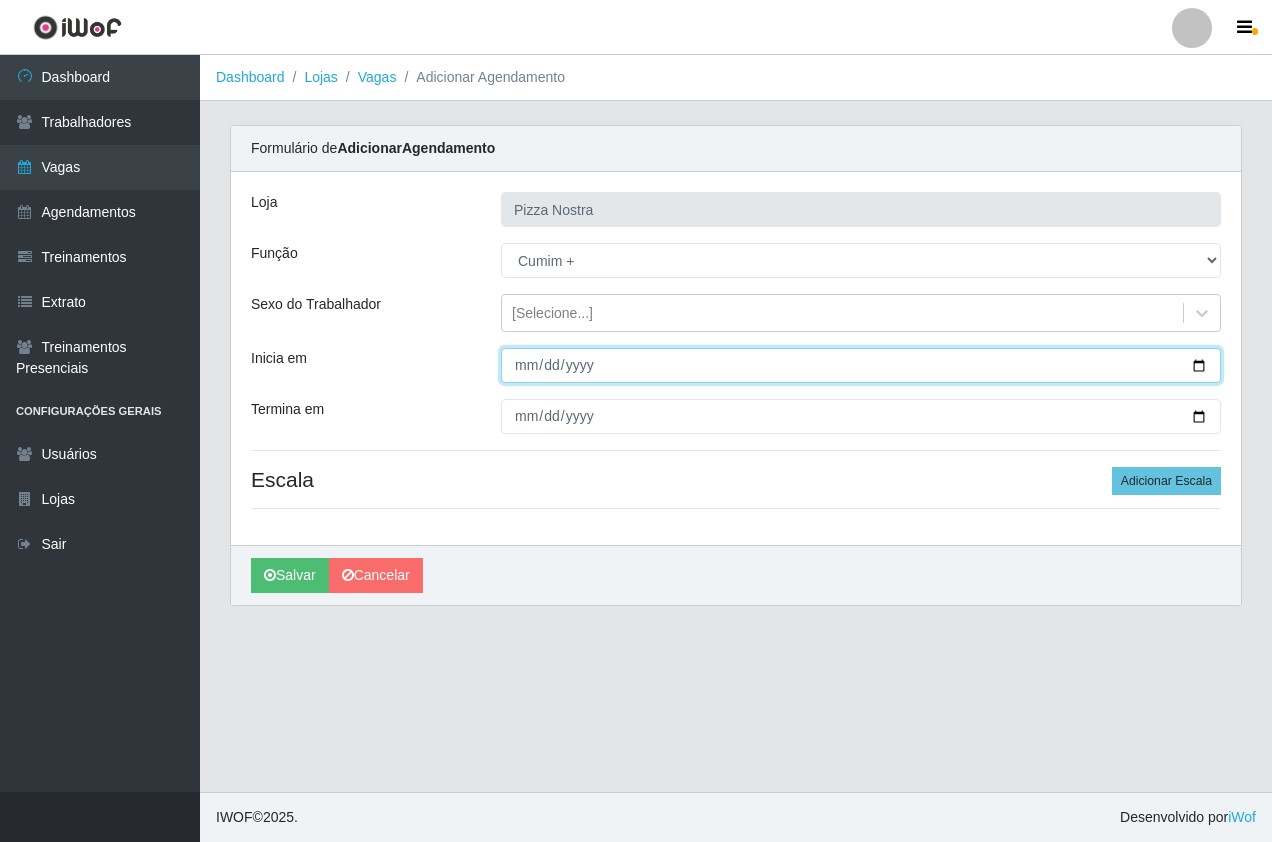 type on "2025-08-01" 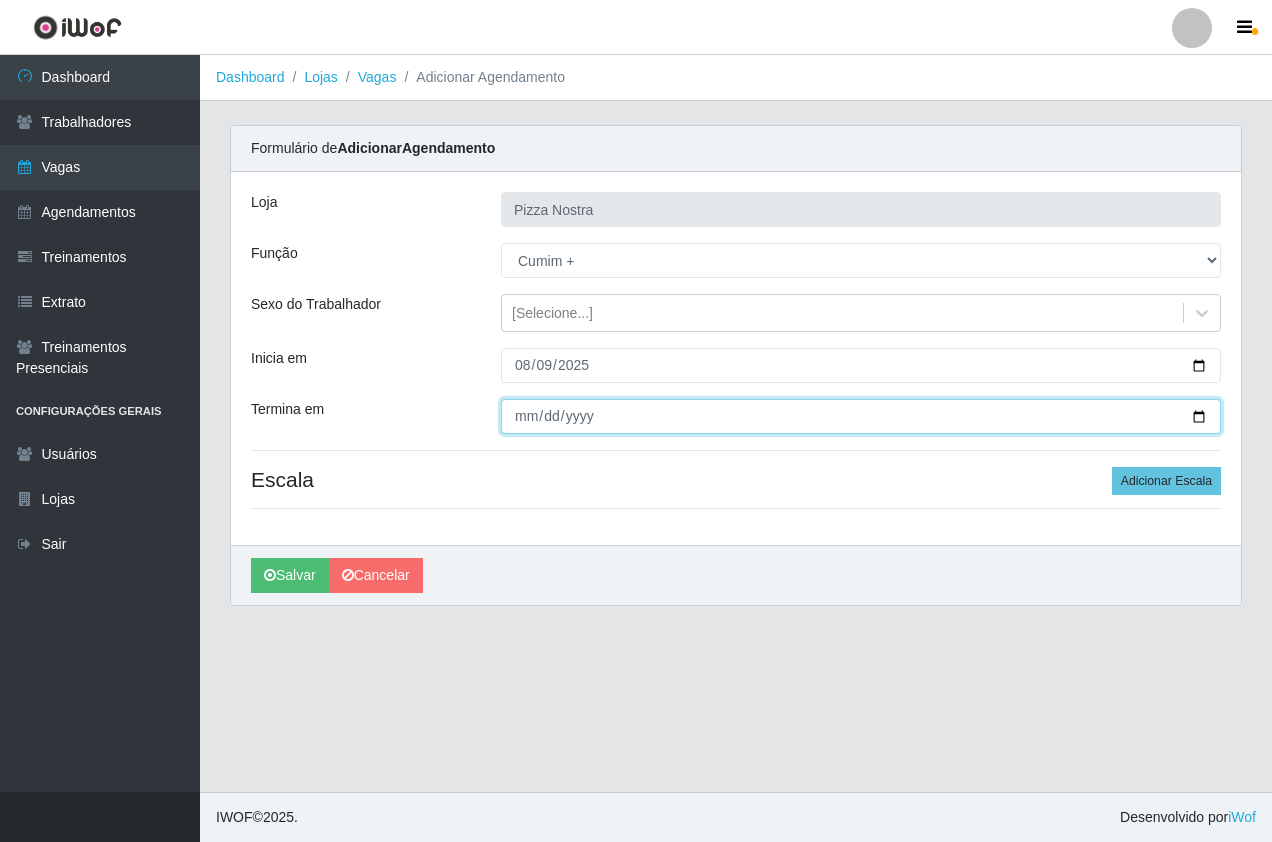 click on "Termina em" at bounding box center [861, 416] 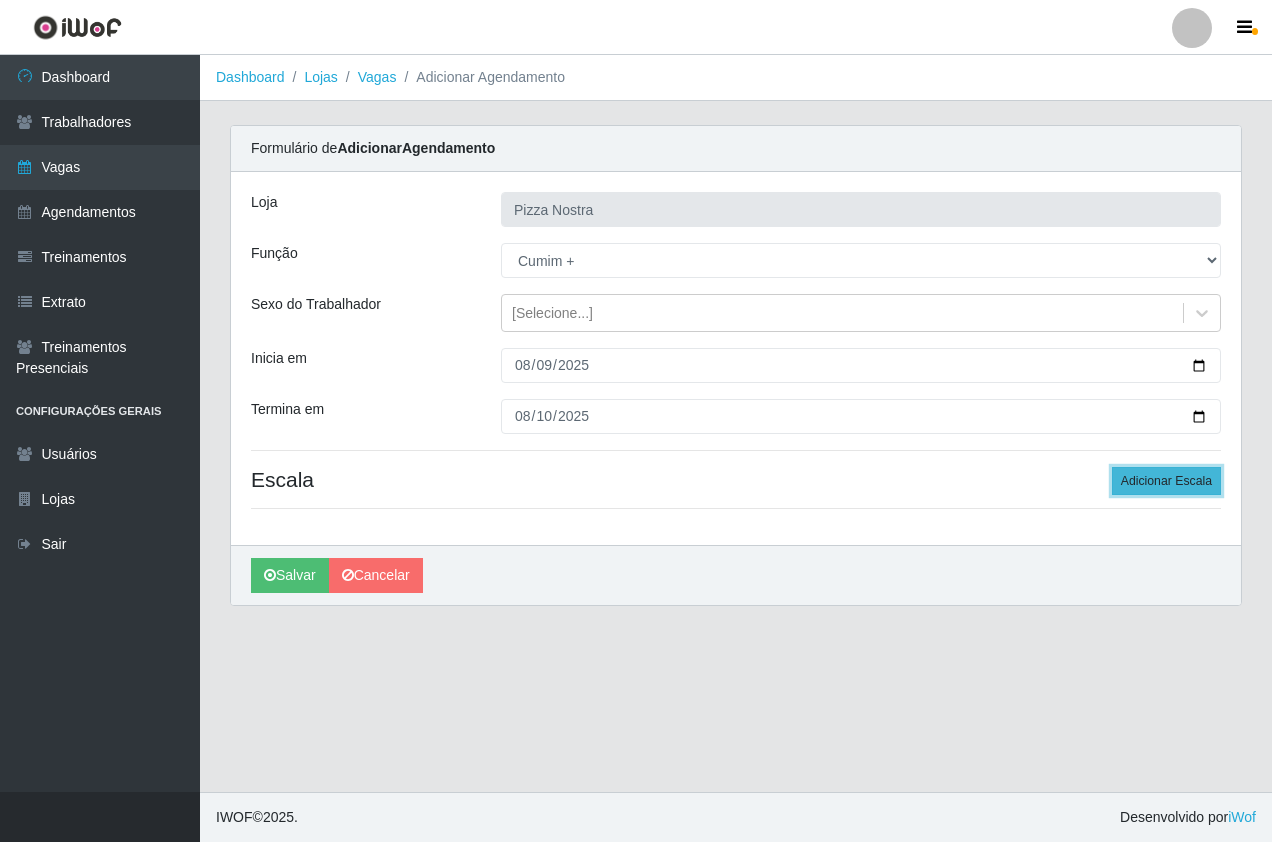 click on "Adicionar Escala" at bounding box center (1166, 481) 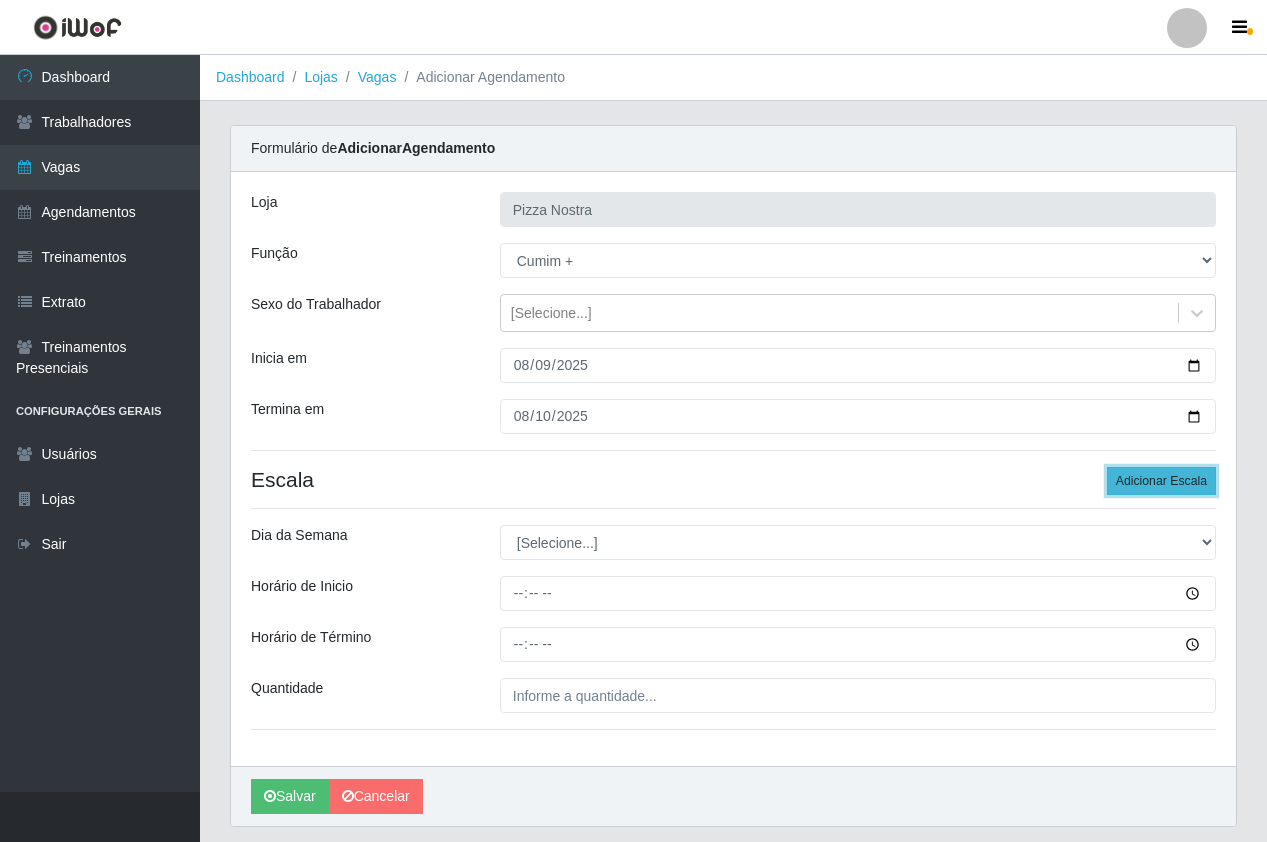 click on "Adicionar Escala" at bounding box center [1161, 481] 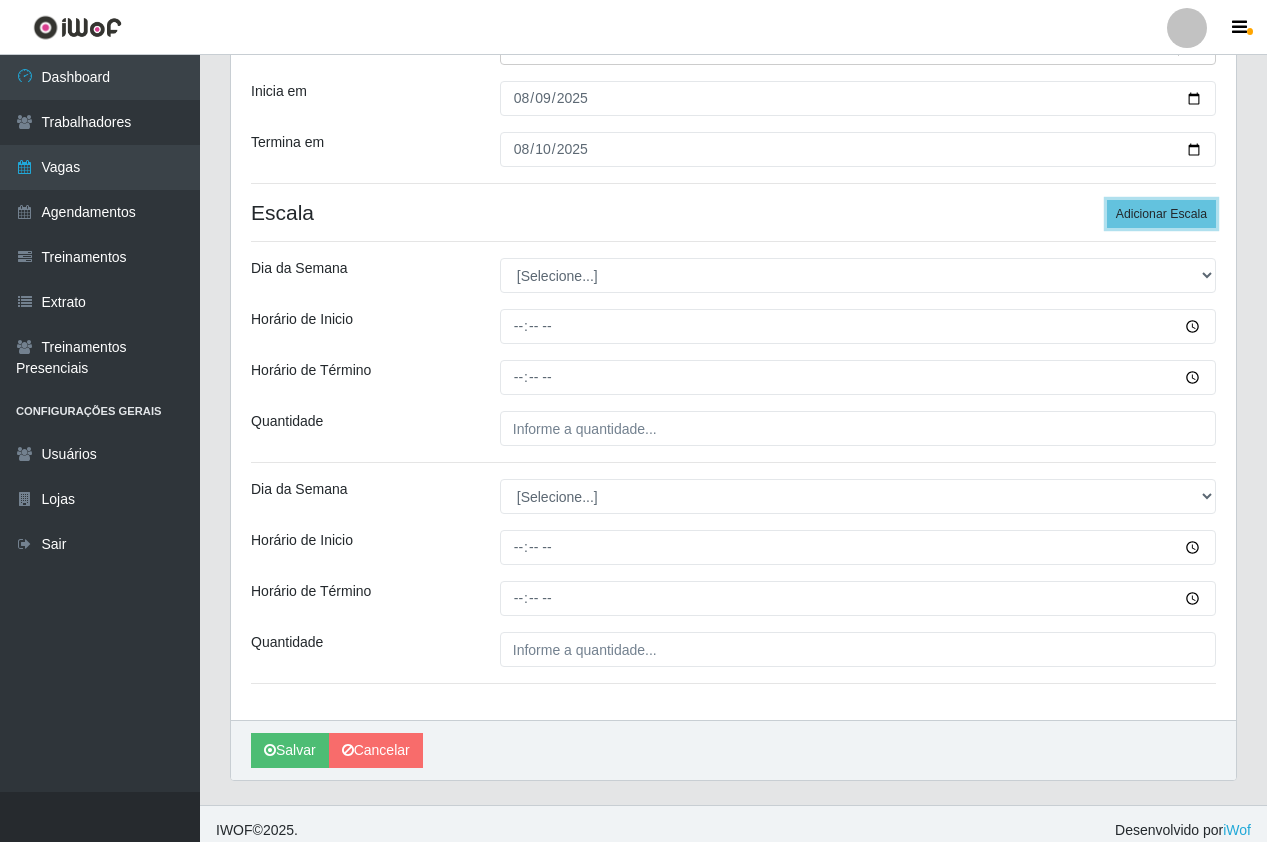 scroll, scrollTop: 280, scrollLeft: 0, axis: vertical 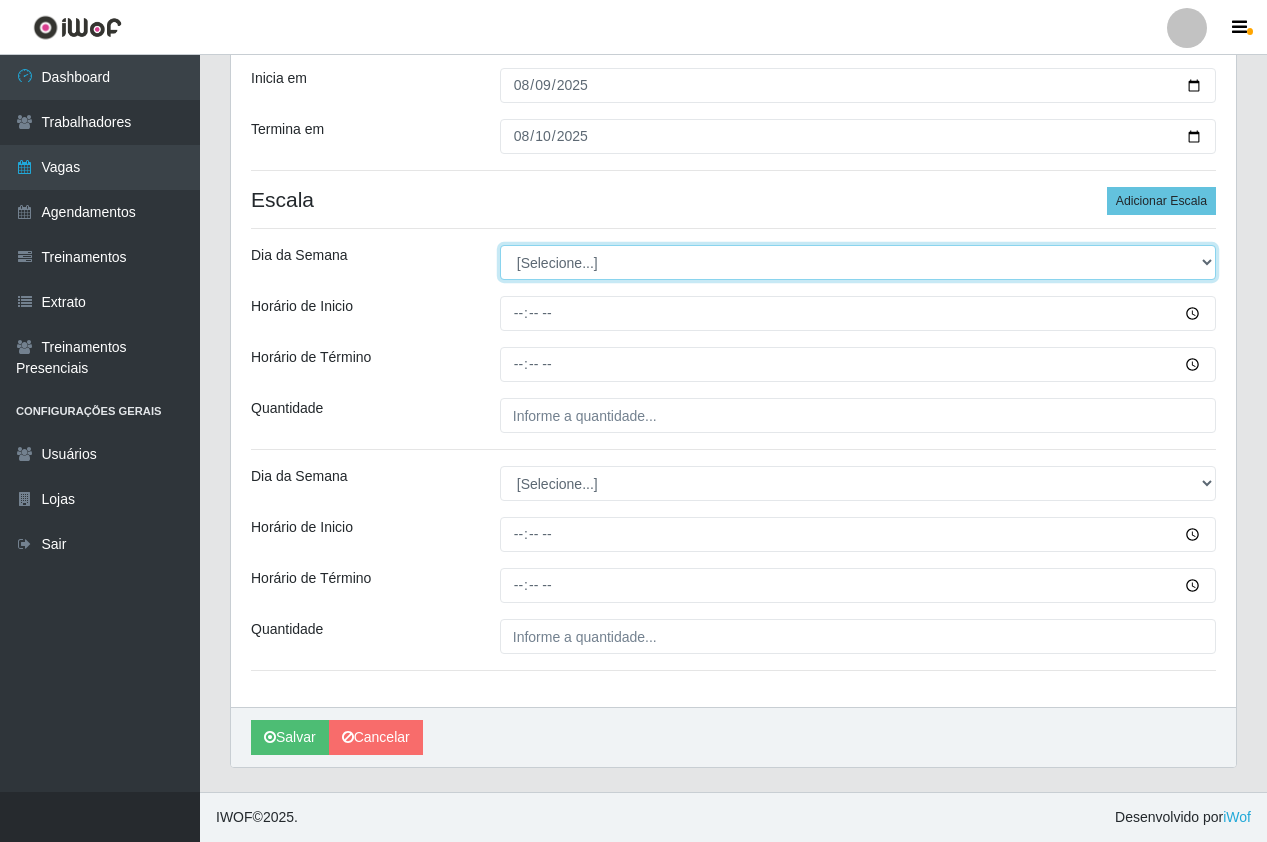 click on "[Selecione...] Segunda Terça Quarta Quinta Sexta Sábado Domingo" at bounding box center [858, 262] 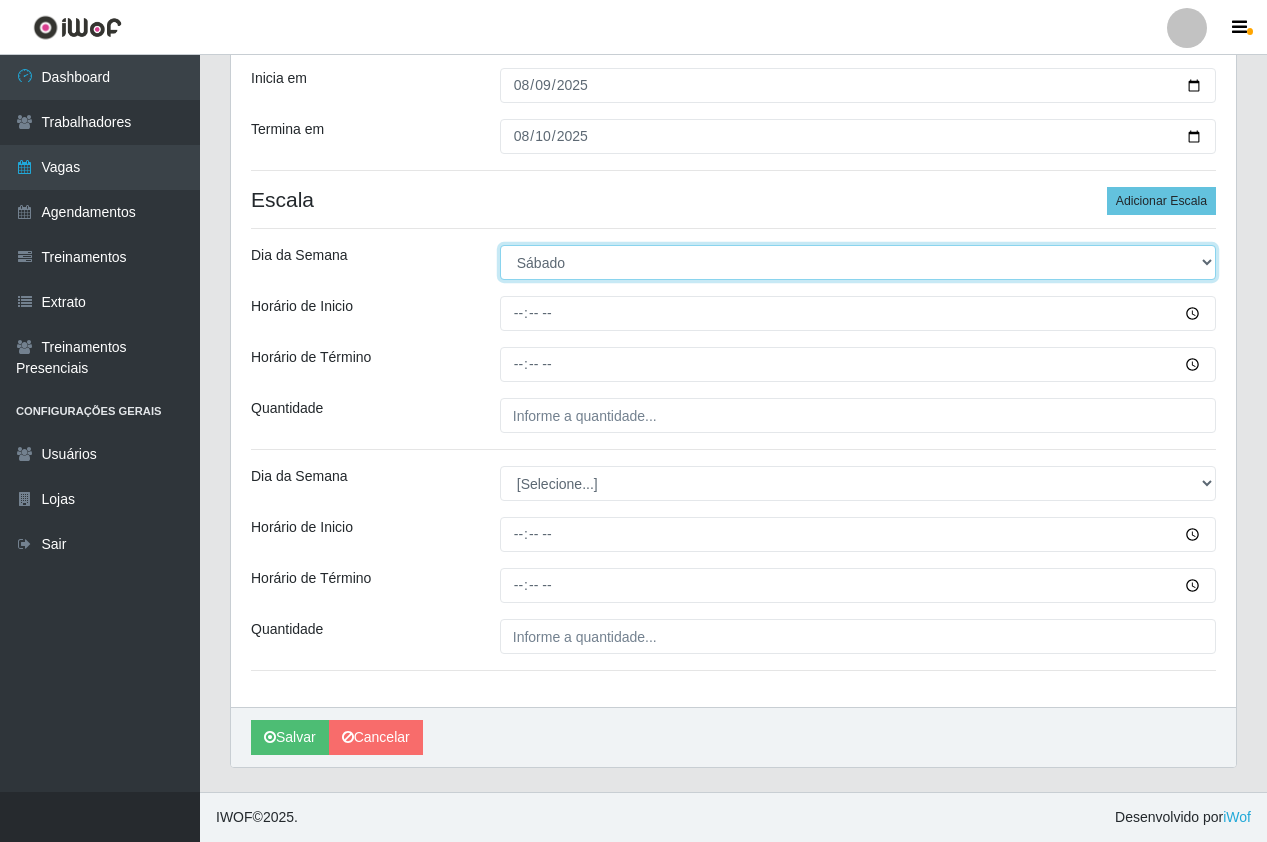 click on "[Selecione...] Segunda Terça Quarta Quinta Sexta Sábado Domingo" at bounding box center (858, 262) 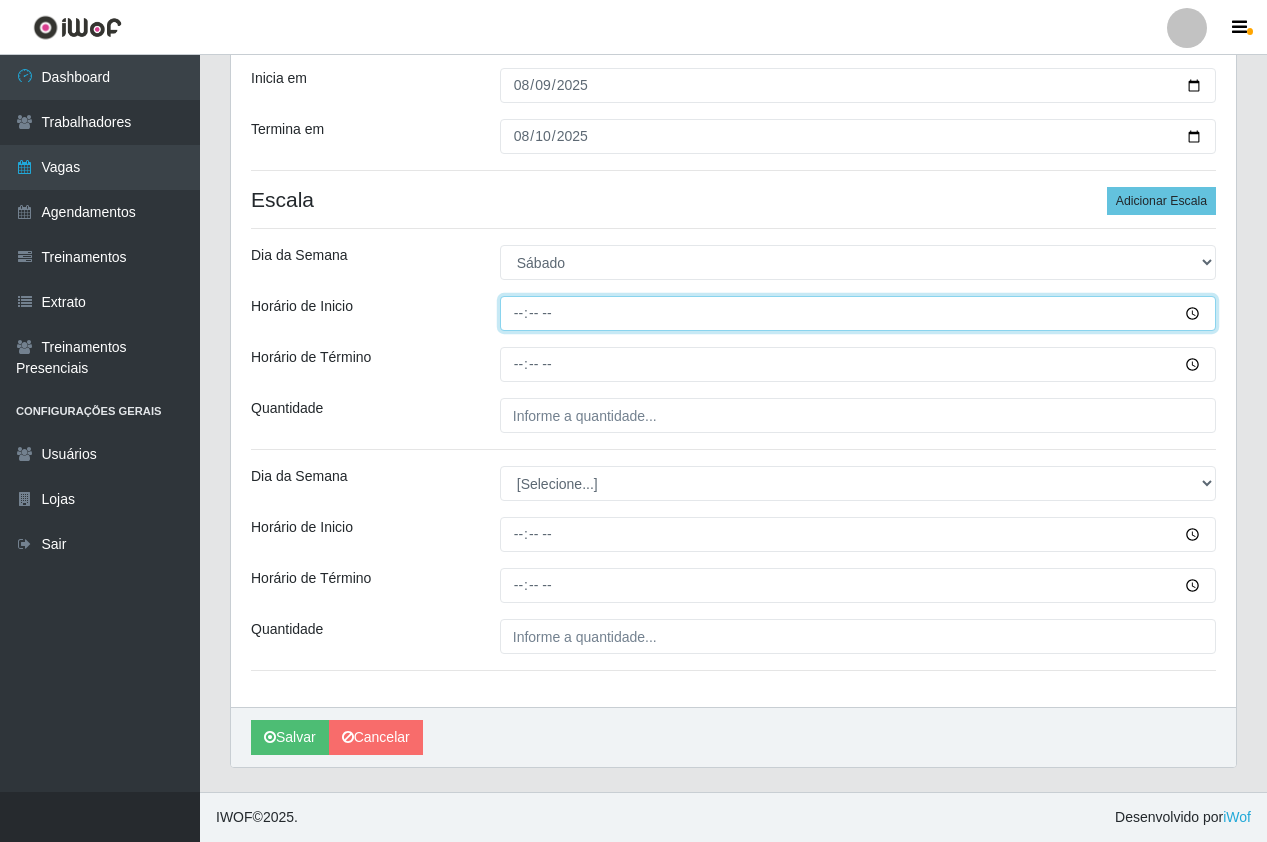 click on "Horário de Inicio" at bounding box center [858, 313] 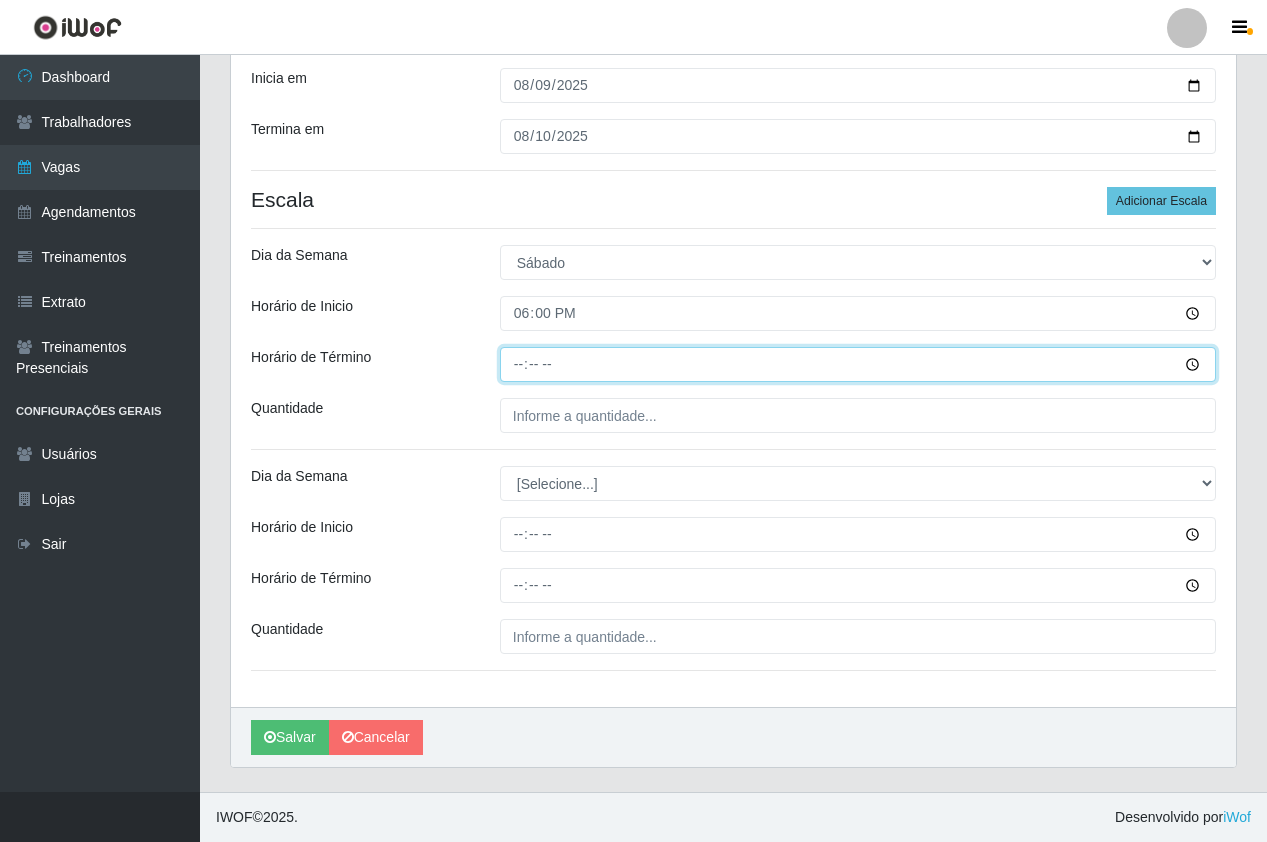 click on "Horário de Término" at bounding box center [858, 364] 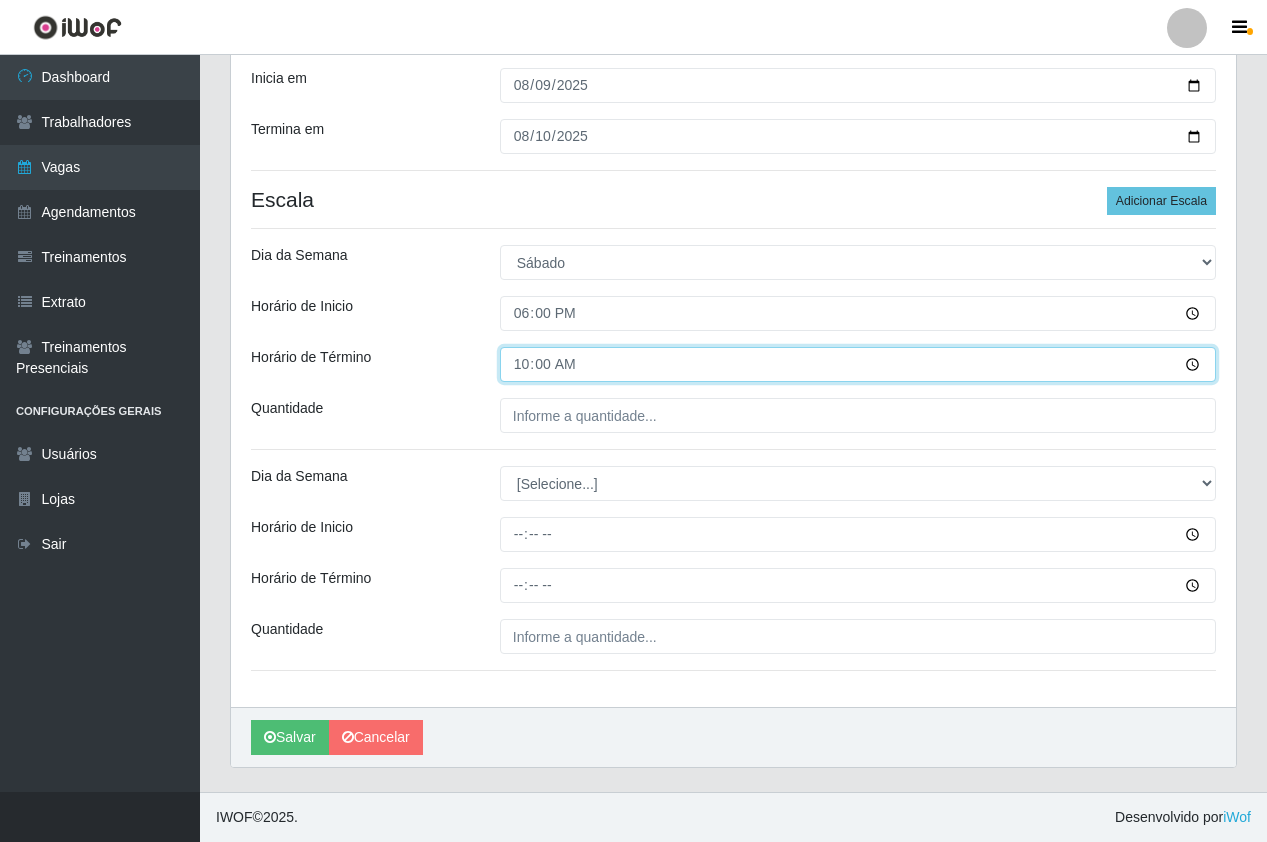 click on "10:00" at bounding box center (858, 364) 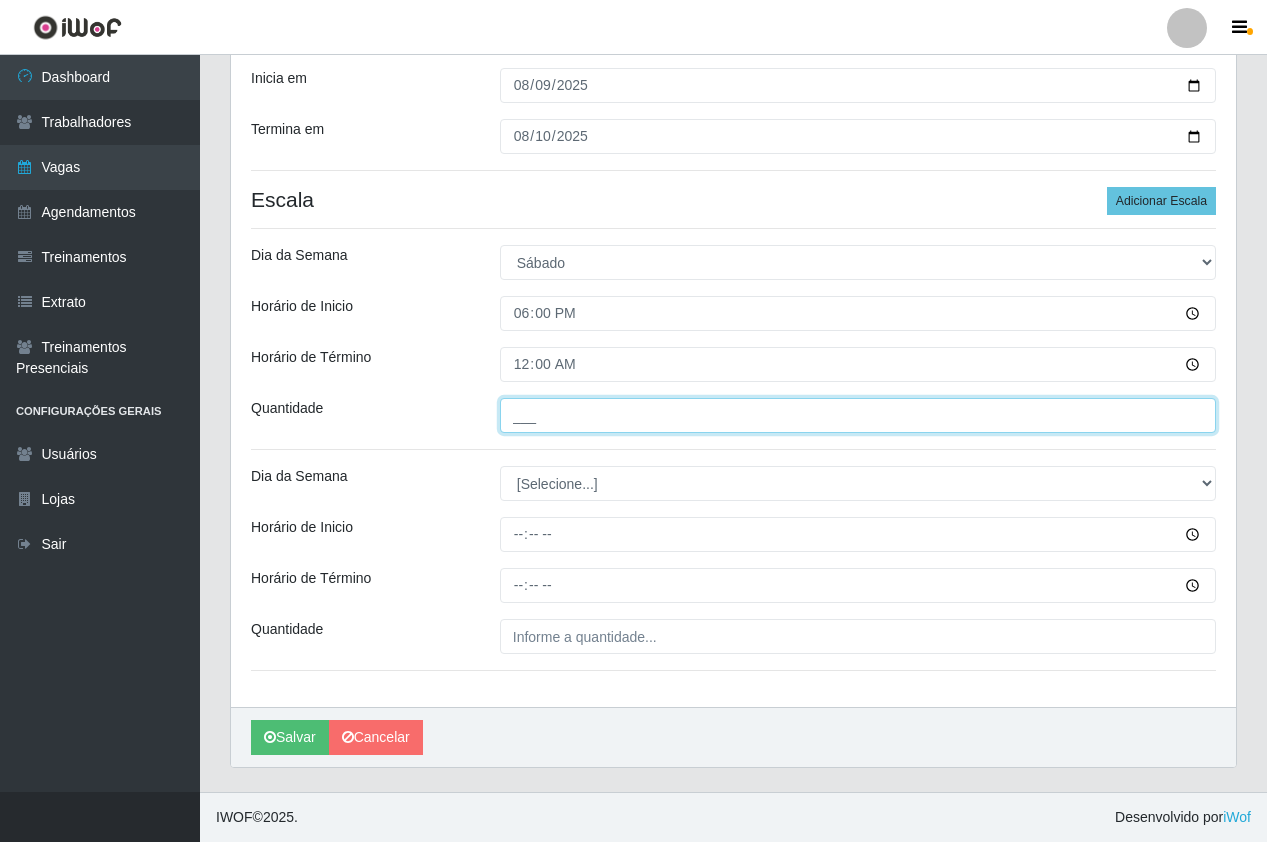 click on "___" at bounding box center [858, 415] 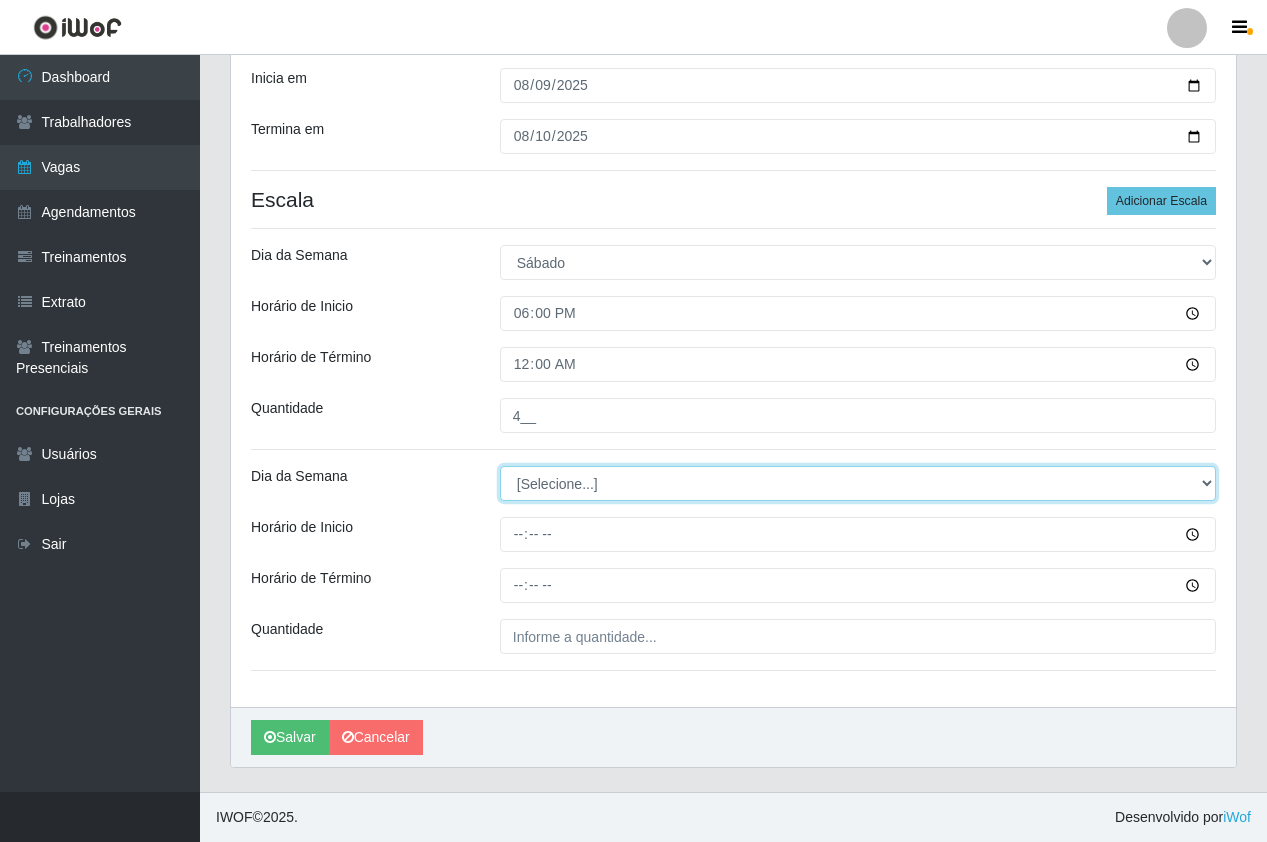 click on "[Selecione...] Segunda Terça Quarta Quinta Sexta Sábado Domingo" at bounding box center [858, 483] 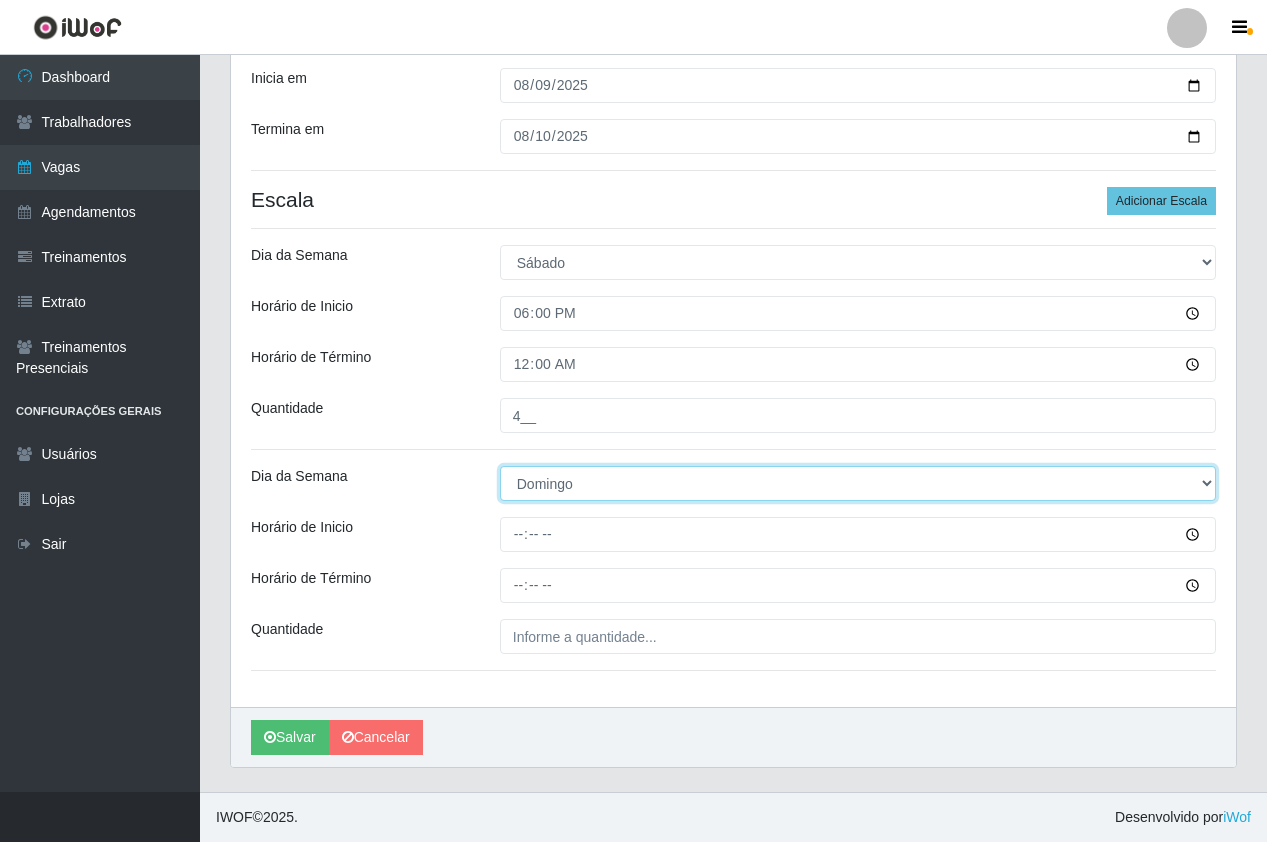 click on "[Selecione...] Segunda Terça Quarta Quinta Sexta Sábado Domingo" at bounding box center (858, 483) 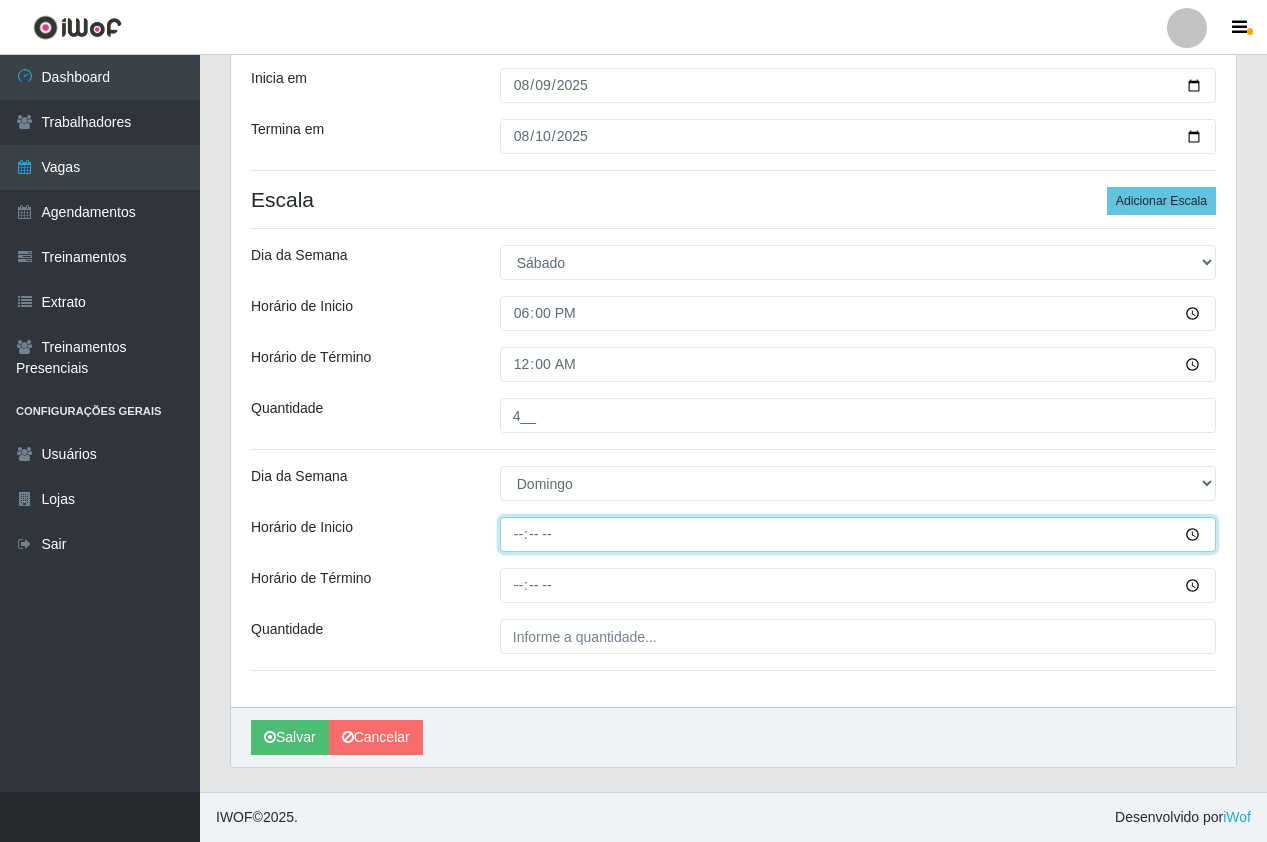 click on "Horário de Inicio" at bounding box center (858, 534) 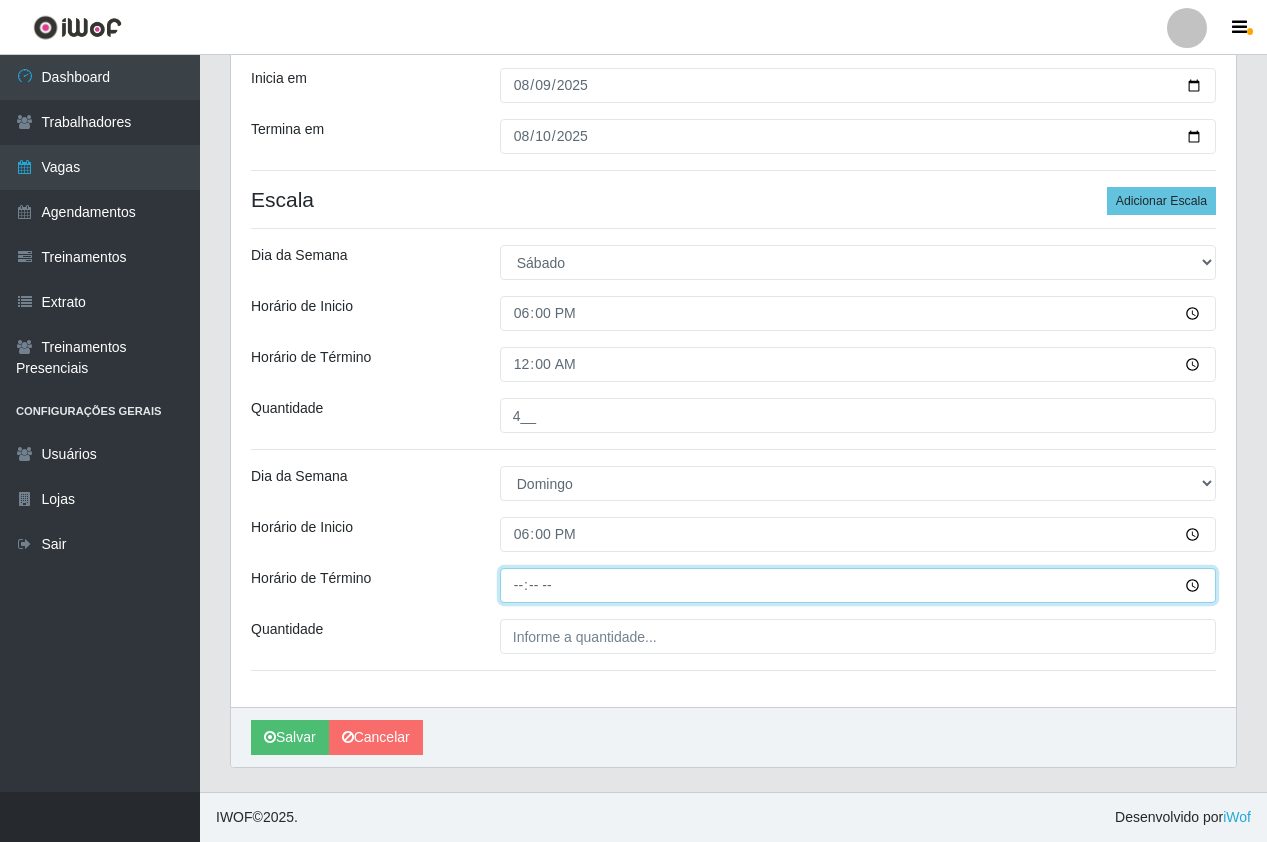 click on "Horário de Término" at bounding box center [858, 585] 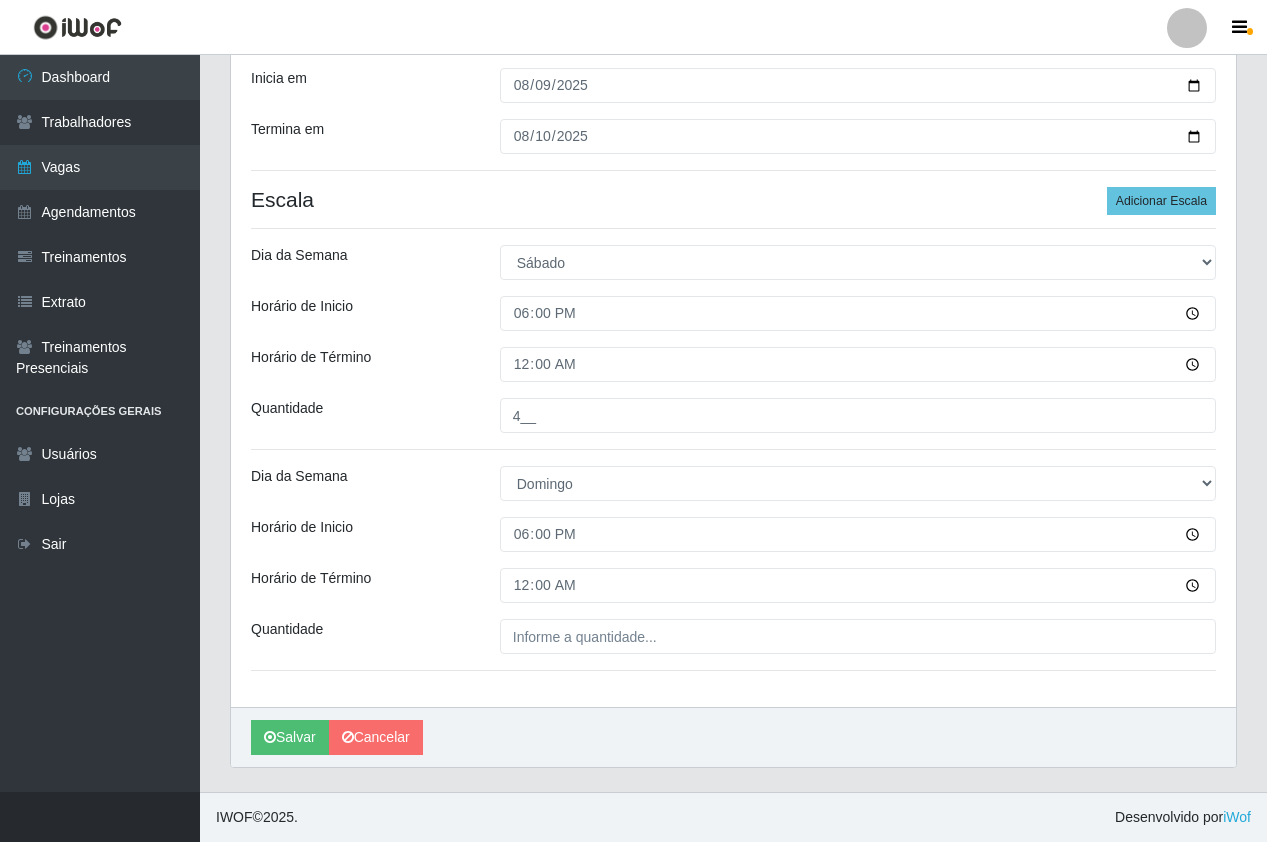click on "Loja Pizza Nostra Função [Selecione...] ASG ASG + ASG ++ Auxiliar de Cozinha Auxiliar de Cozinha + Auxiliar de Cozinha ++ Copeiro Copeiro + Copeiro ++ Cumim Cumim + Cumim ++ Garçom Garçom + Garçom ++  Sexo do Trabalhador [Selecione...] Inicia em 2025-08-09 Termina em 2025-08-10 Escala Adicionar Escala Dia da Semana [Selecione...] Segunda Terça Quarta Quinta Sexta Sábado Domingo Horário de Inicio 18:00 Horário de Término 00:00 Quantidade 4__ Dia da Semana [Selecione...] Segunda Terça Quarta Quinta Sexta Sábado Domingo Horário de Inicio 18:00 Horário de Término 00:00 Quantidade" at bounding box center [733, 299] 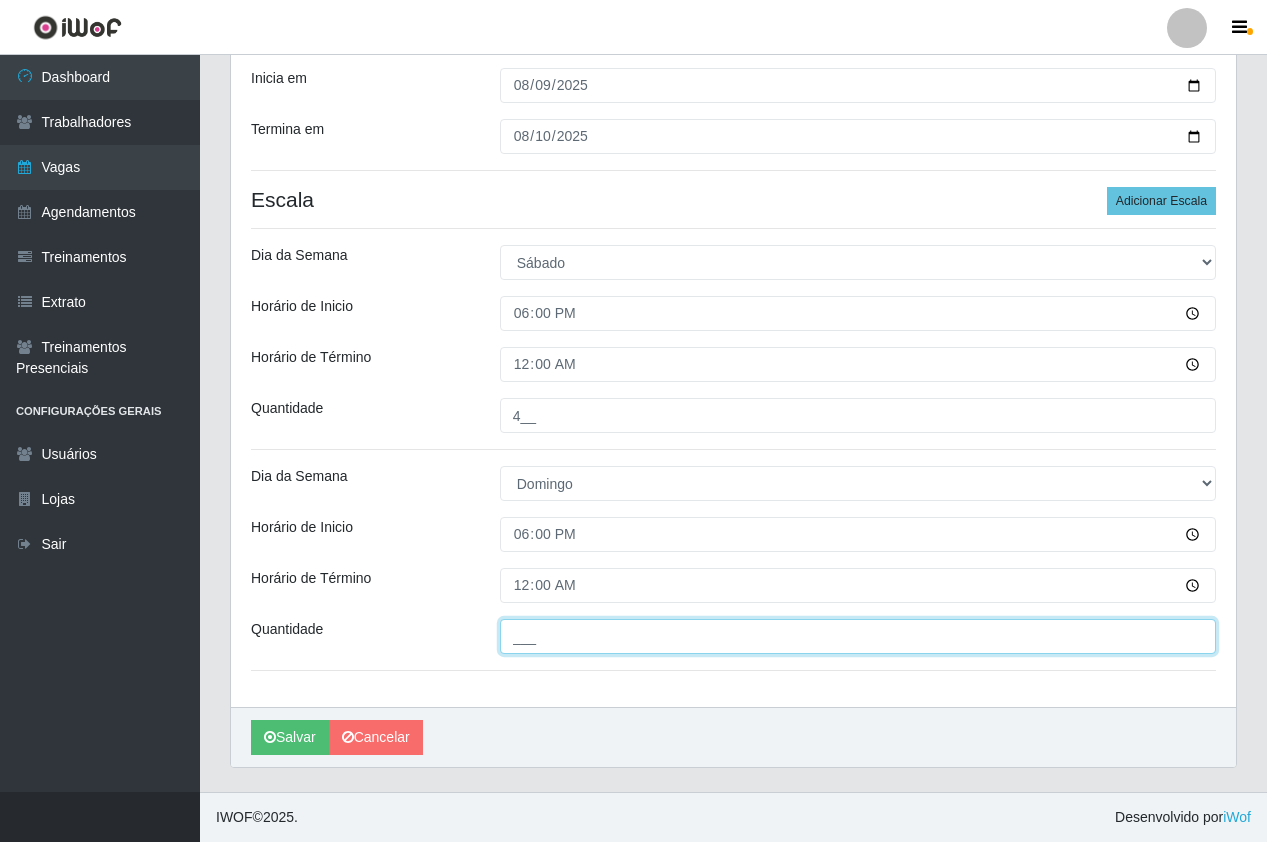 drag, startPoint x: 586, startPoint y: 646, endPoint x: 586, endPoint y: 634, distance: 12 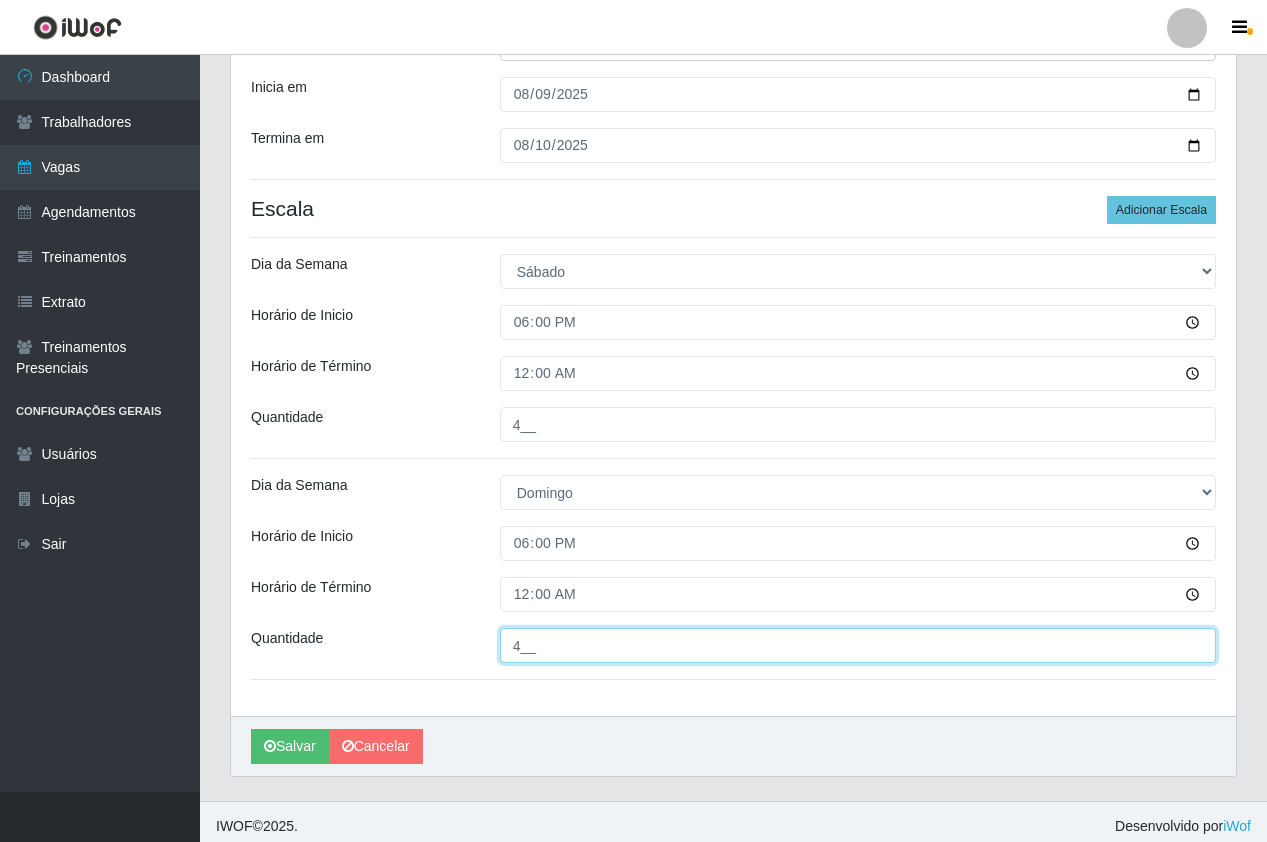 scroll, scrollTop: 280, scrollLeft: 0, axis: vertical 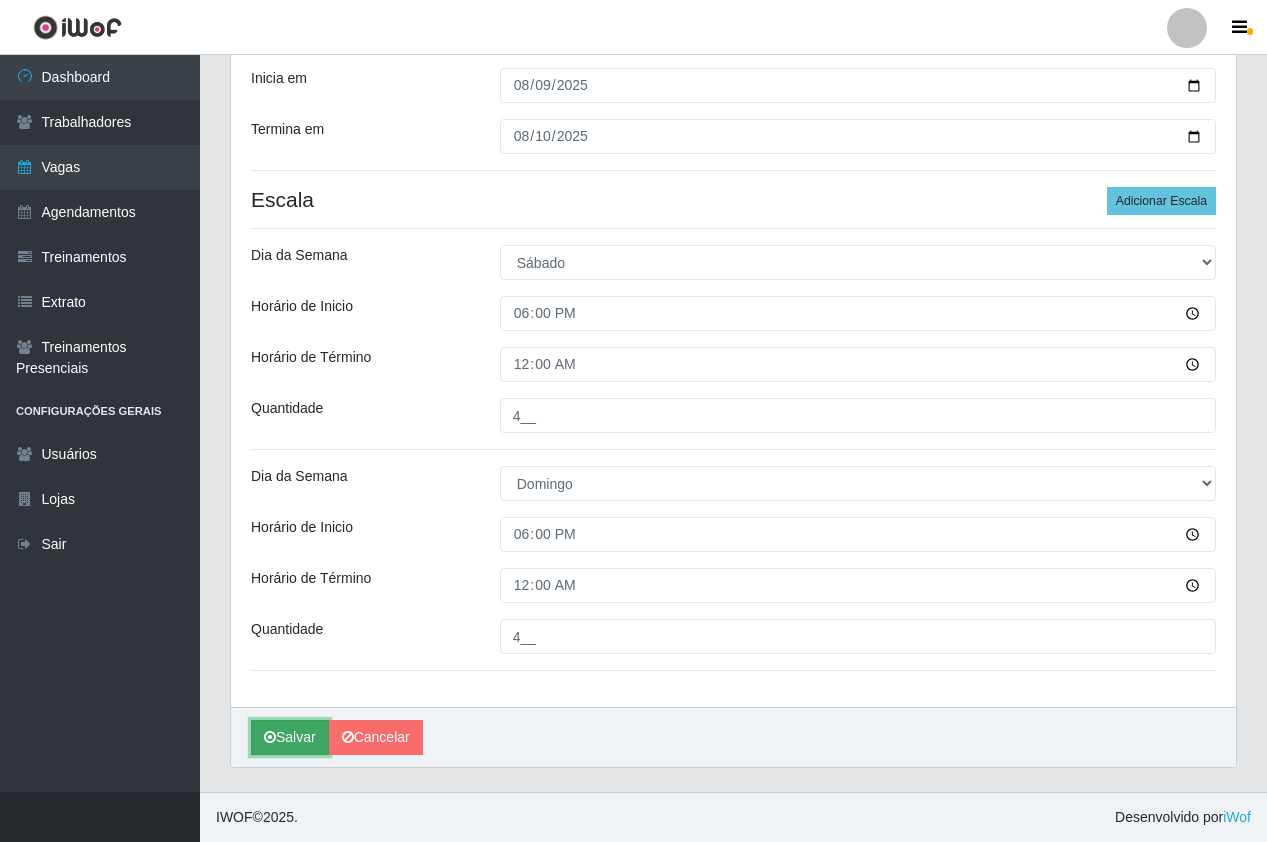 click on "Salvar" at bounding box center [290, 737] 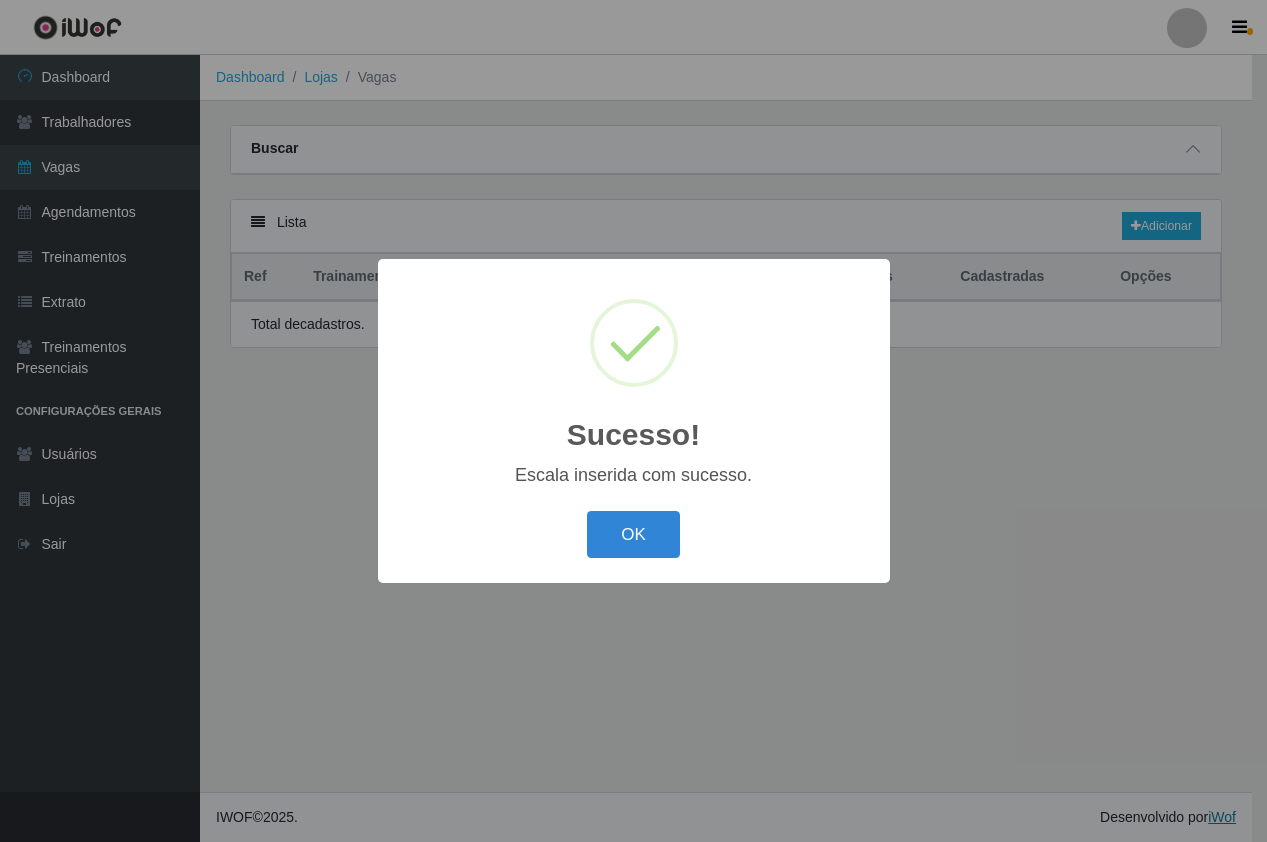 scroll, scrollTop: 0, scrollLeft: 0, axis: both 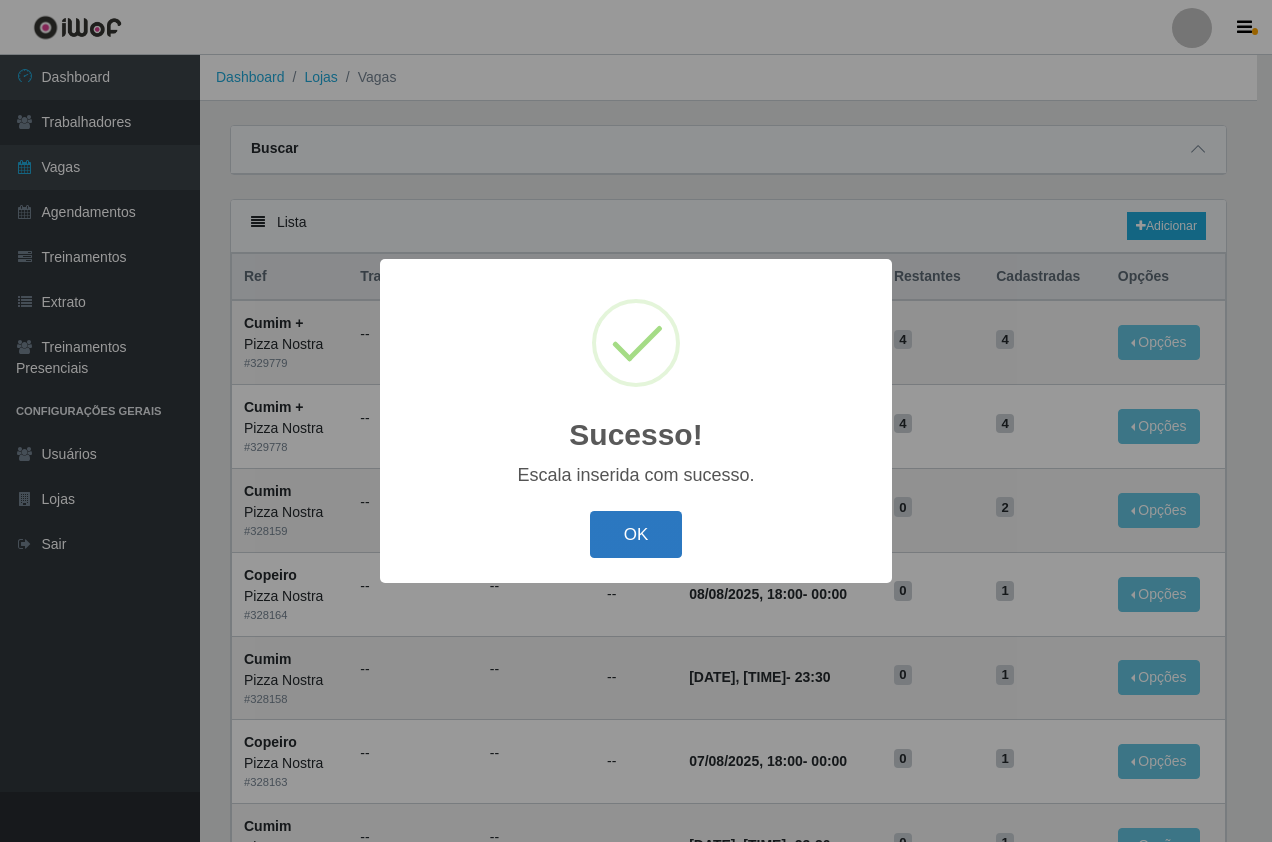 click on "OK" at bounding box center [636, 534] 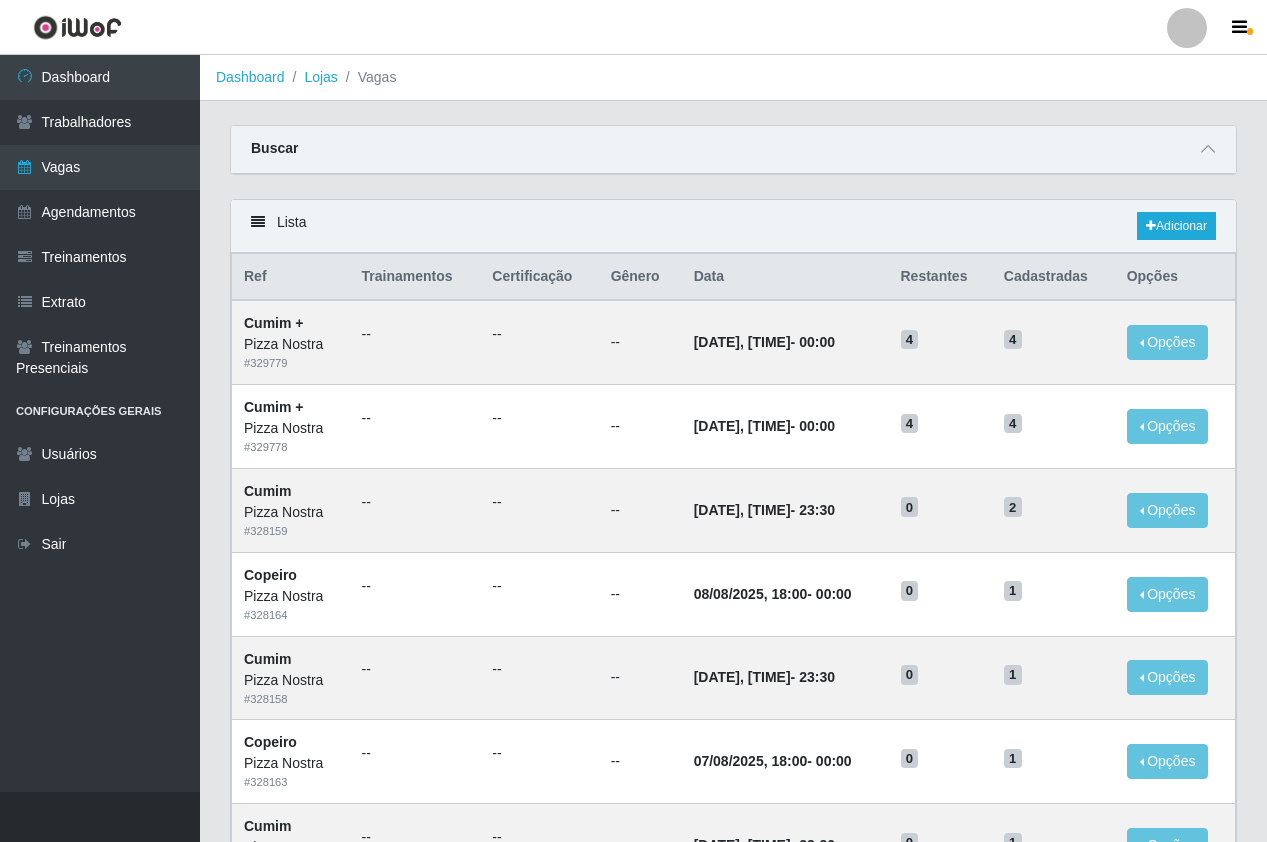 click on "Carregando... Buscar Início em Término em Função [Selecione...] ASG ASG + ASG ++ Auxiliar de Cozinha Auxiliar de Cozinha + Auxiliar de Cozinha ++ Copeiro Copeiro + Copeiro ++ Cumim Cumim + Cumim ++ Garçom Garçom + Garçom ++ Sexo do Trabalhador [Selecione...] Confirmar" at bounding box center [733, 162] 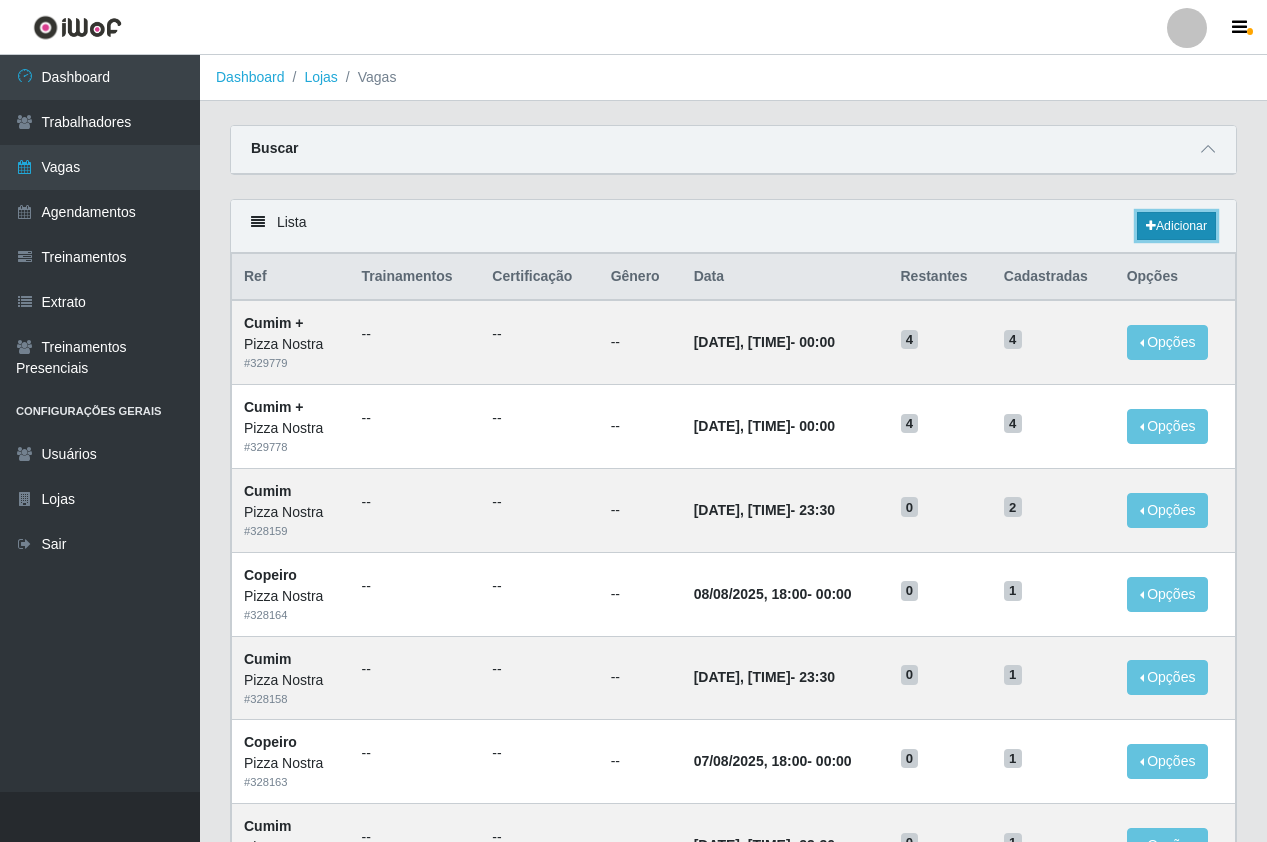 click on "Adicionar" at bounding box center (1176, 226) 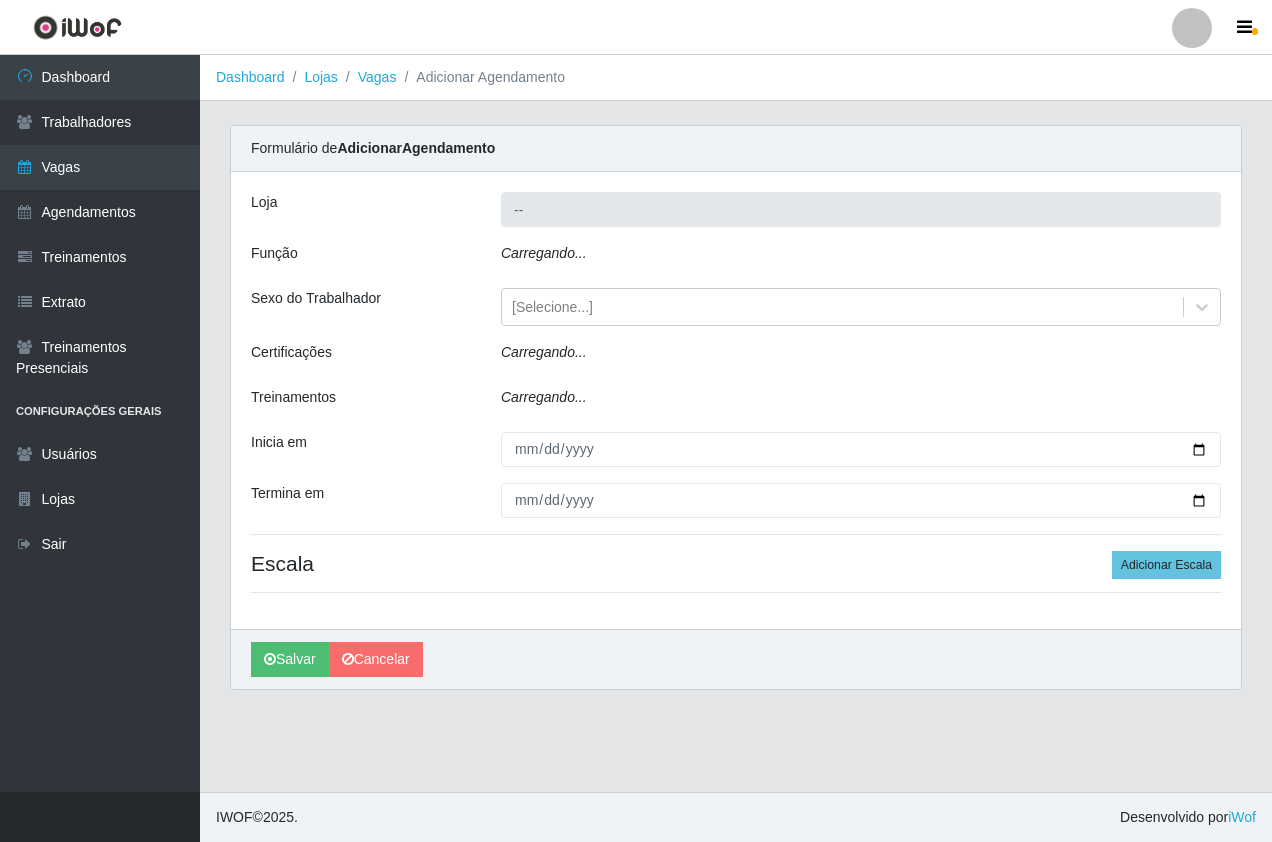 type on "Pizza Nostra" 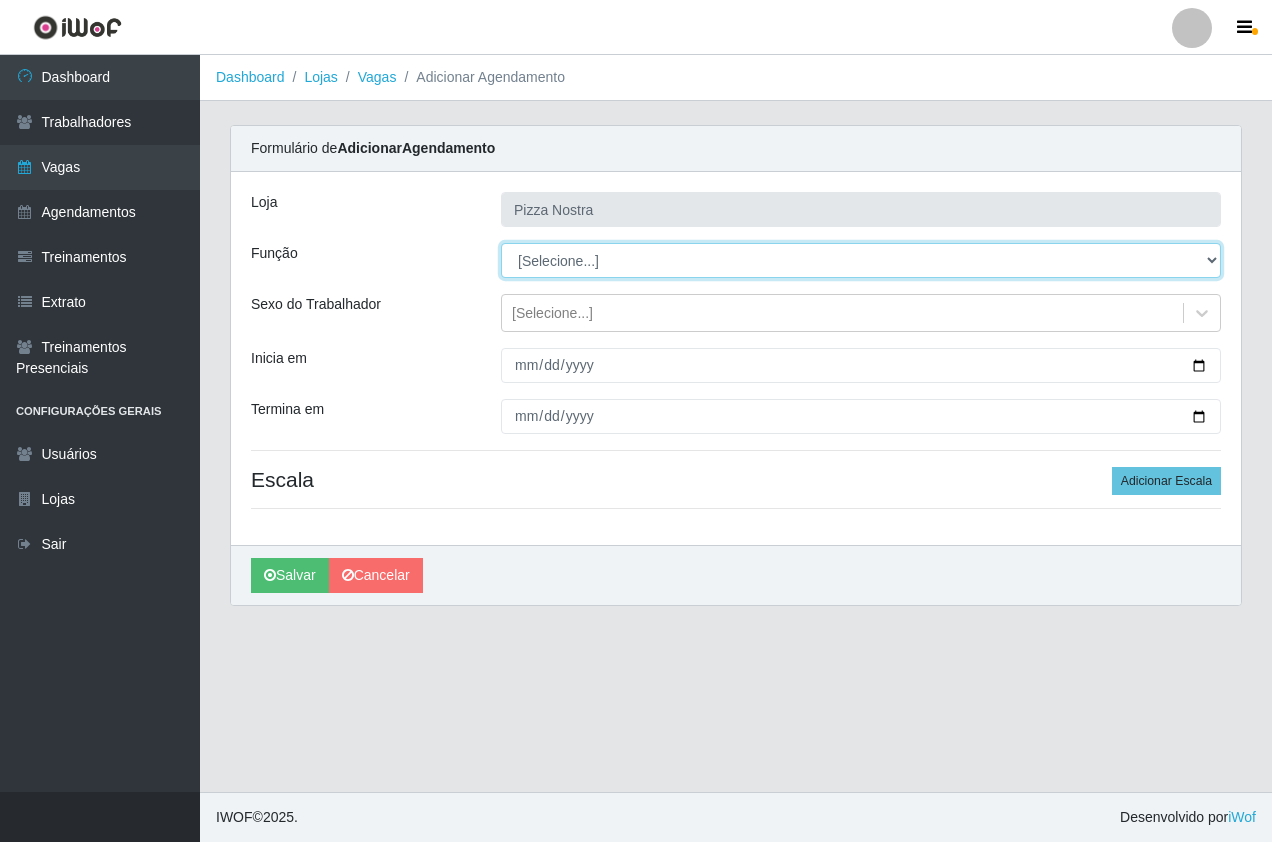 click on "[Selecione...] ASG ASG + ASG ++ Auxiliar de Cozinha Auxiliar de Cozinha + Auxiliar de Cozinha ++ Copeiro Copeiro + Copeiro ++ Cumim Cumim + Cumim ++ Garçom Garçom + Garçom ++" at bounding box center [861, 260] 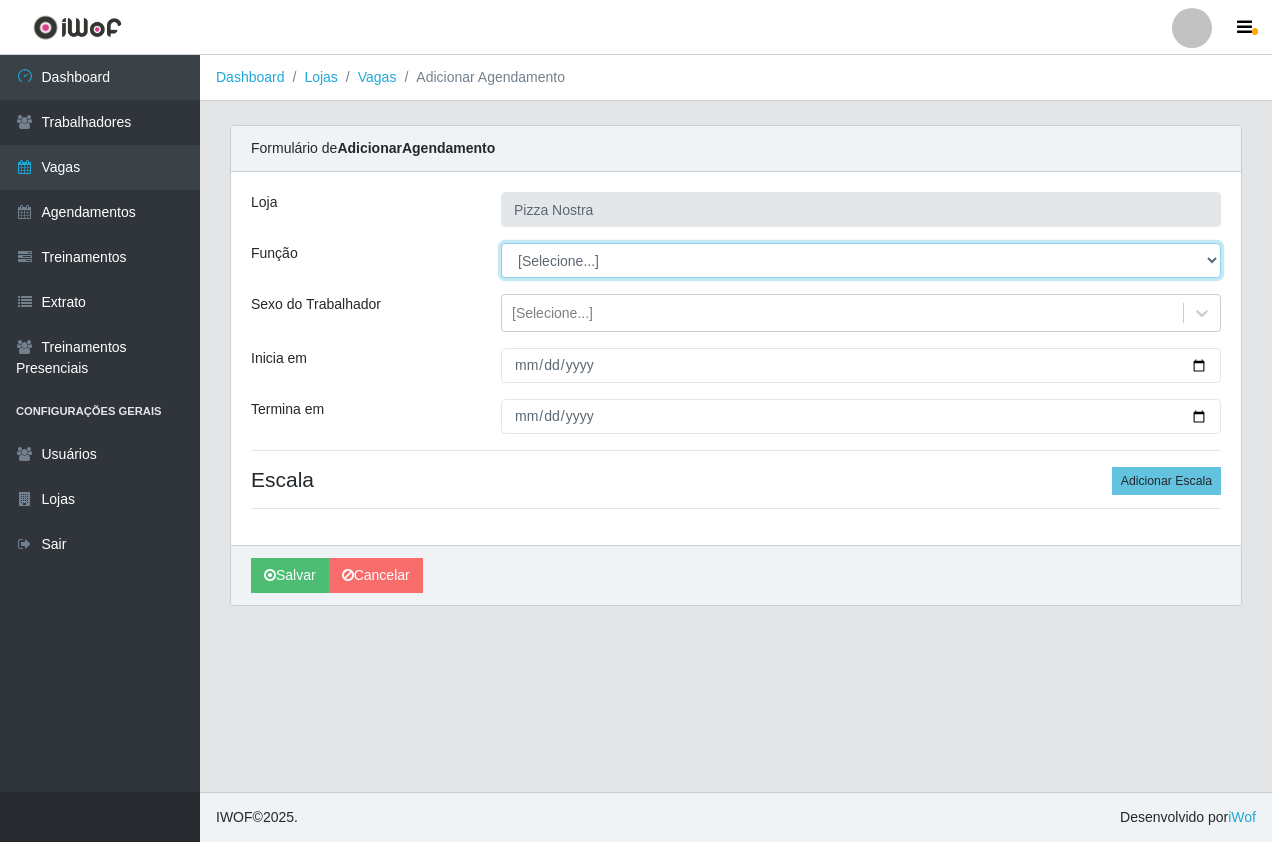 select on "96" 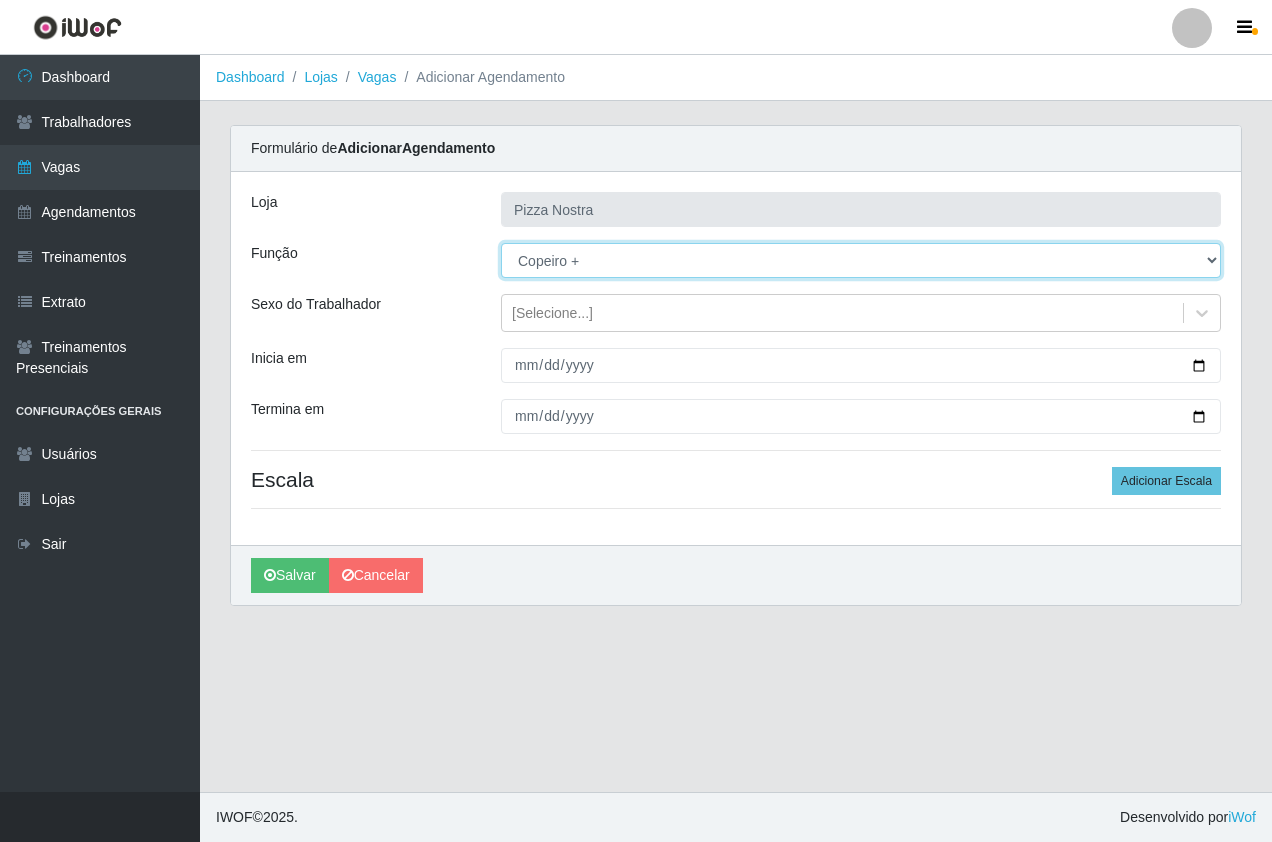 click on "[Selecione...] ASG ASG + ASG ++ Auxiliar de Cozinha Auxiliar de Cozinha + Auxiliar de Cozinha ++ Copeiro Copeiro + Copeiro ++ Cumim Cumim + Cumim ++ Garçom Garçom + Garçom ++" at bounding box center (861, 260) 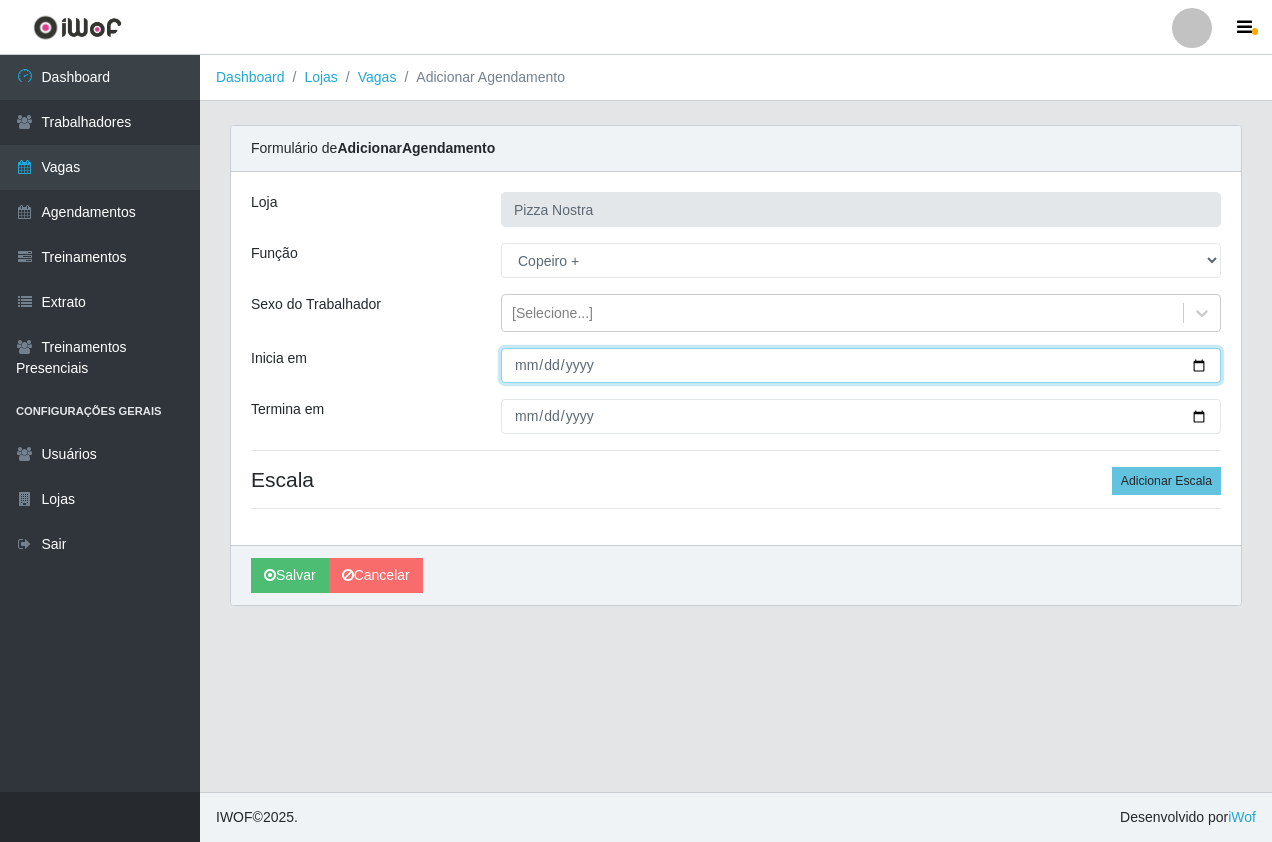 click on "Inicia em" at bounding box center [861, 365] 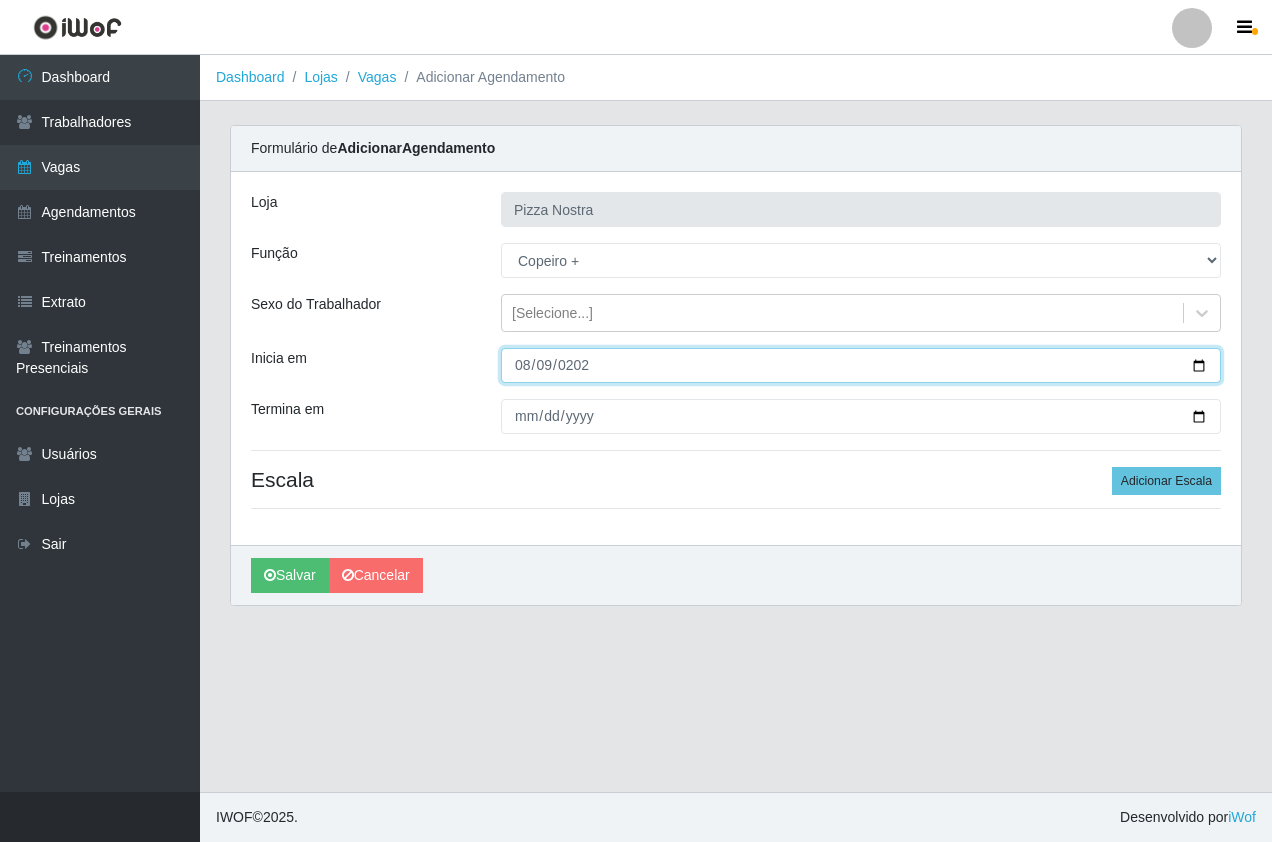 type on "2025-08-09" 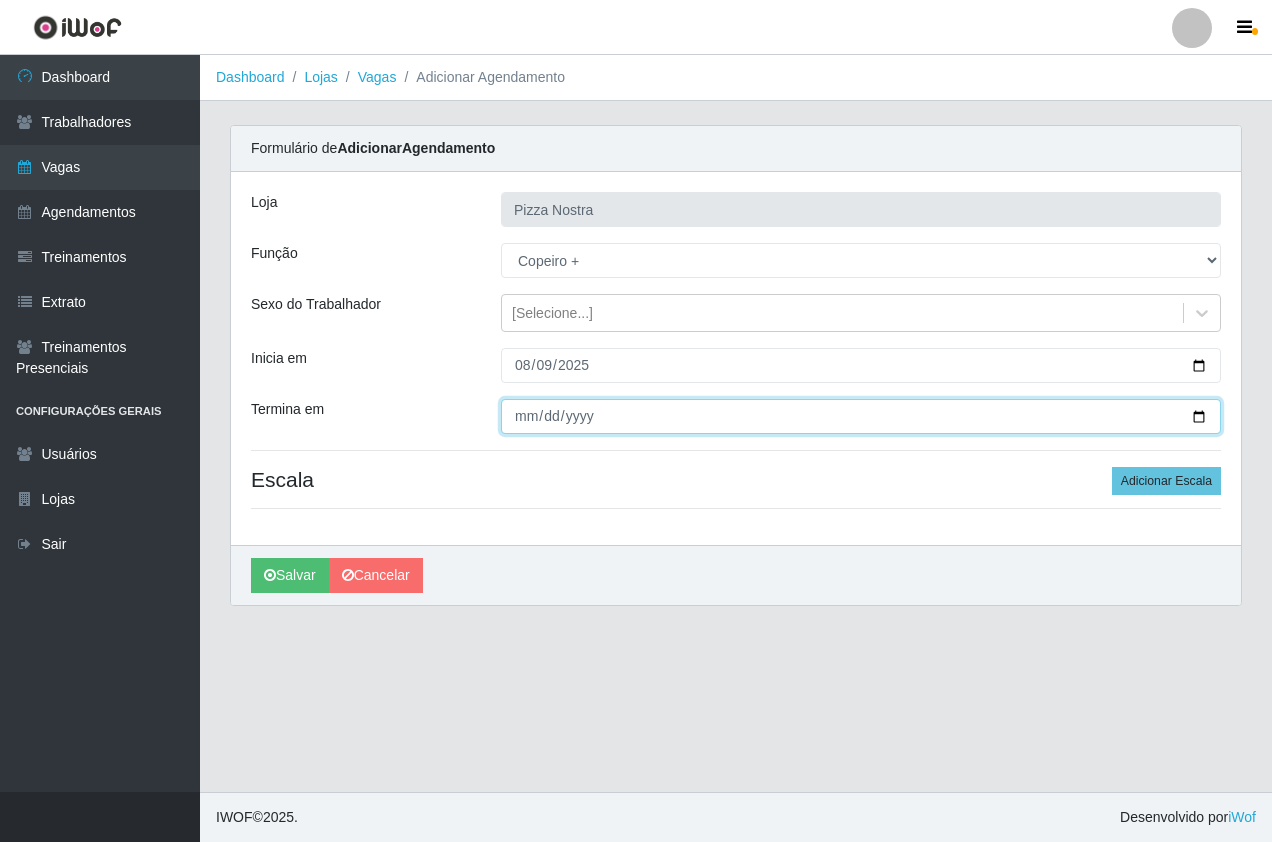 click on "Termina em" at bounding box center (861, 416) 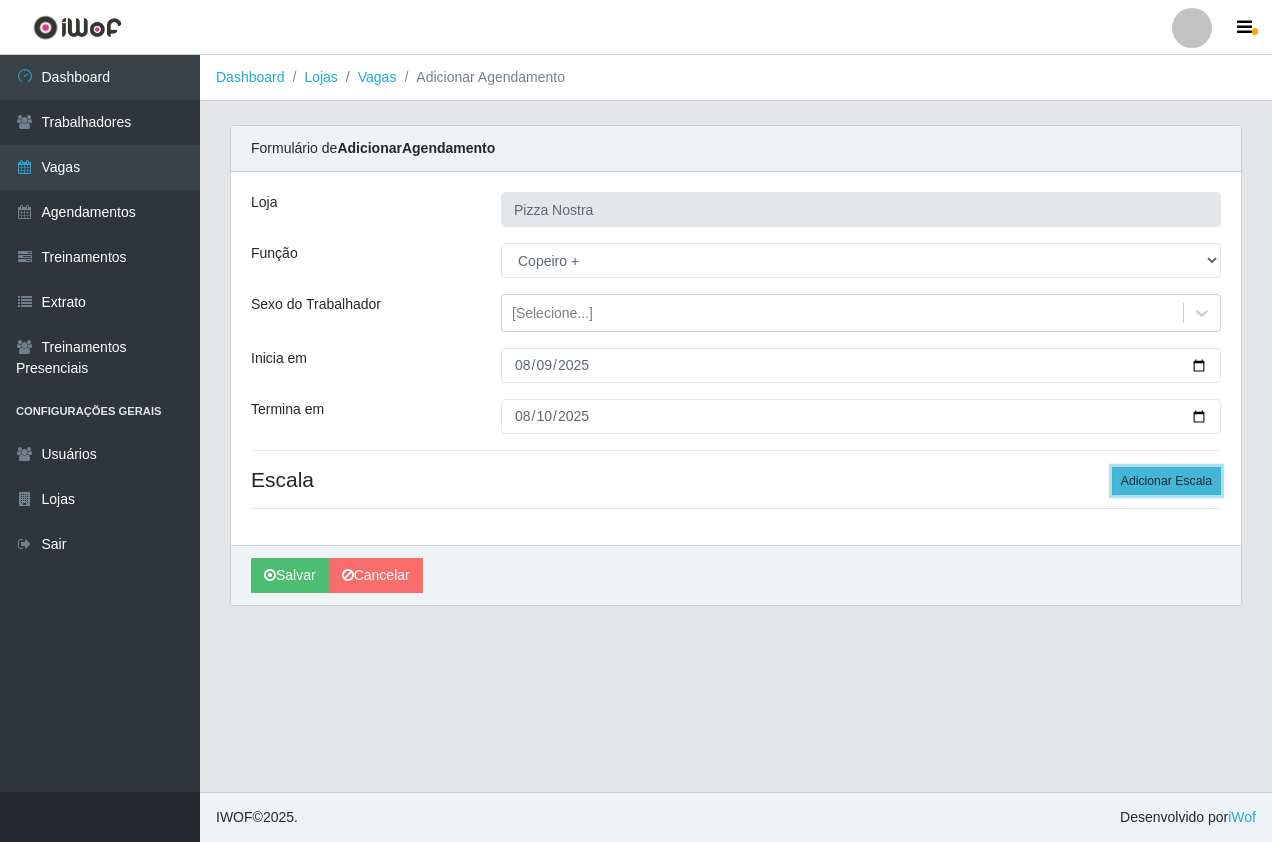 click on "Adicionar Escala" at bounding box center (1166, 481) 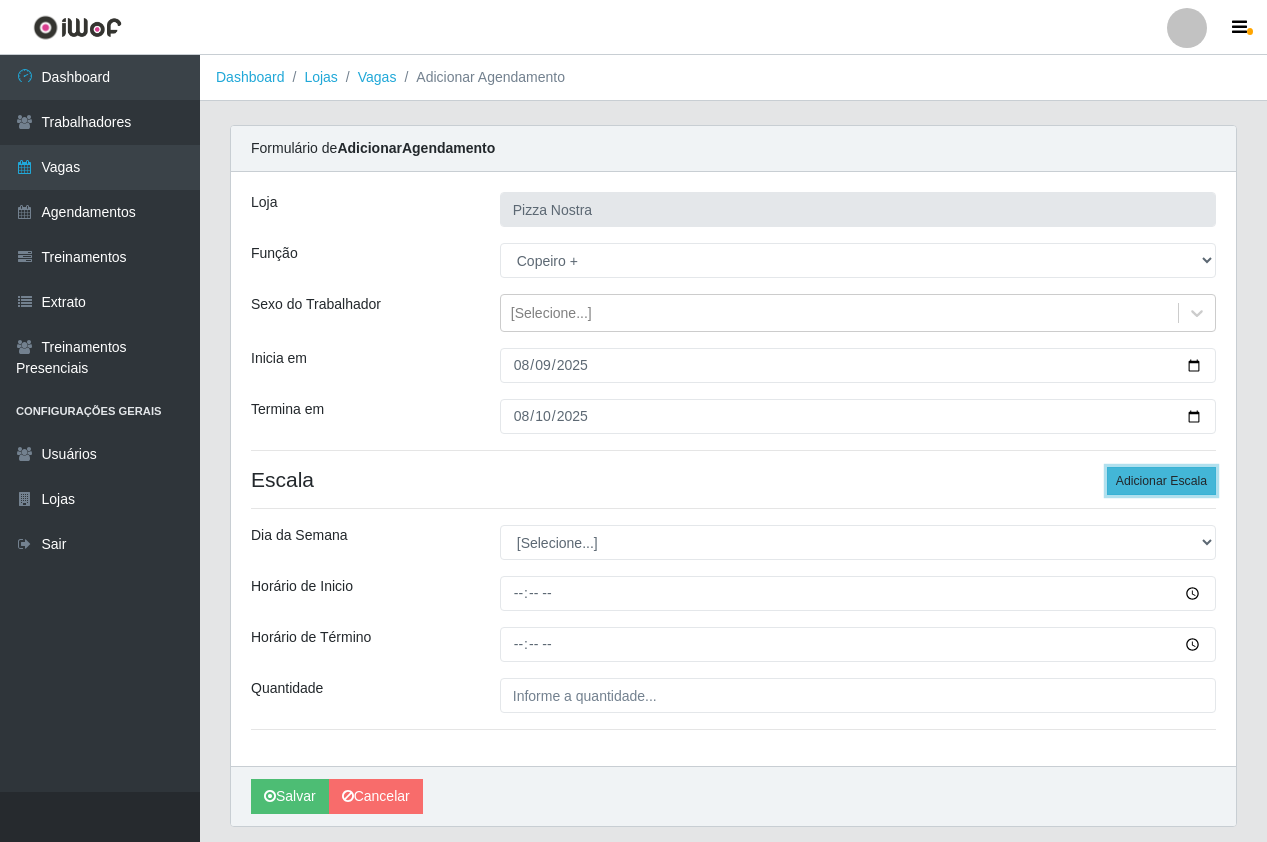 click on "Adicionar Escala" at bounding box center (1161, 481) 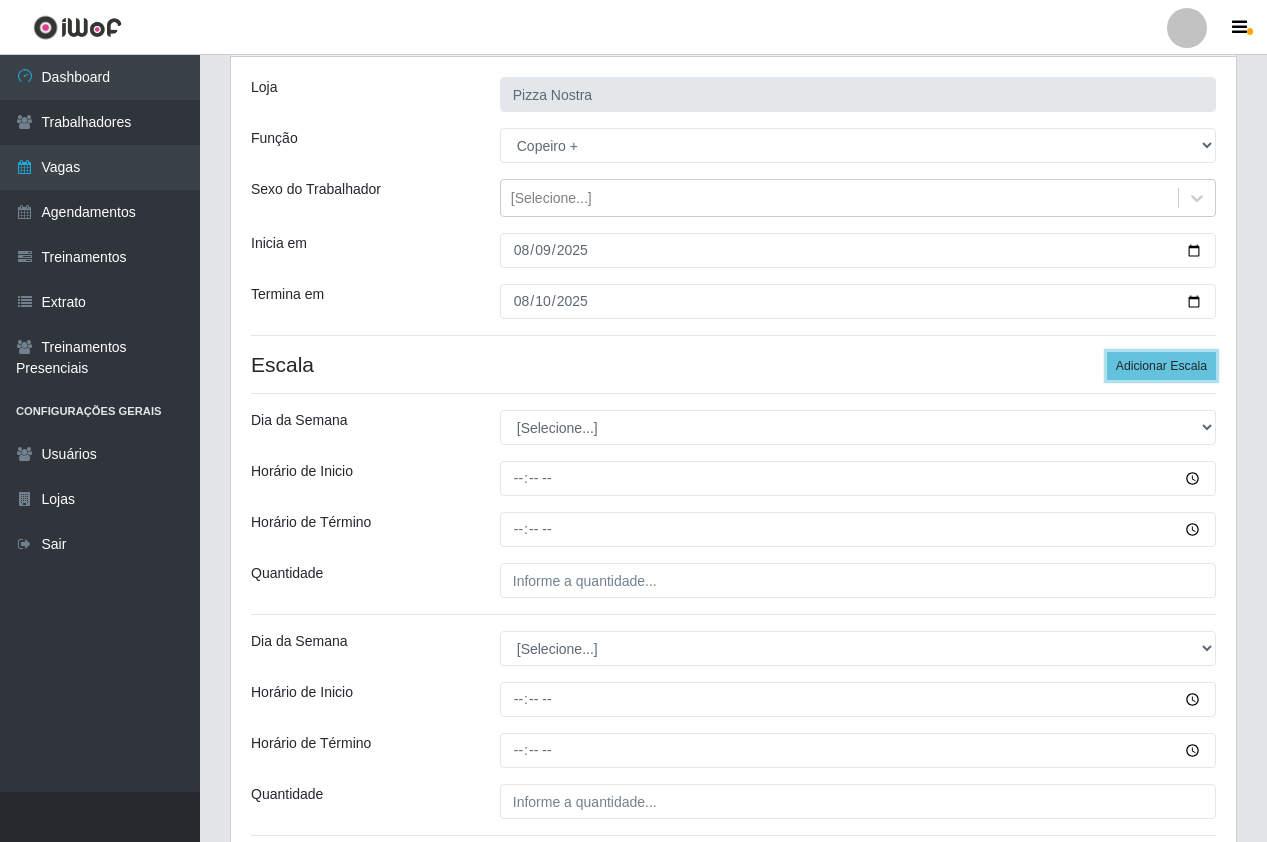 scroll, scrollTop: 280, scrollLeft: 0, axis: vertical 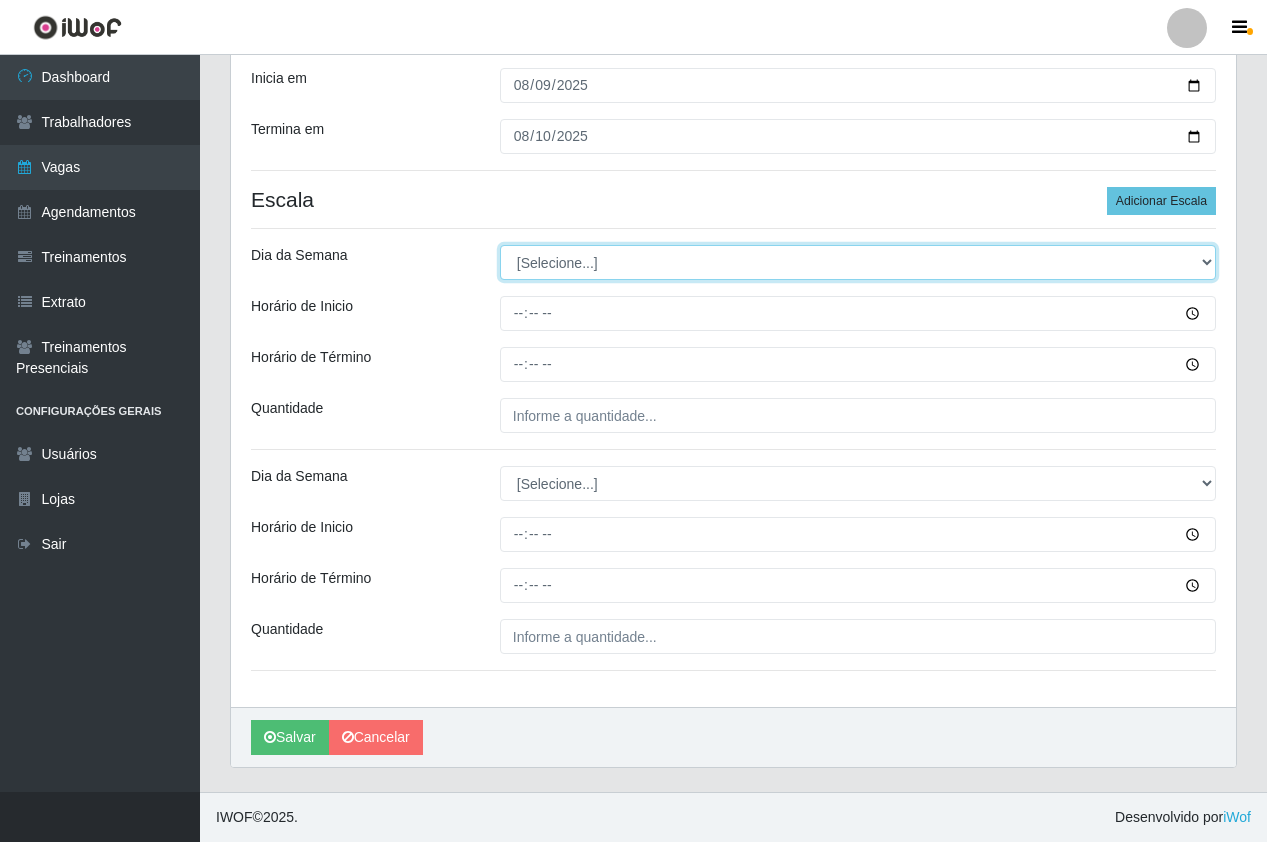 drag, startPoint x: 584, startPoint y: 261, endPoint x: 584, endPoint y: 278, distance: 17 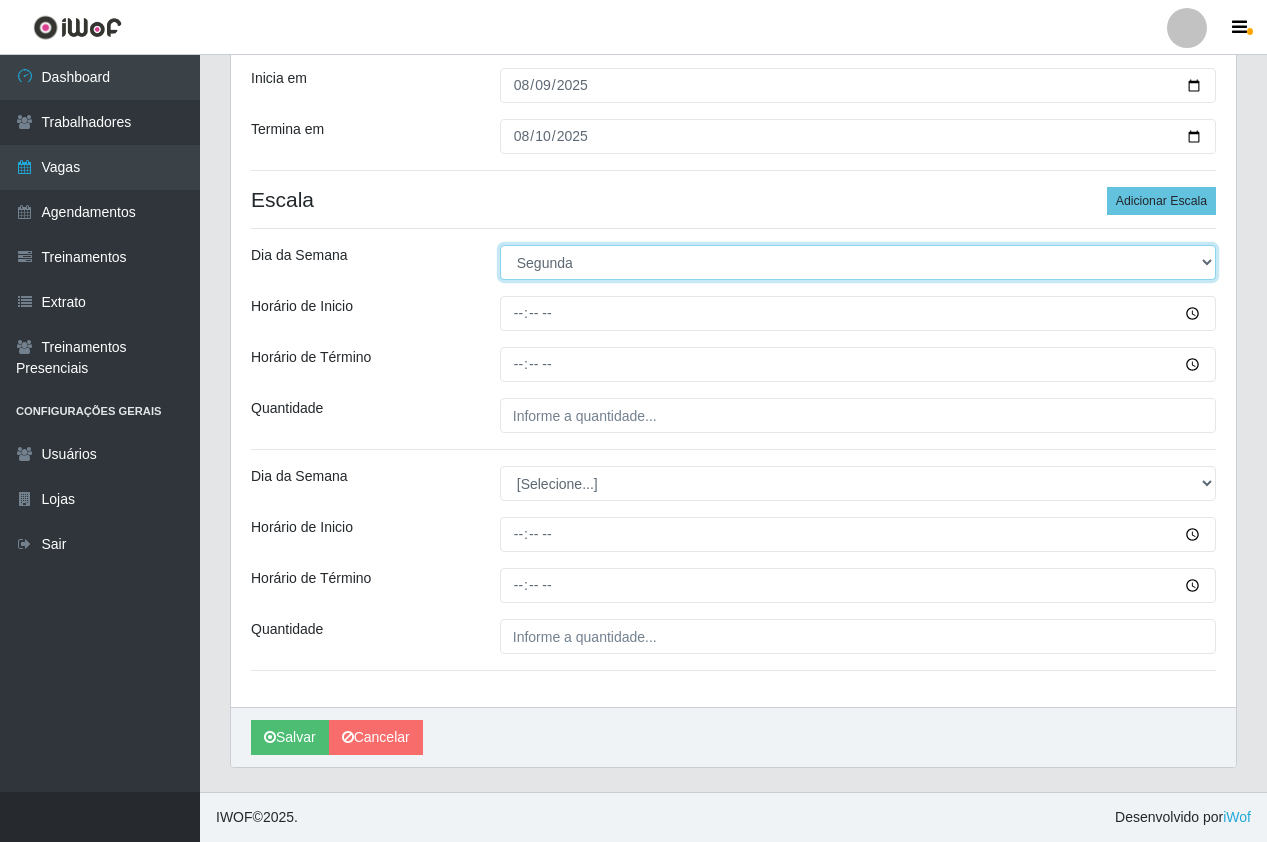 click on "[Selecione...] Segunda Terça Quarta Quinta Sexta Sábado Domingo" at bounding box center (858, 262) 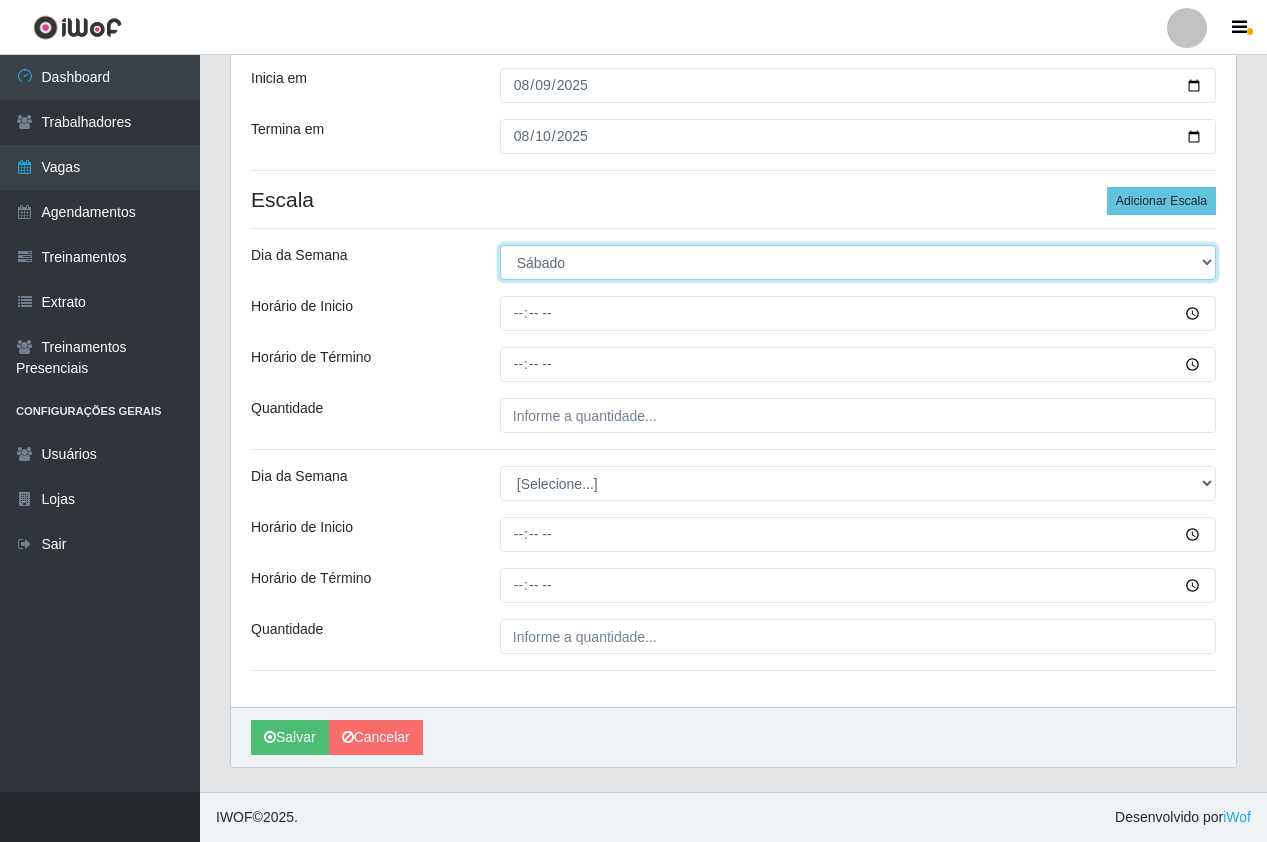 click on "[Selecione...] Segunda Terça Quarta Quinta Sexta Sábado Domingo" at bounding box center (858, 262) 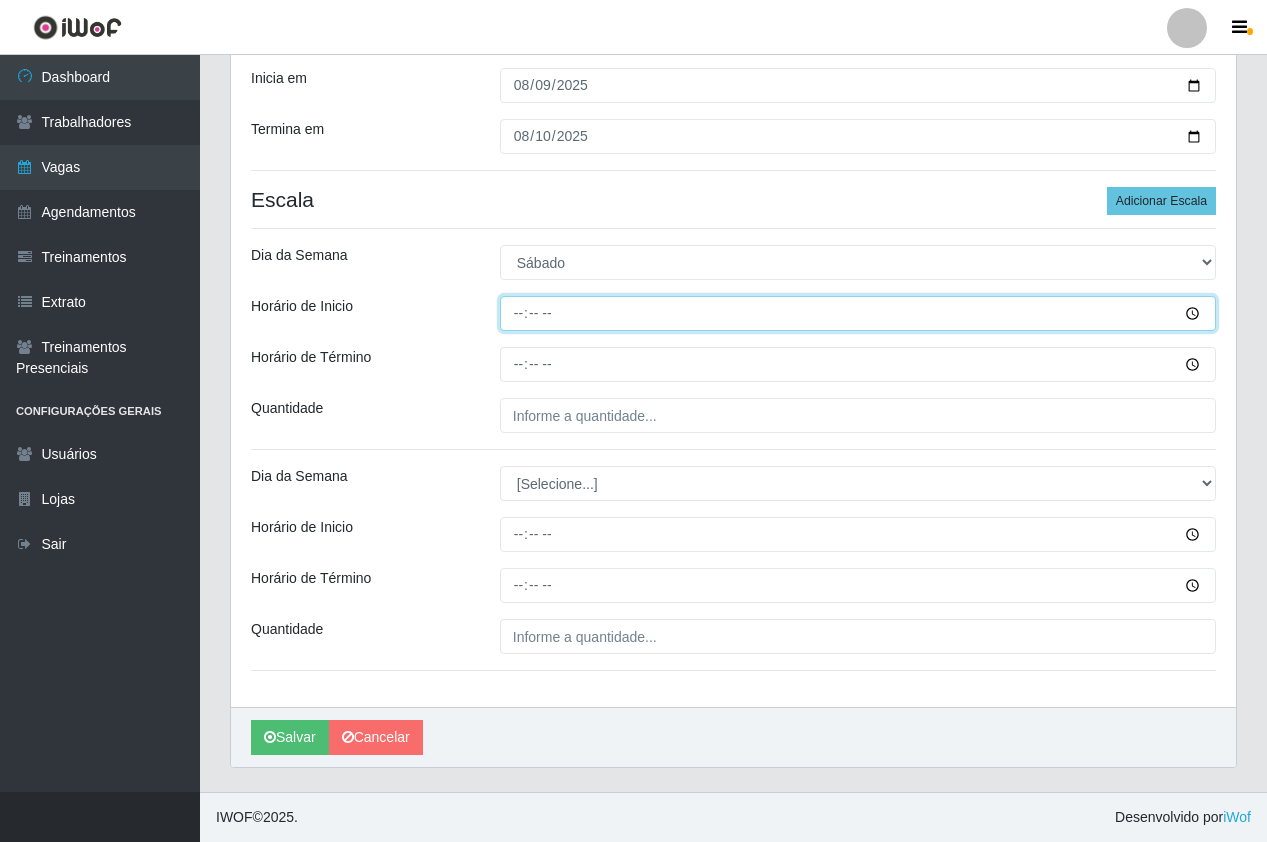 click on "Horário de Inicio" at bounding box center (858, 313) 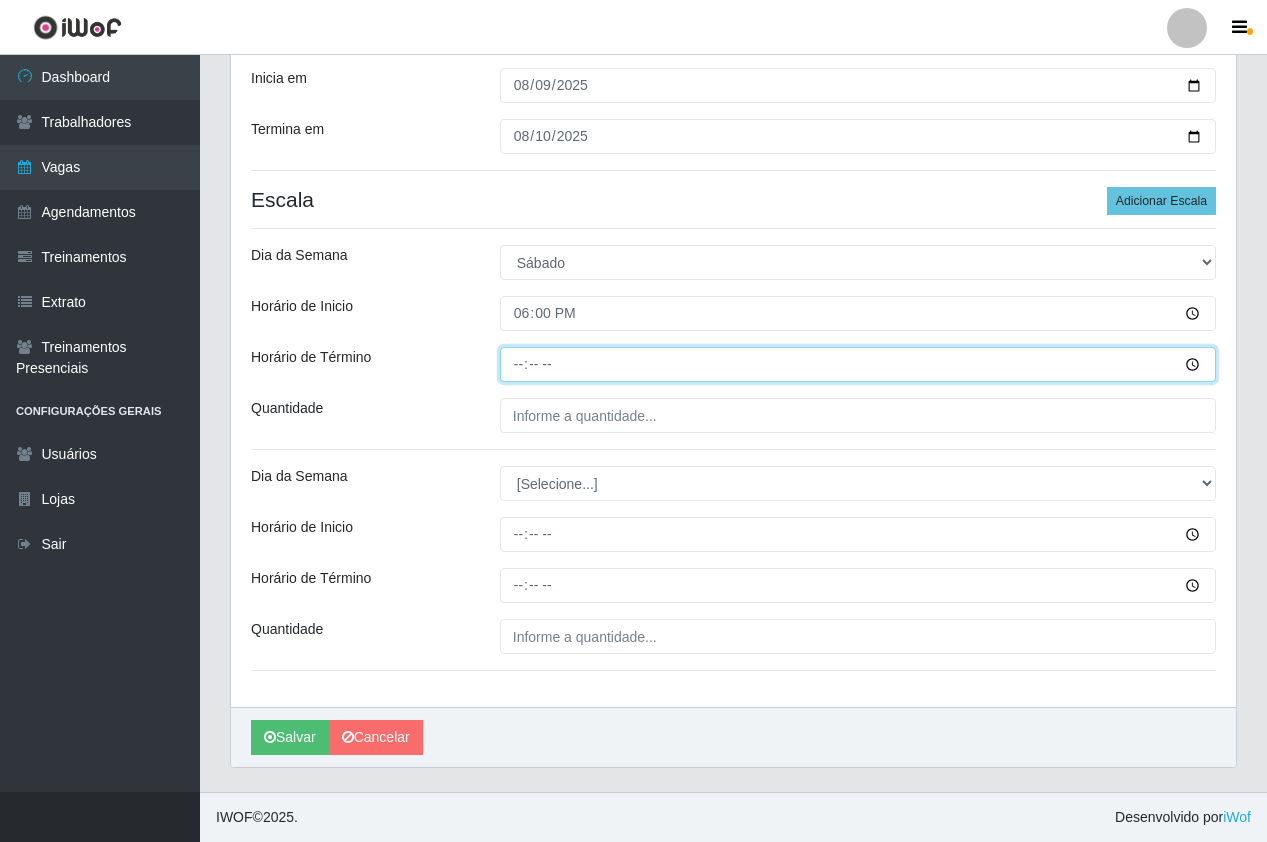 click on "Horário de Término" at bounding box center [858, 364] 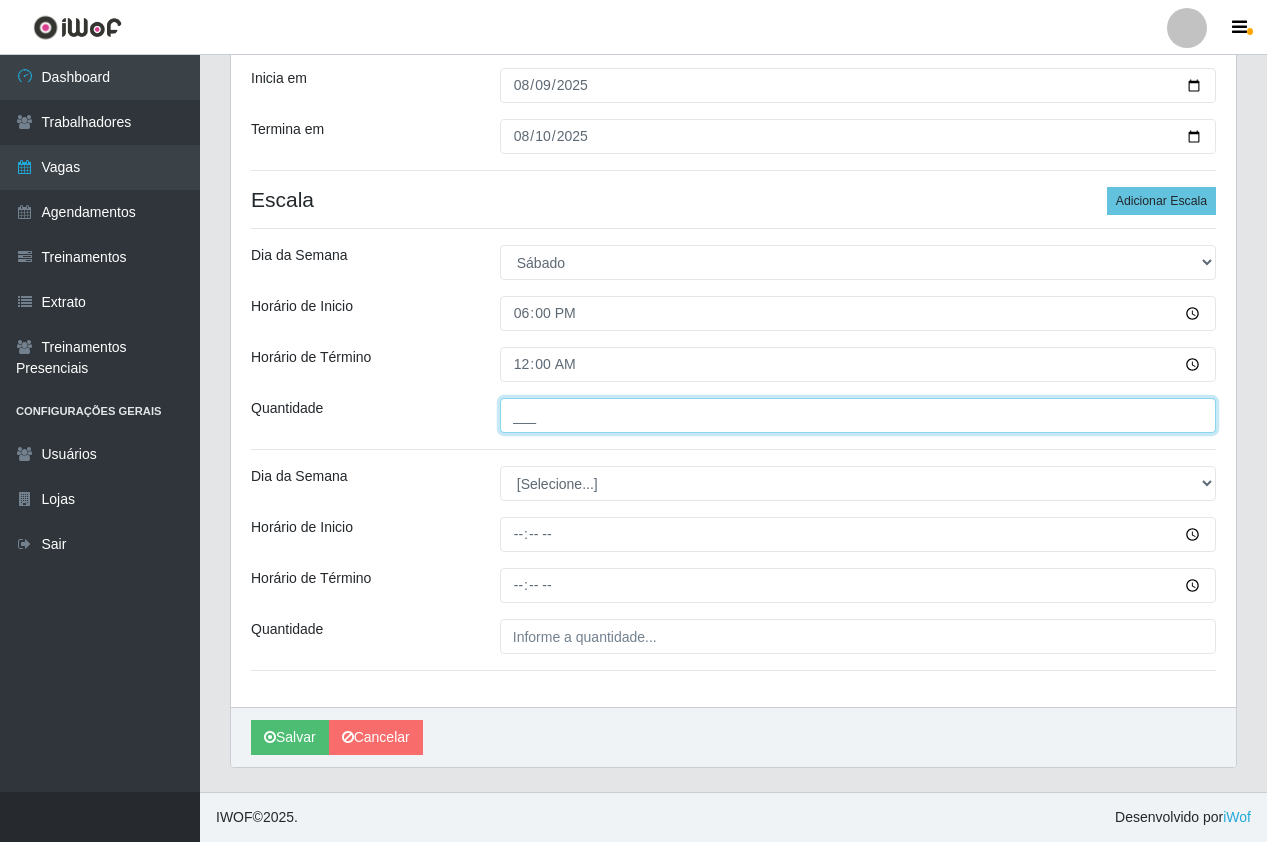click on "___" at bounding box center (858, 415) 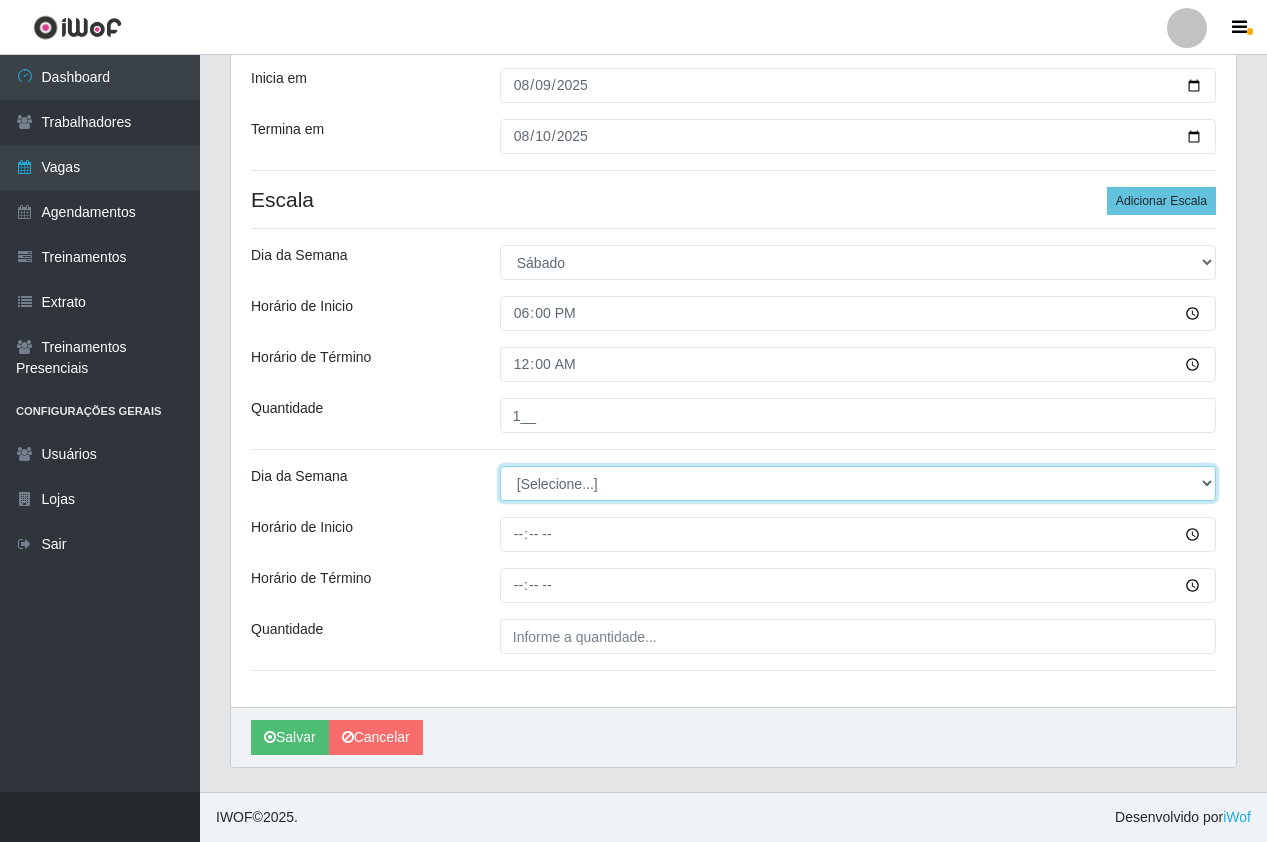 drag, startPoint x: 545, startPoint y: 482, endPoint x: 545, endPoint y: 501, distance: 19 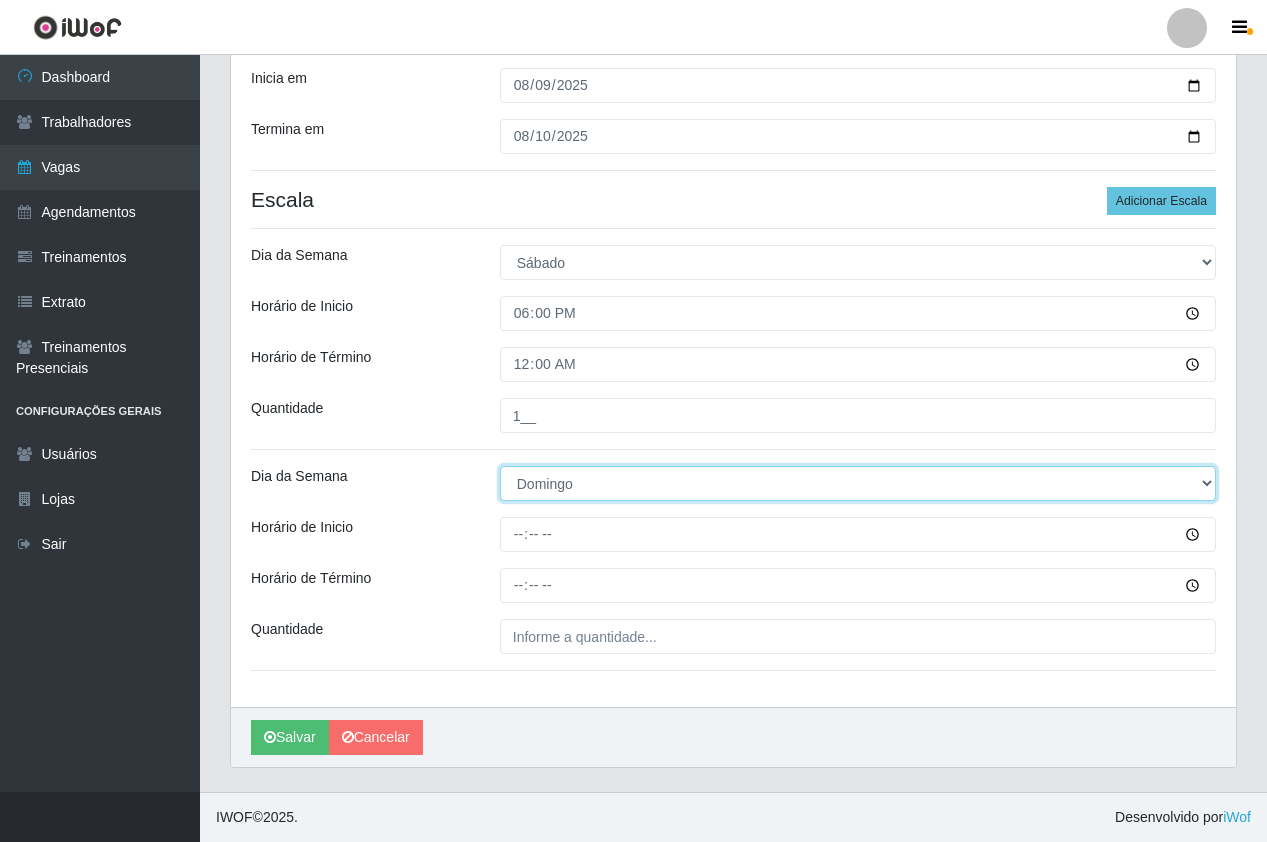 click on "[Selecione...] Segunda Terça Quarta Quinta Sexta Sábado Domingo" at bounding box center [858, 483] 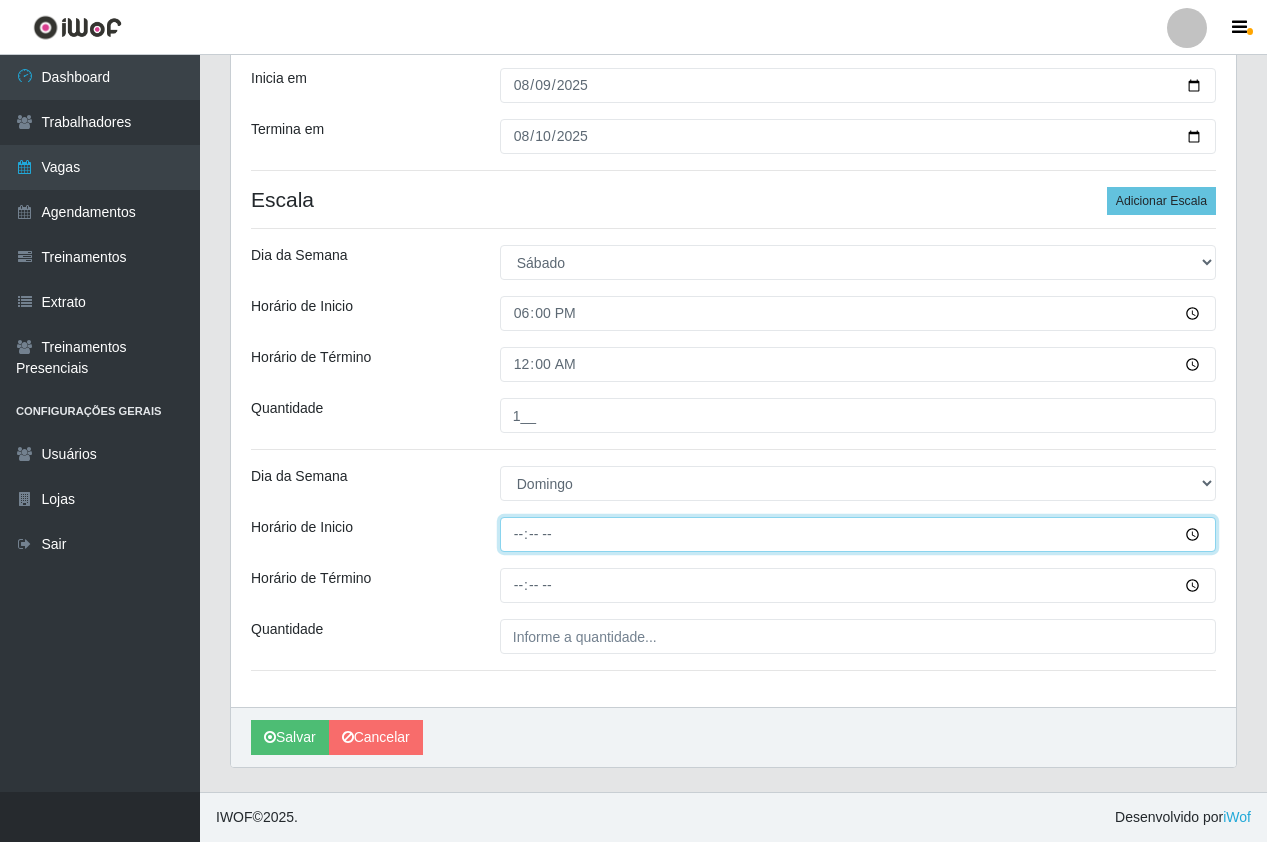 click on "Horário de Inicio" at bounding box center (858, 534) 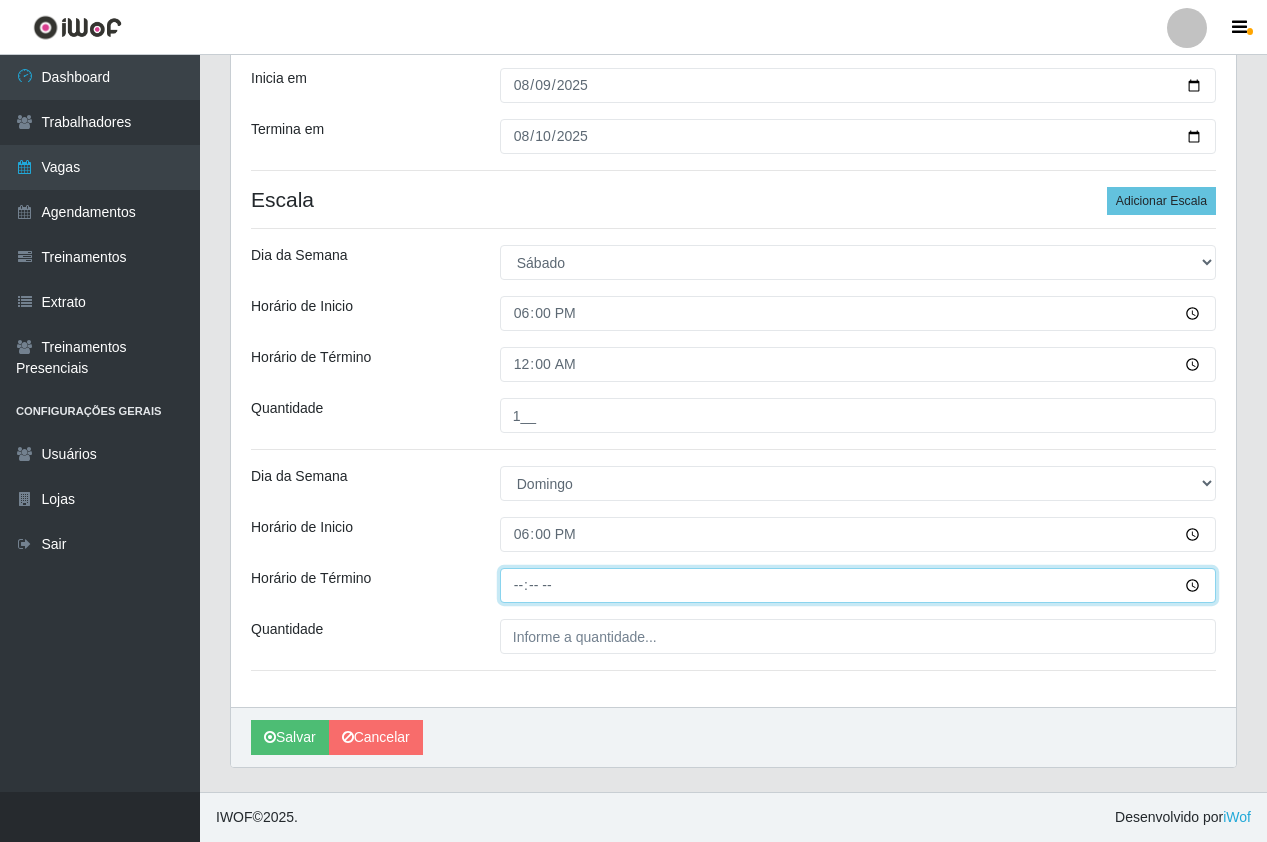 click on "Horário de Término" at bounding box center (858, 585) 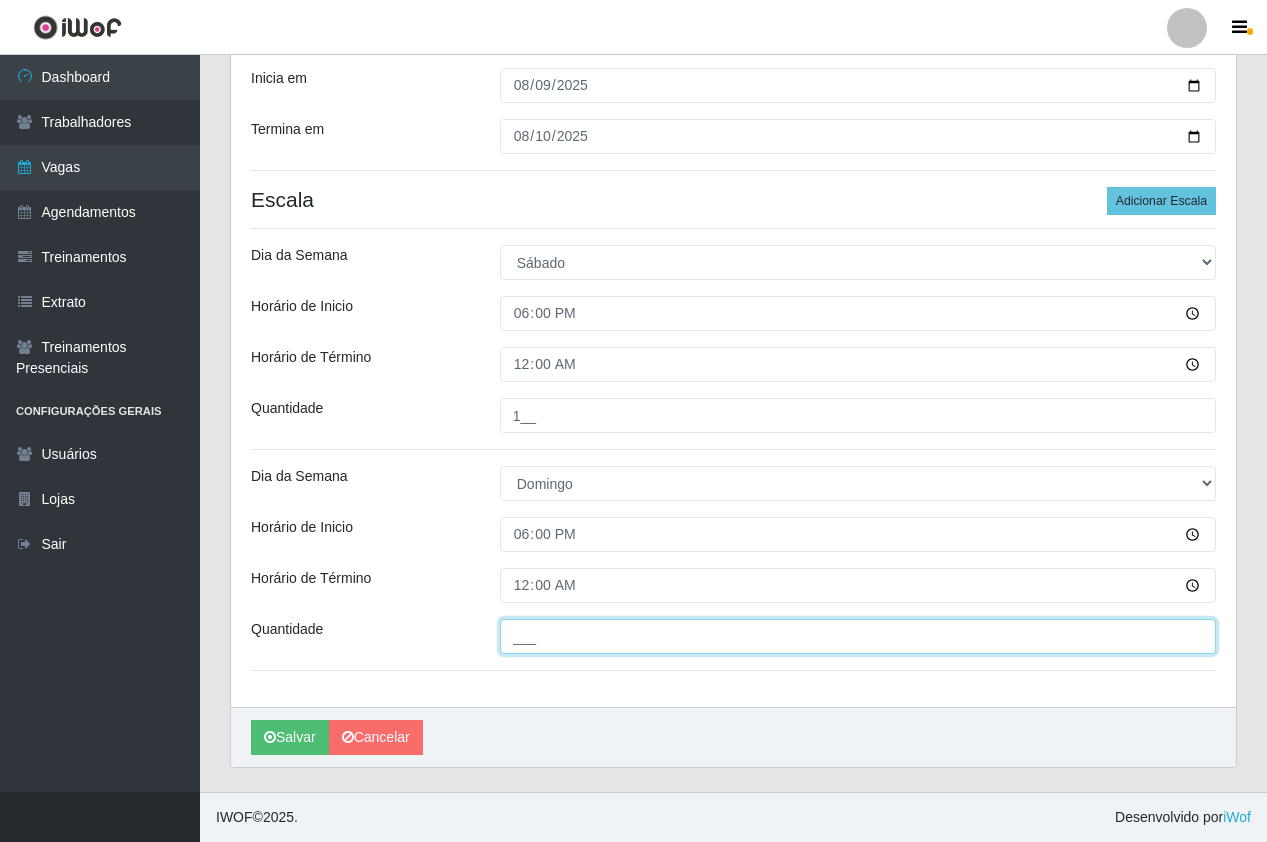 click on "___" at bounding box center [858, 636] 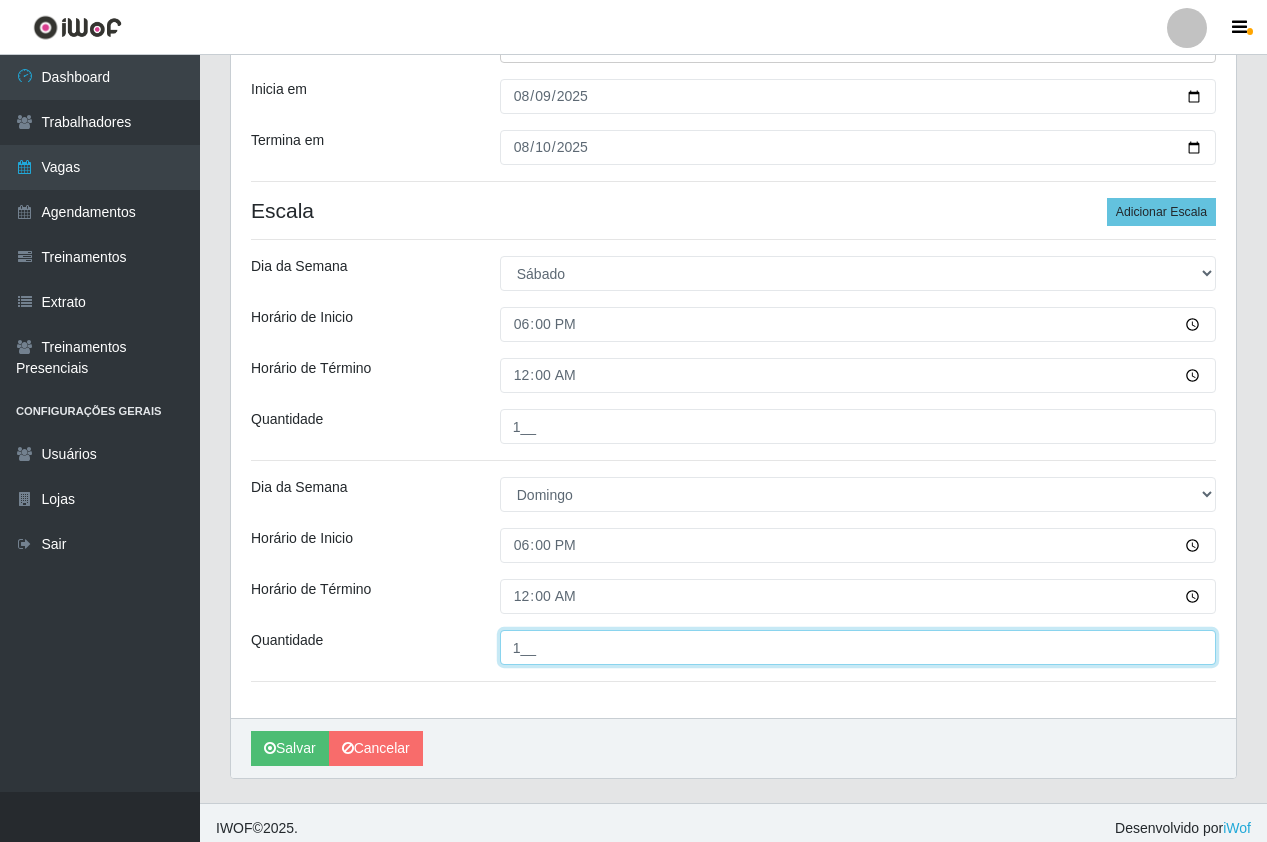 scroll, scrollTop: 280, scrollLeft: 0, axis: vertical 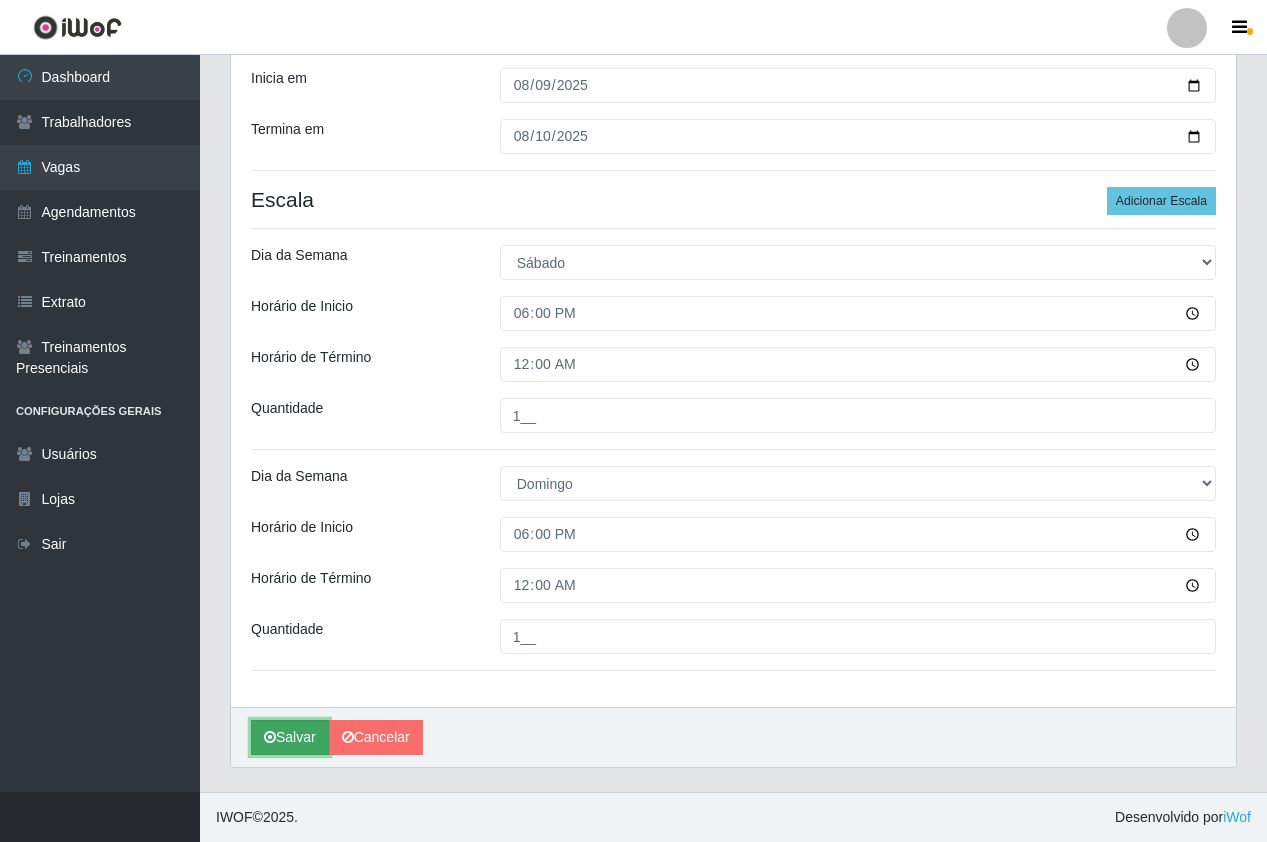 click on "Salvar" at bounding box center [290, 737] 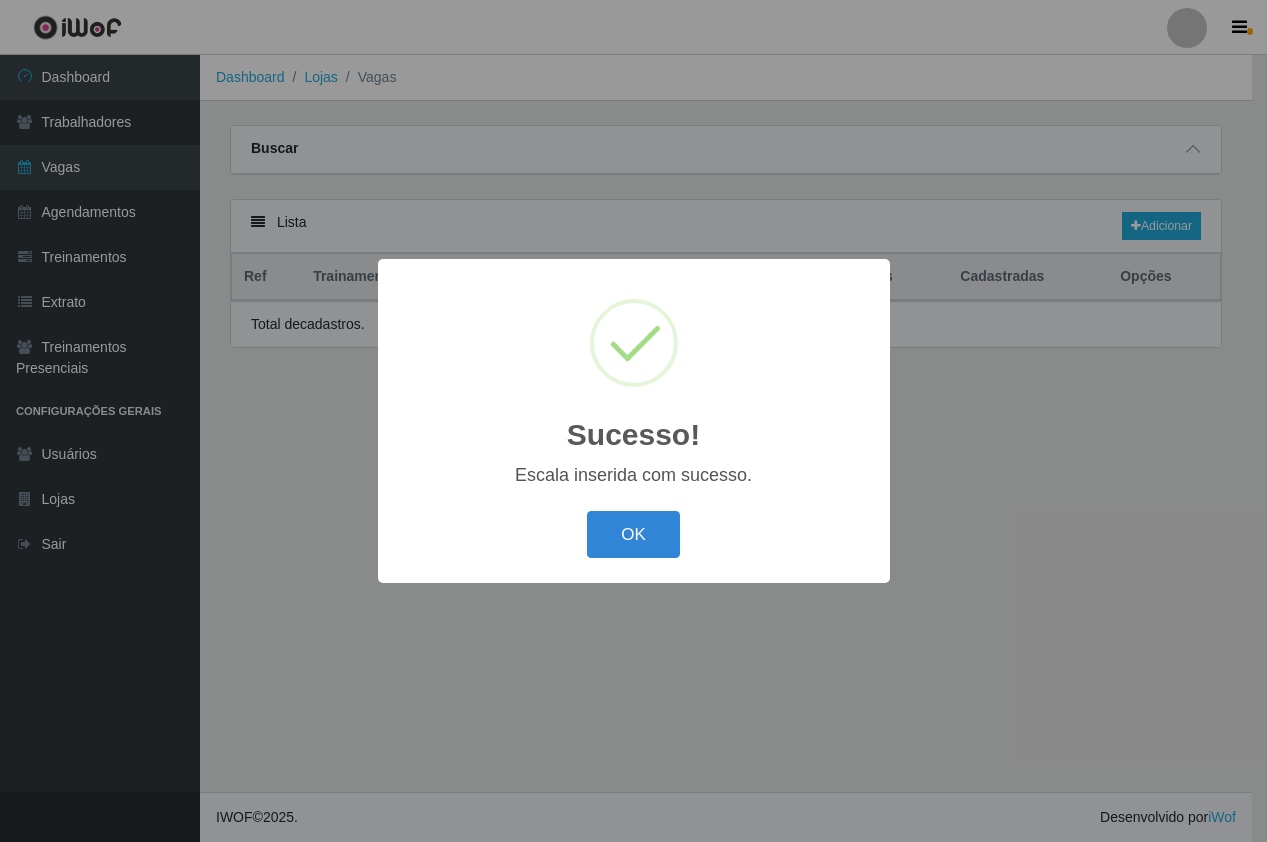 scroll, scrollTop: 0, scrollLeft: 0, axis: both 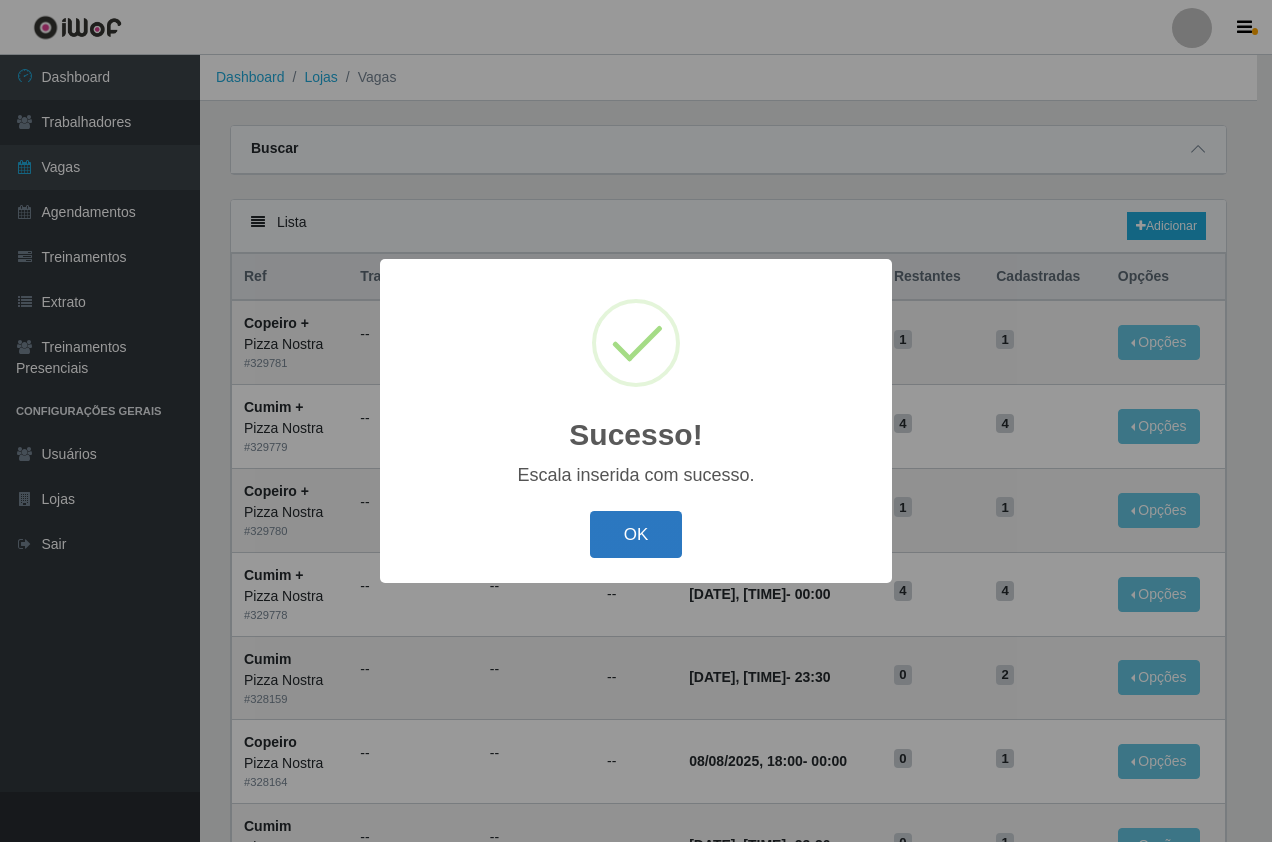 click on "OK" at bounding box center (636, 534) 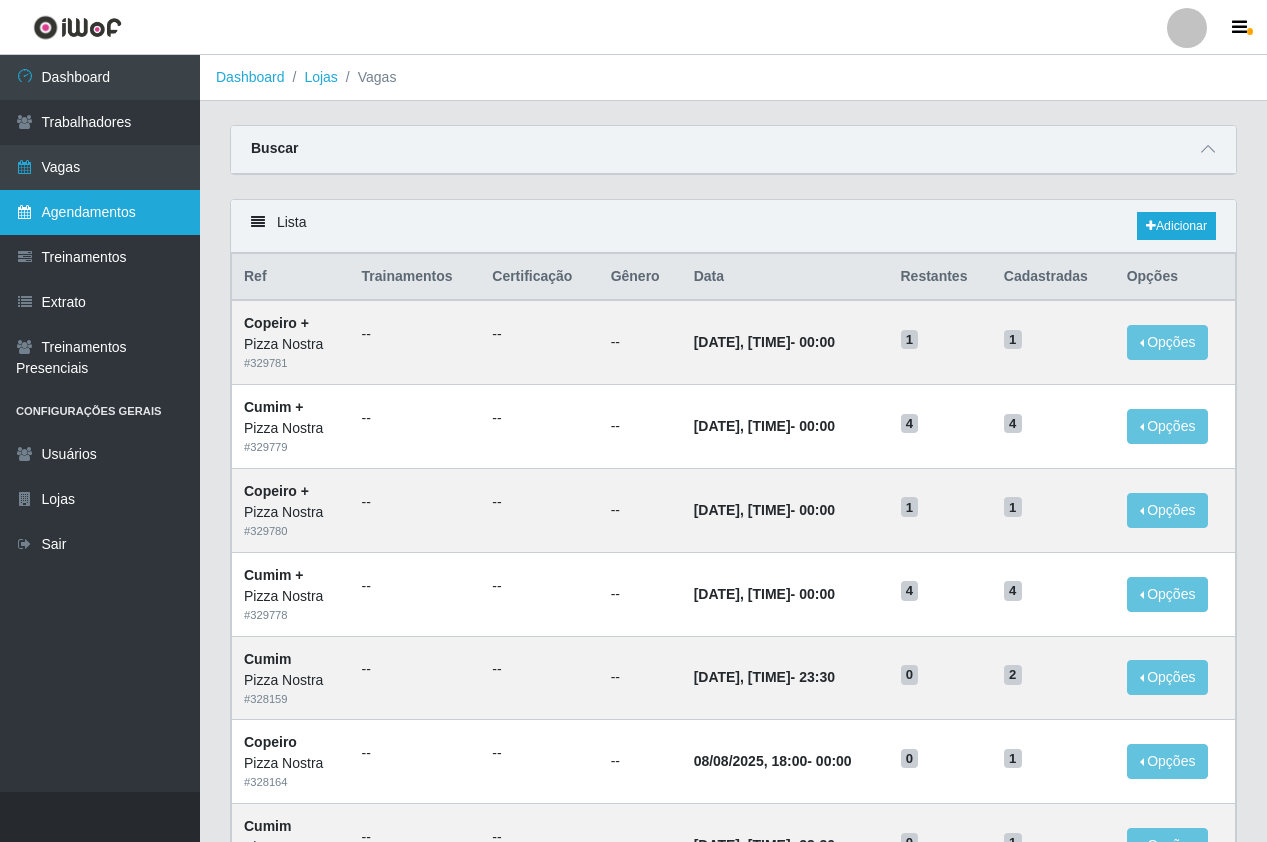 drag, startPoint x: 92, startPoint y: 209, endPoint x: 118, endPoint y: 200, distance: 27.513634 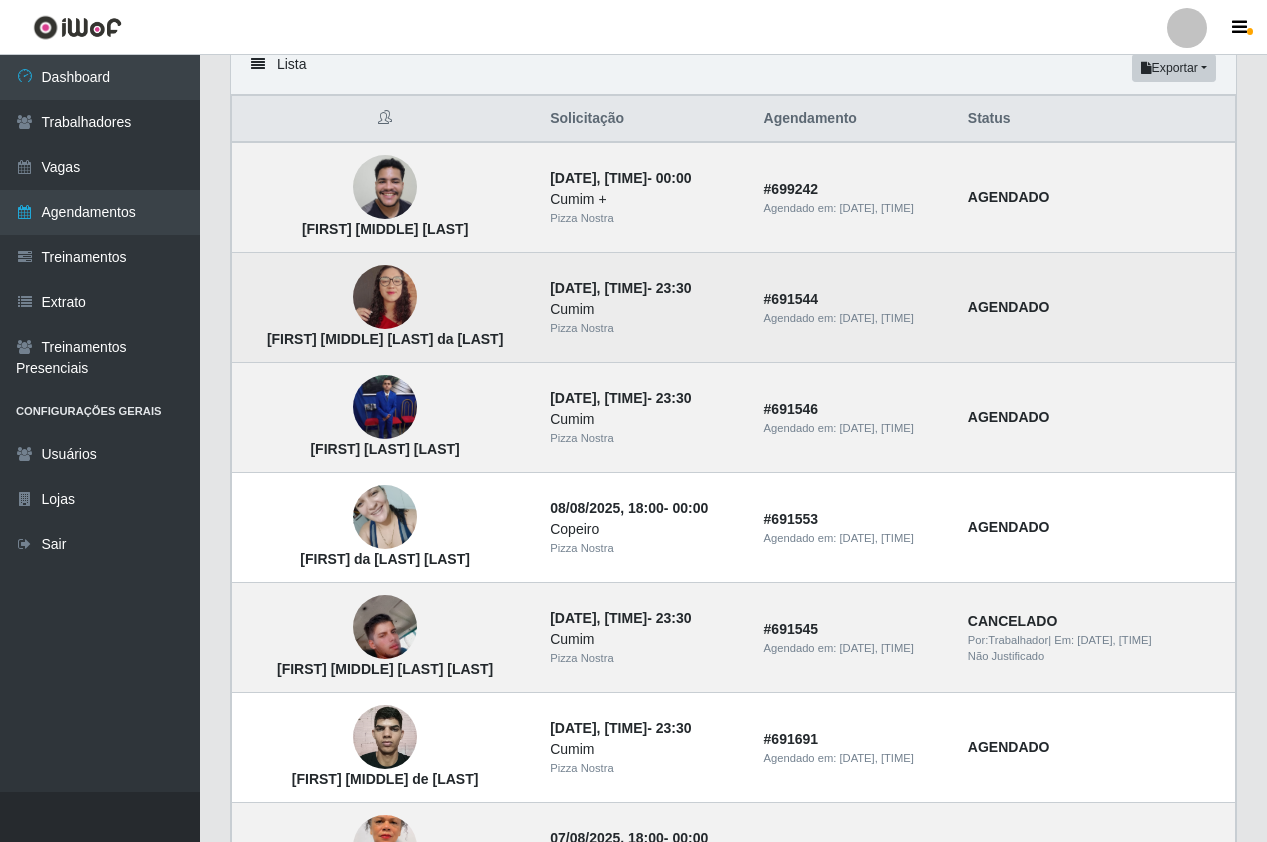 scroll, scrollTop: 0, scrollLeft: 0, axis: both 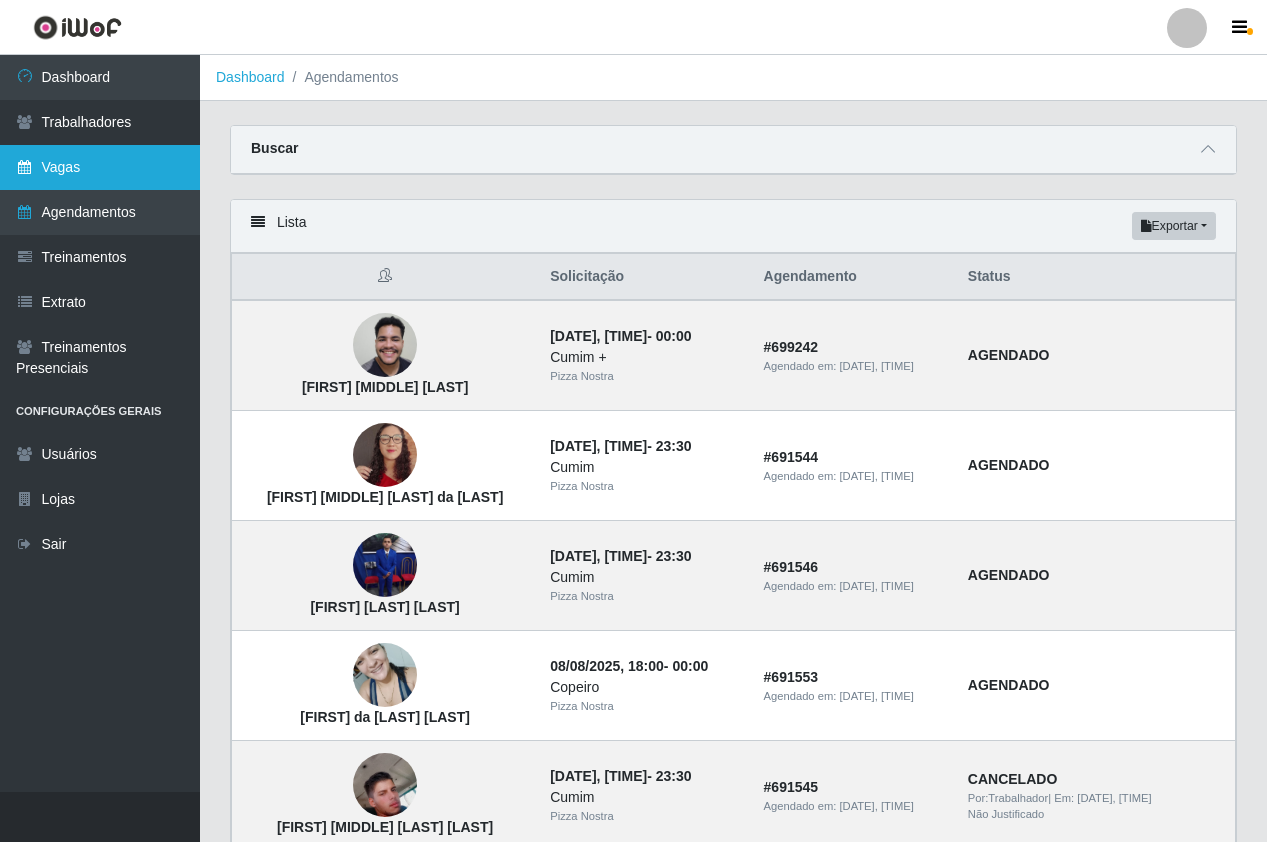 click on "Vagas" at bounding box center [100, 167] 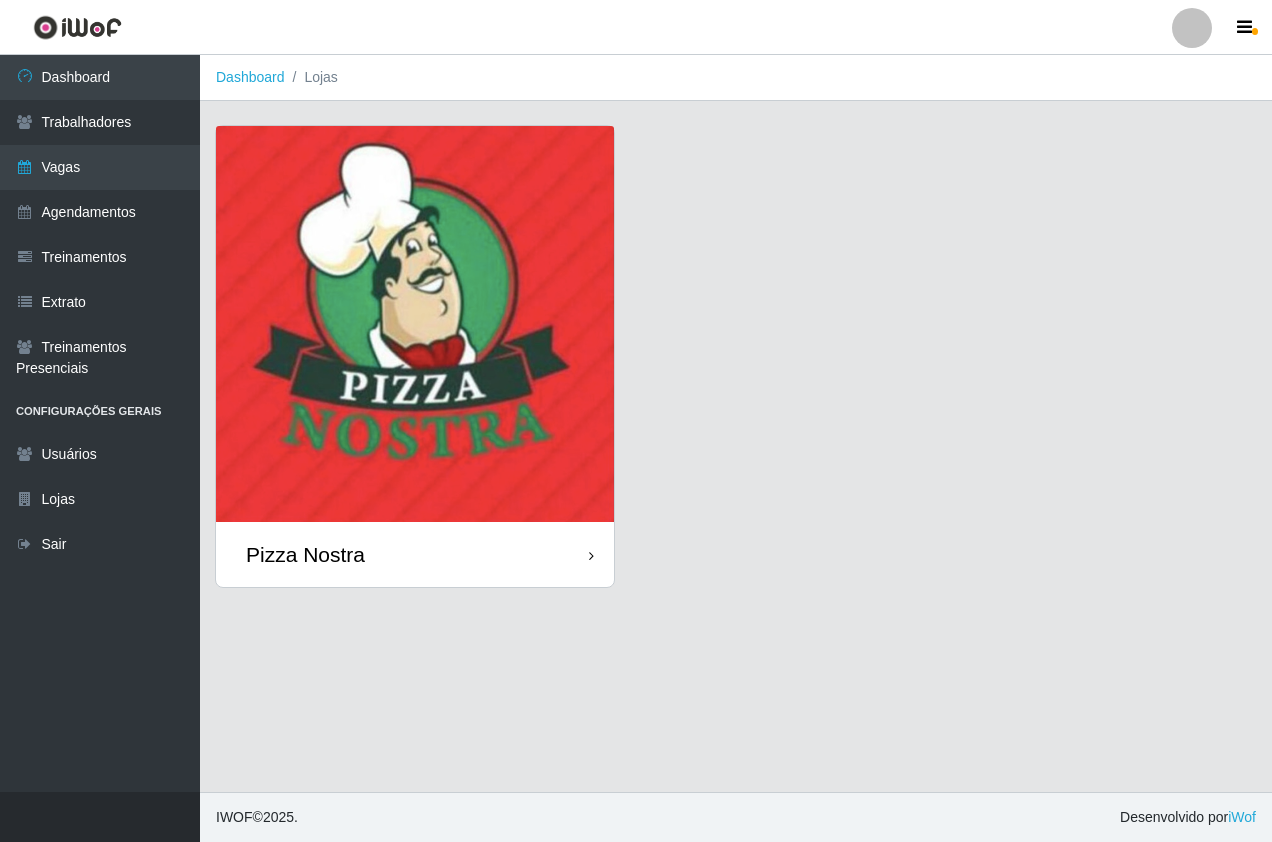 click at bounding box center (415, 324) 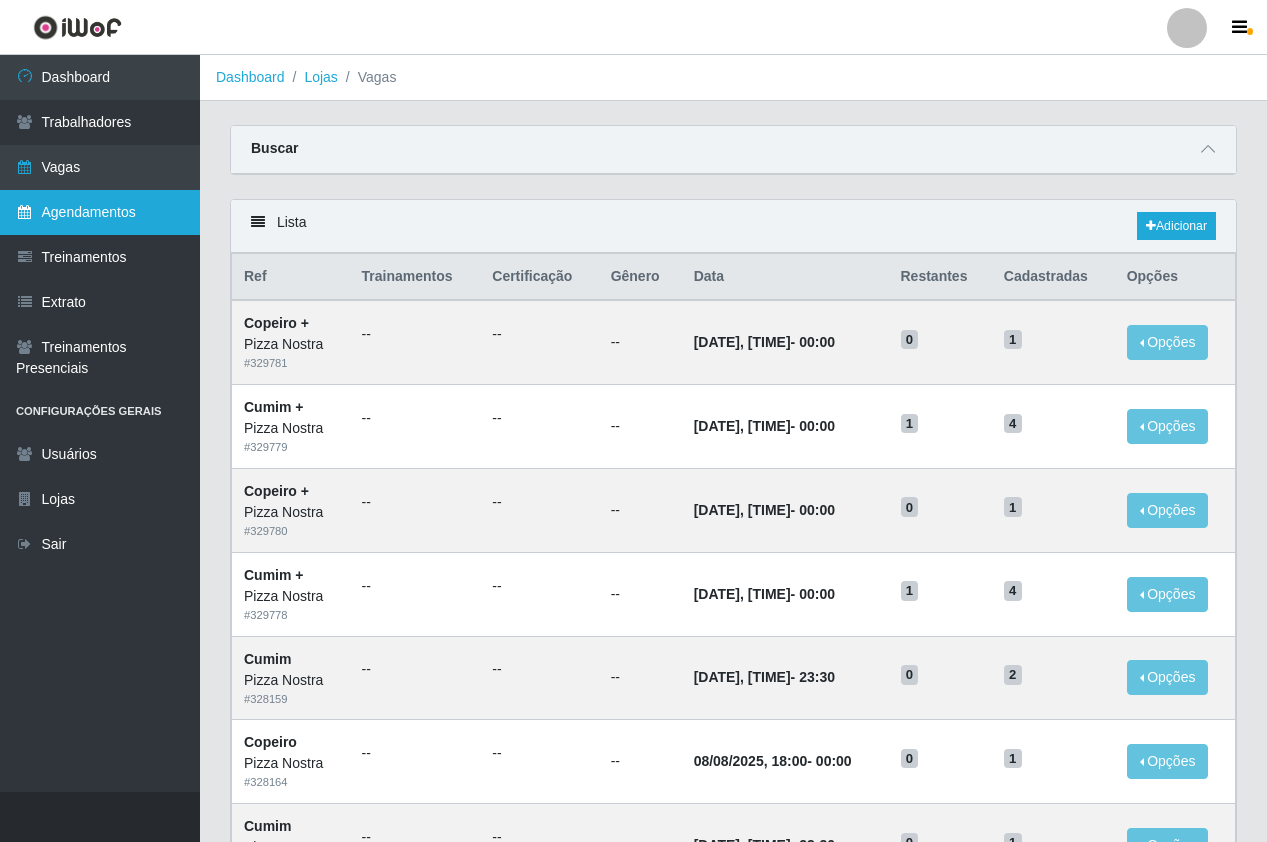 click on "Agendamentos" at bounding box center [100, 212] 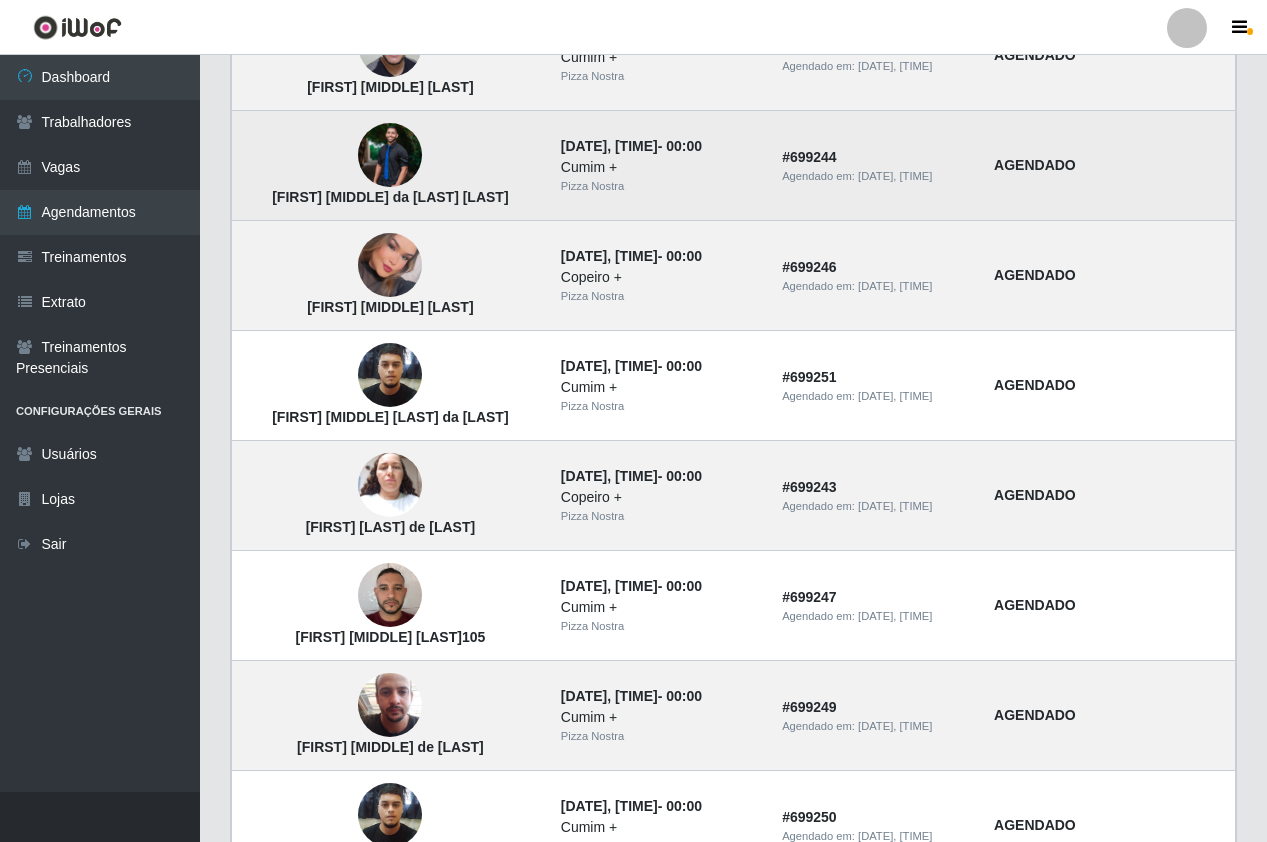scroll, scrollTop: 400, scrollLeft: 0, axis: vertical 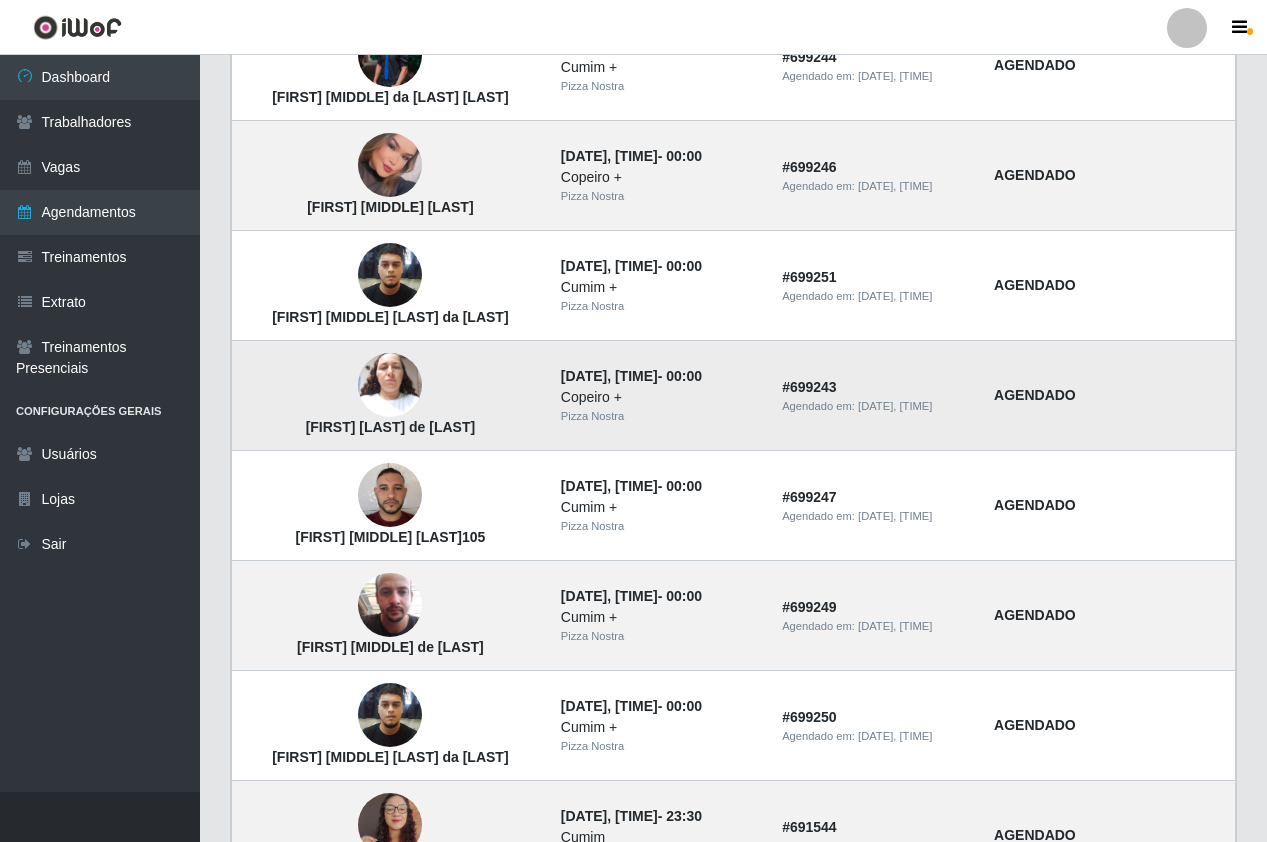 click at bounding box center (390, 385) 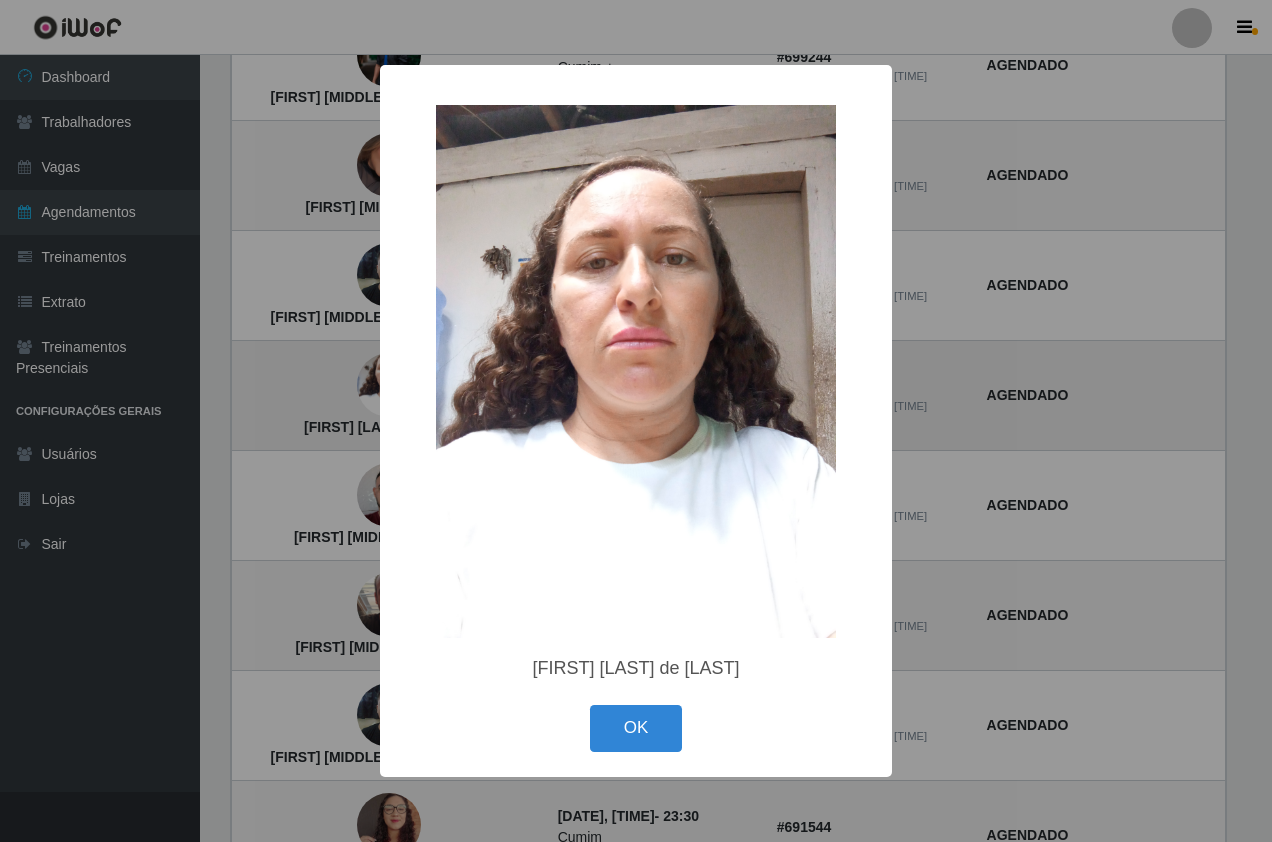 click on "× Loruama Silva de Lima OK Cancel" at bounding box center [636, 421] 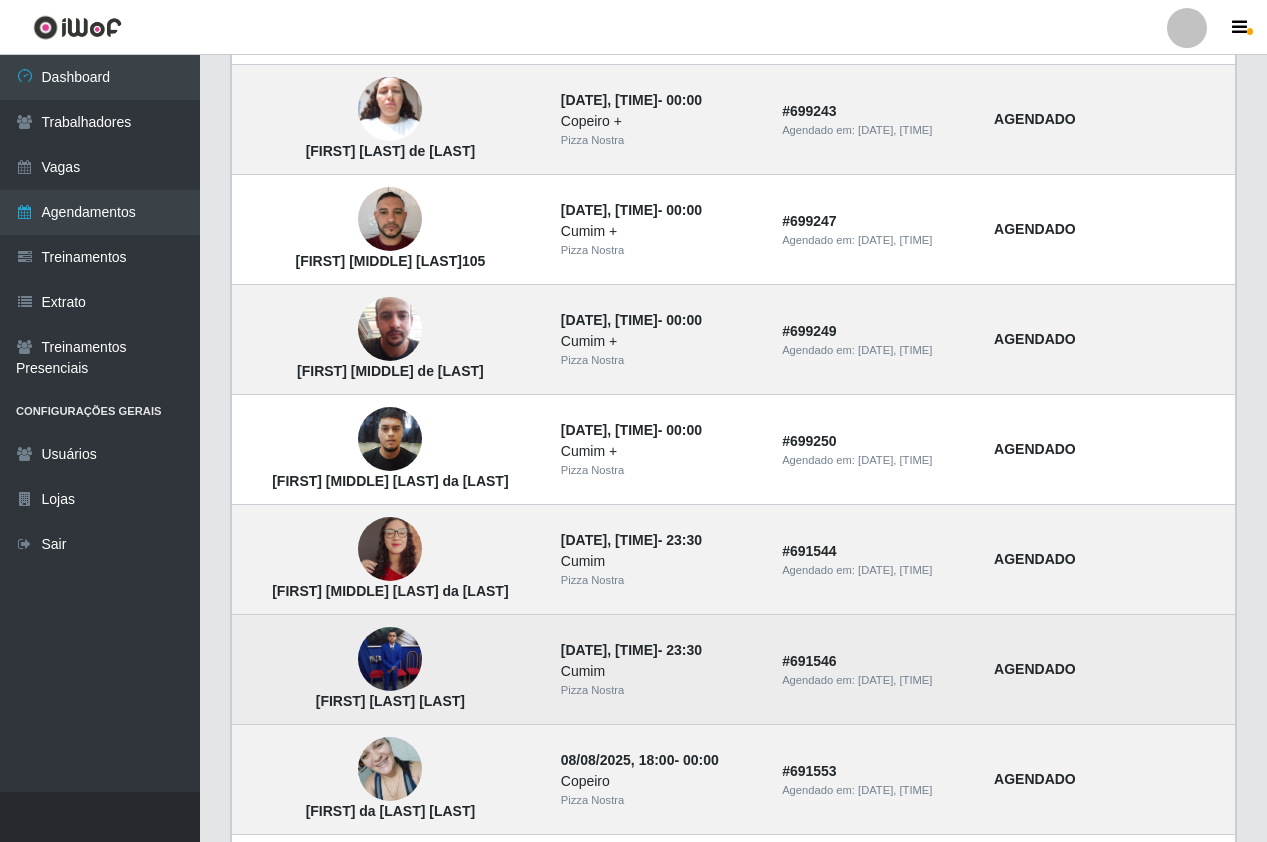 scroll, scrollTop: 800, scrollLeft: 0, axis: vertical 